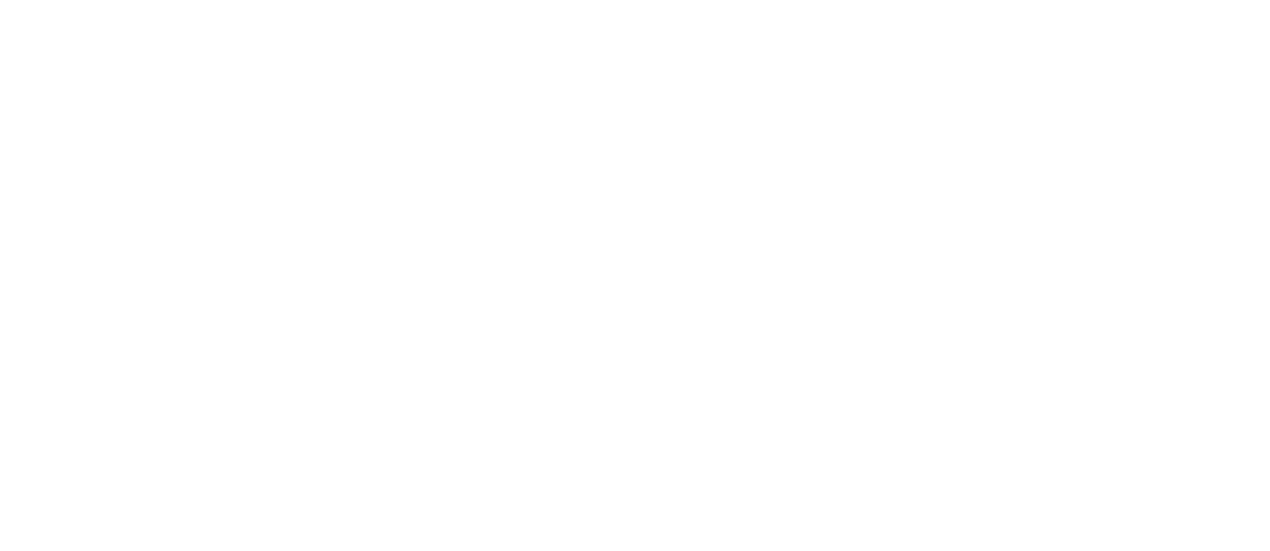 scroll, scrollTop: 0, scrollLeft: 0, axis: both 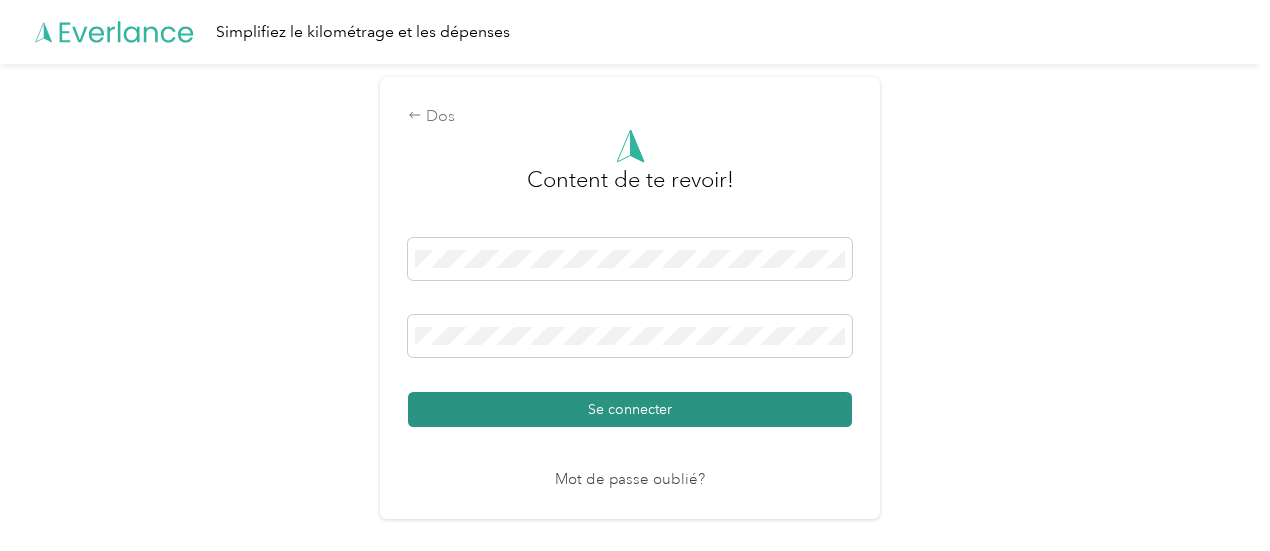click on "Se connecter" at bounding box center [630, 409] 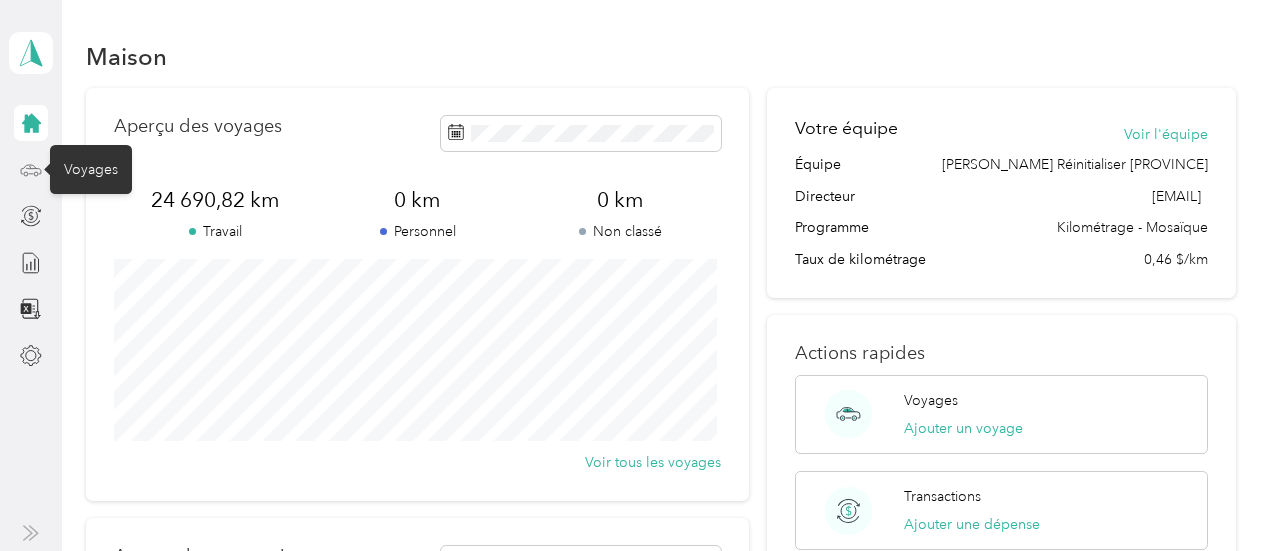 click 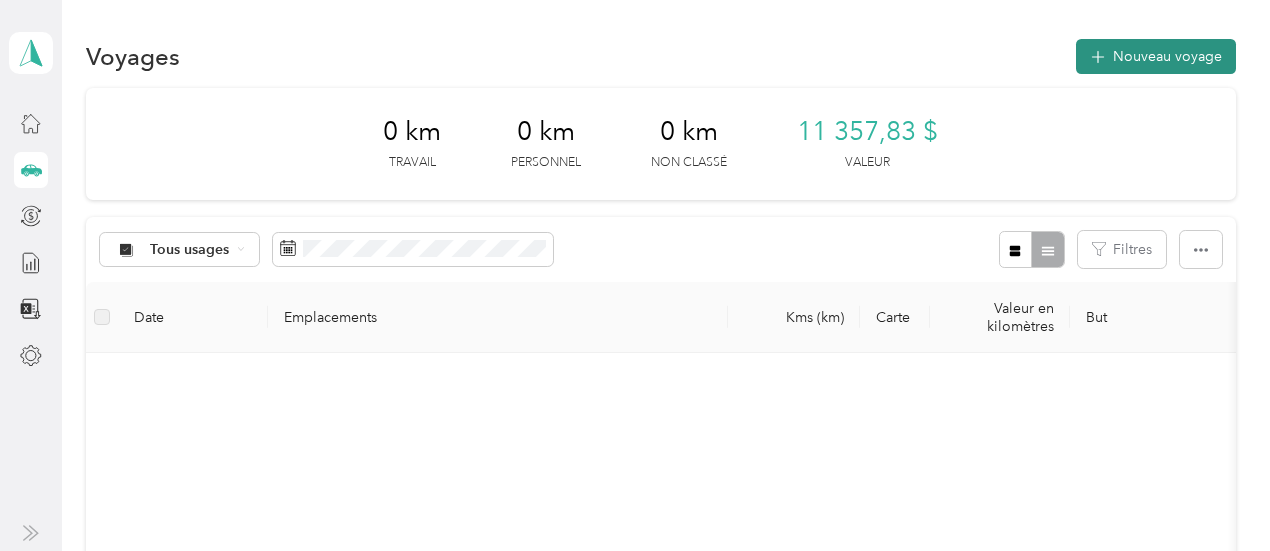 click on "Nouveau voyage" at bounding box center (1167, 56) 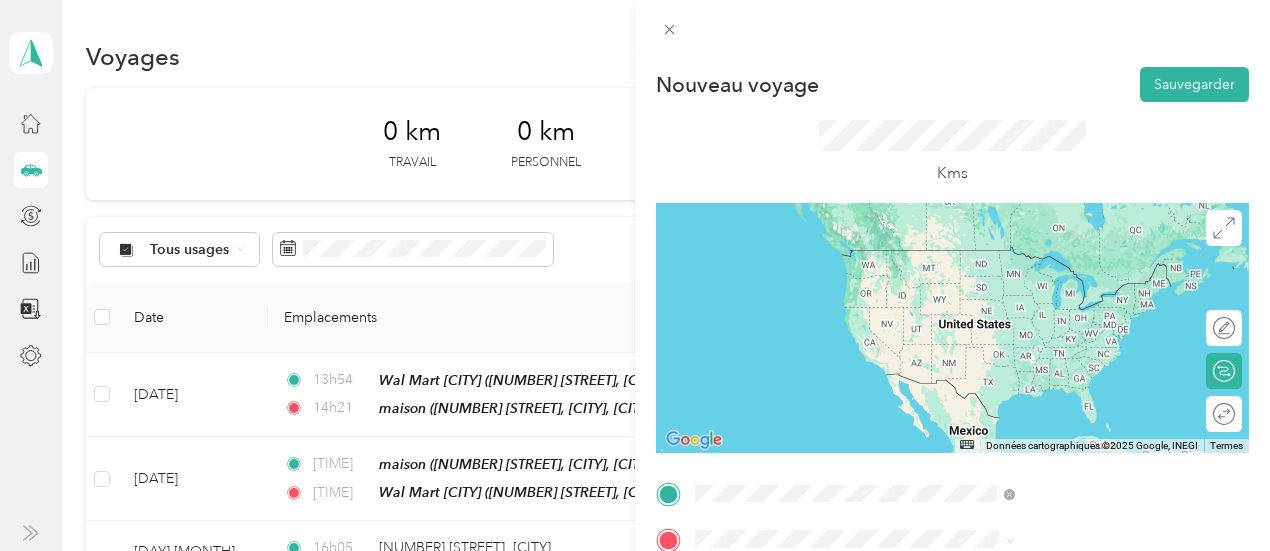 click on "[NUMBER] [STREET], [CITY], [POSTAL_CODE], [CITY], [PROVINCE], [COUNTRY]" at bounding box center (1066, 300) 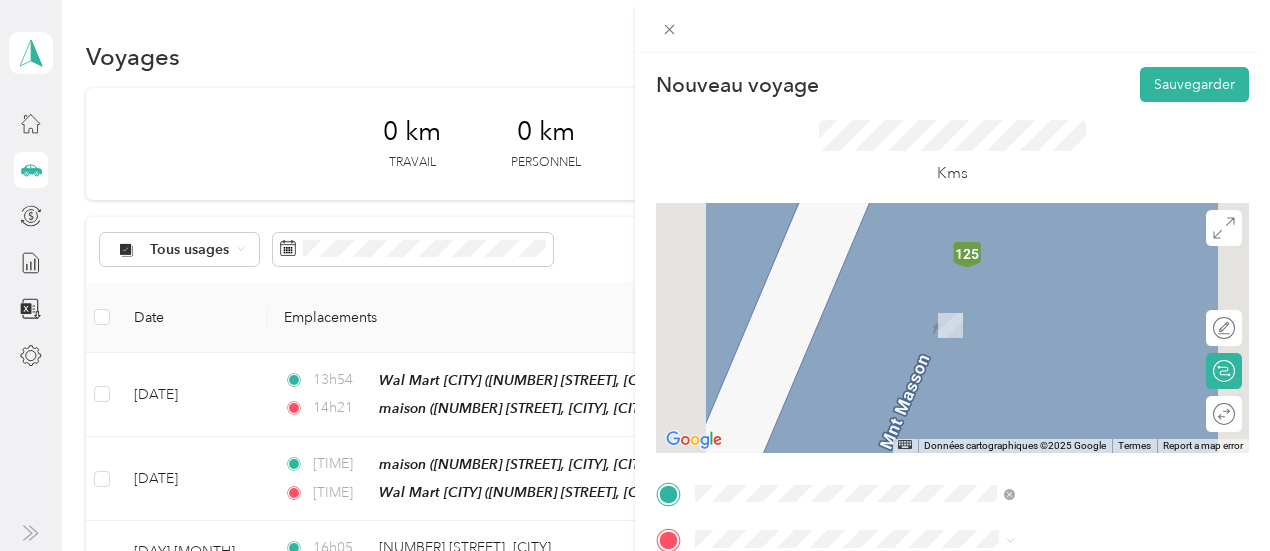 click on "[NUMBER] [STREET] [CITY], [PROVINCE] [POSTAL_CODE], [COUNTRY]" at bounding box center [1071, 431] 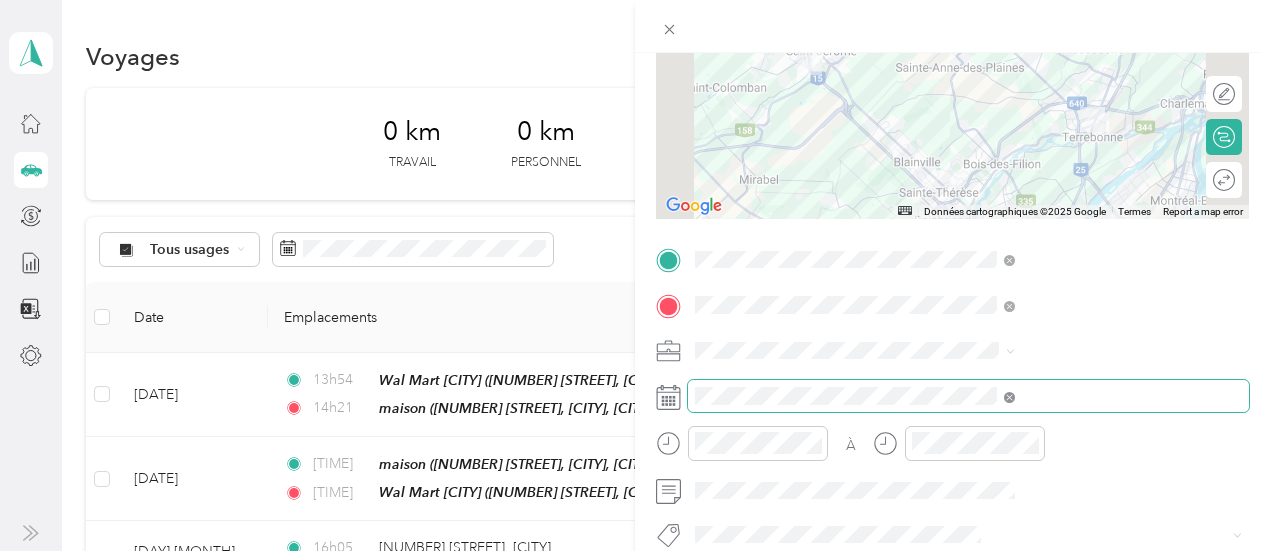 scroll, scrollTop: 235, scrollLeft: 0, axis: vertical 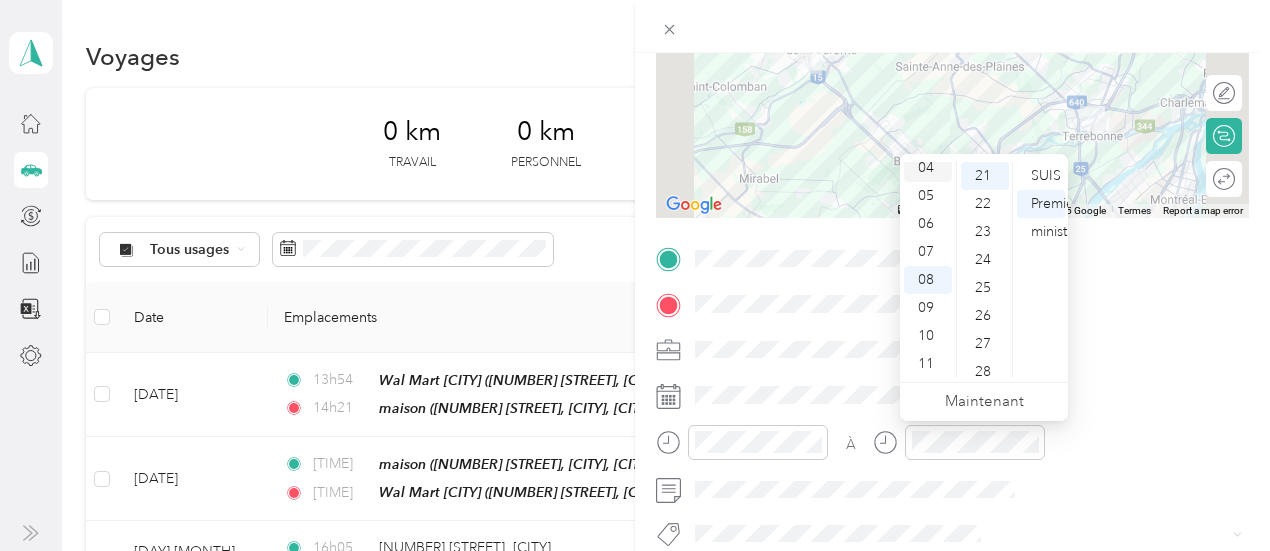 click on "04" at bounding box center (926, 167) 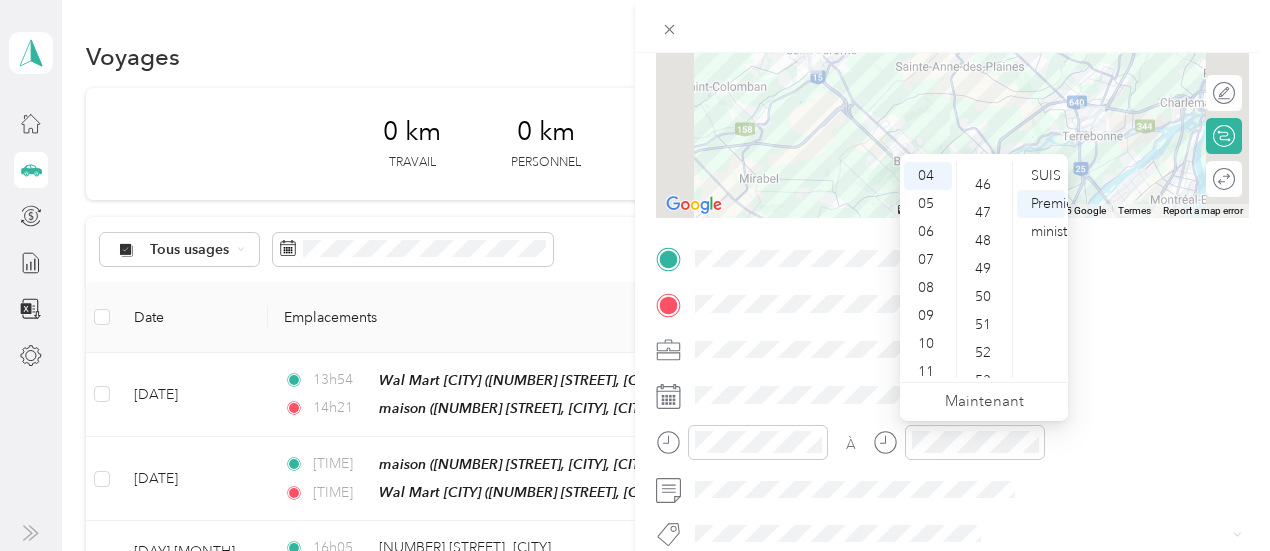 scroll, scrollTop: 1331, scrollLeft: 0, axis: vertical 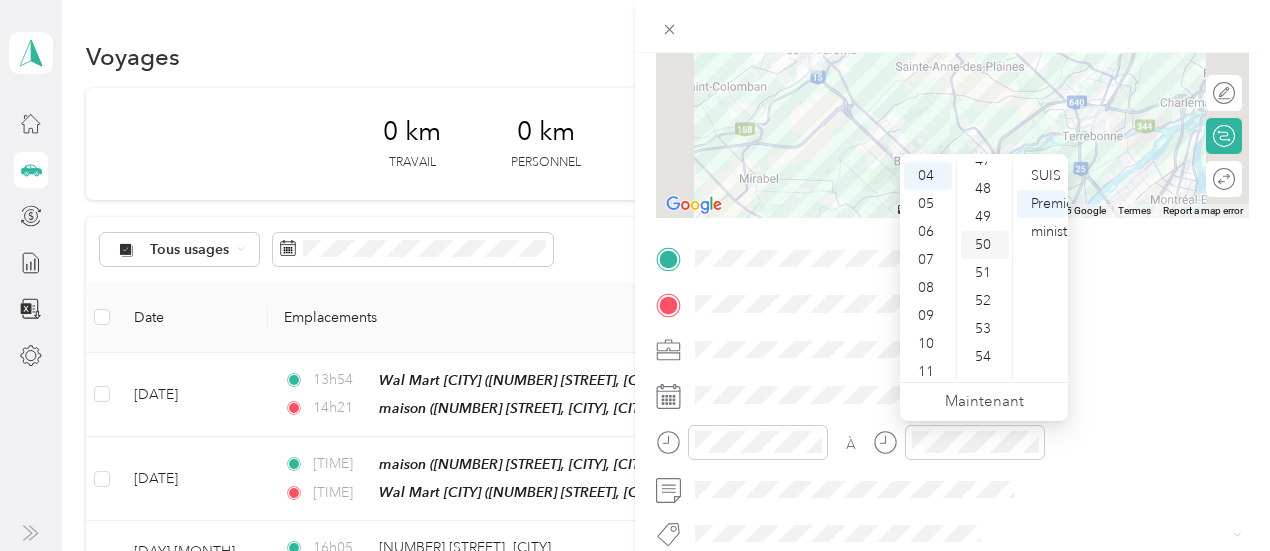 click on "50" at bounding box center [983, 244] 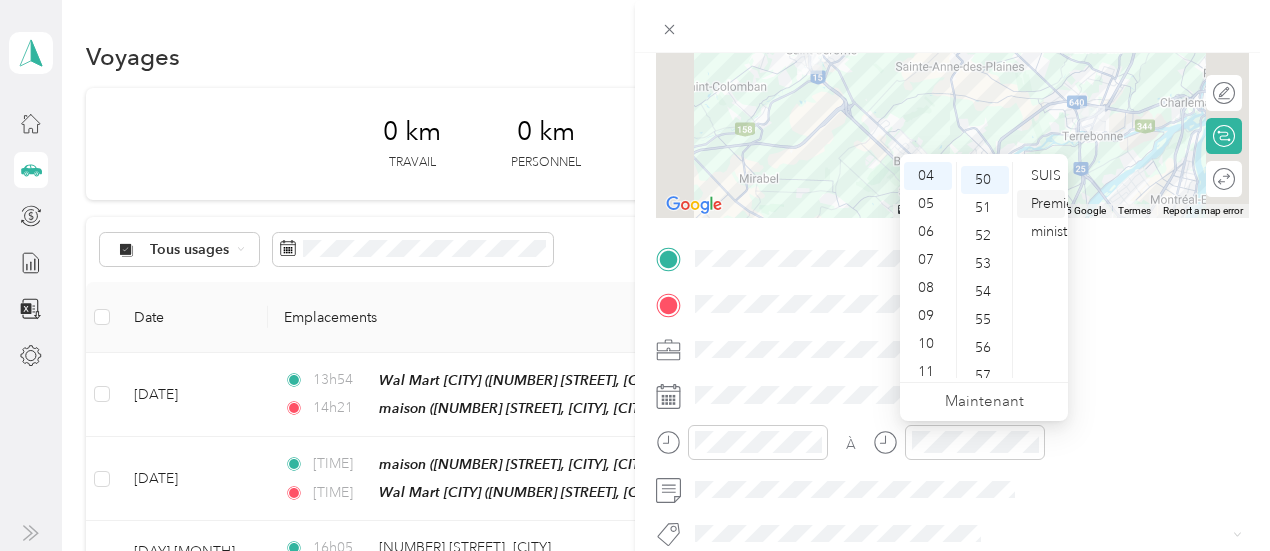 scroll, scrollTop: 1400, scrollLeft: 0, axis: vertical 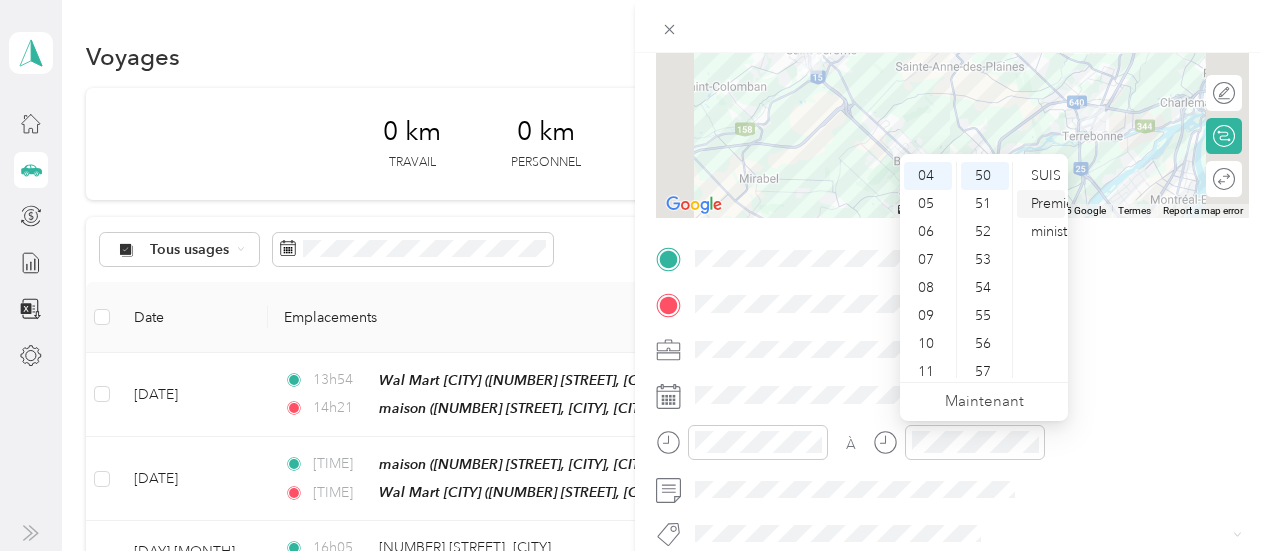 click on "Premier ministre" at bounding box center (1055, 217) 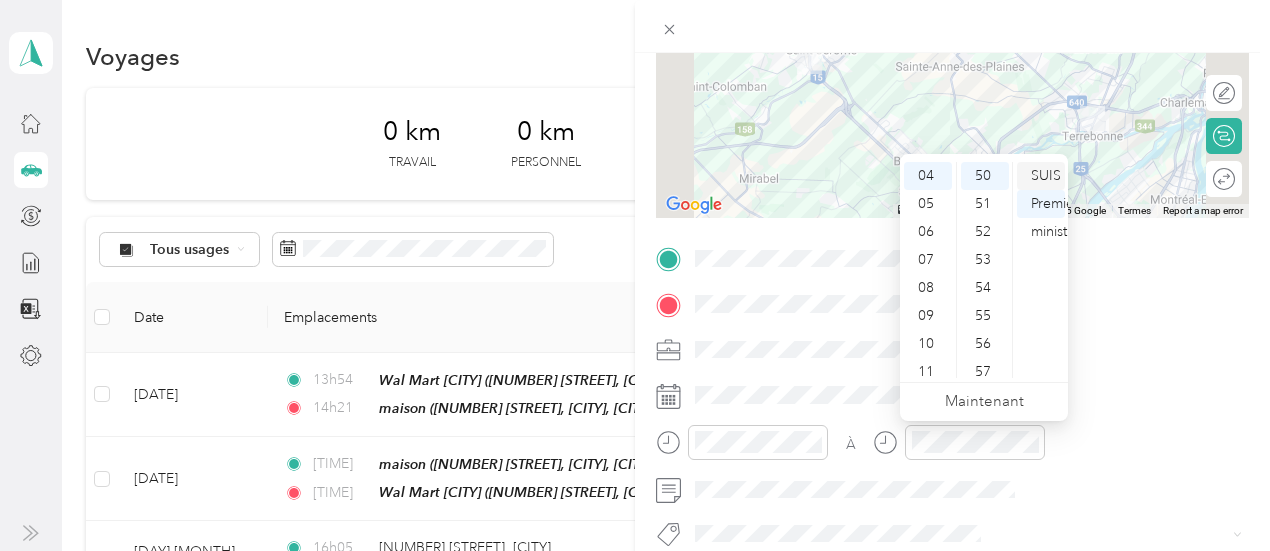 click on "SUIS" at bounding box center (1046, 175) 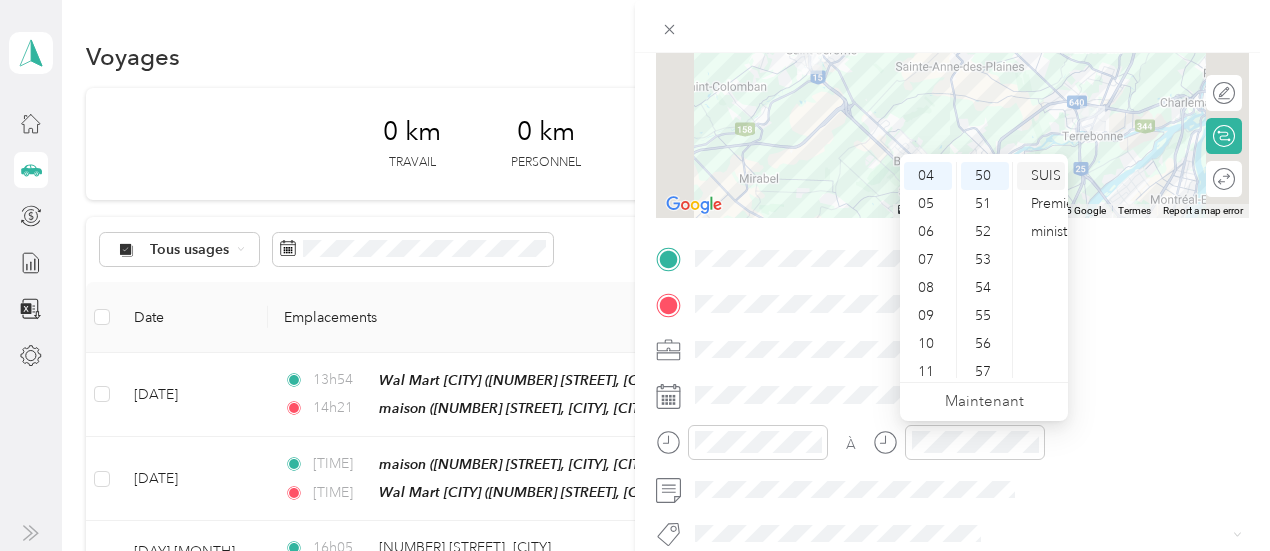 click on "SUIS" at bounding box center (1046, 175) 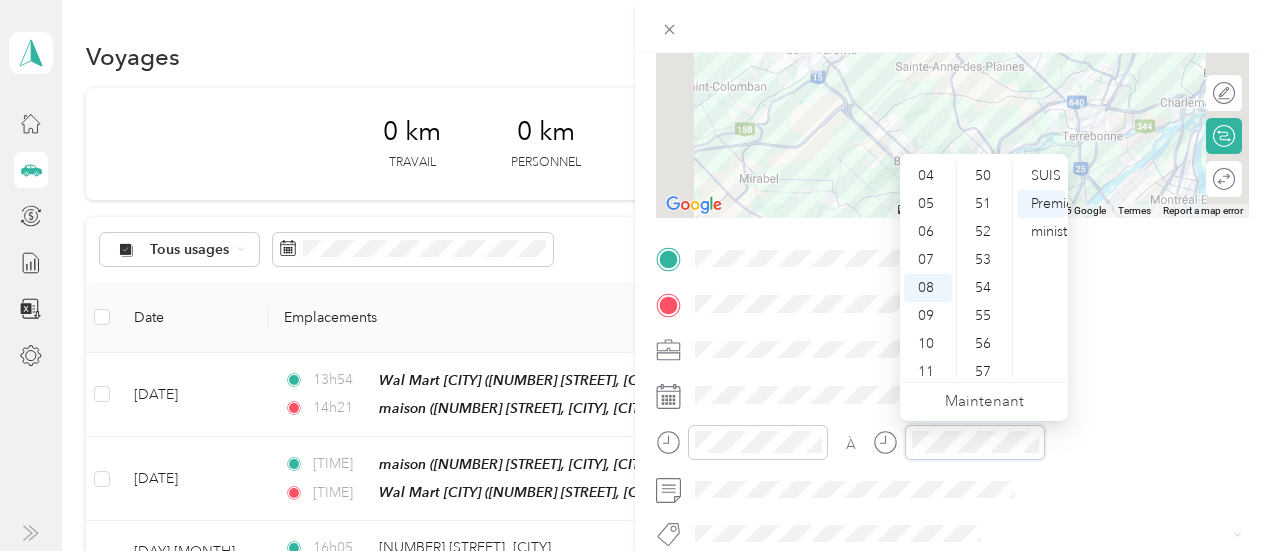 scroll, scrollTop: 120, scrollLeft: 0, axis: vertical 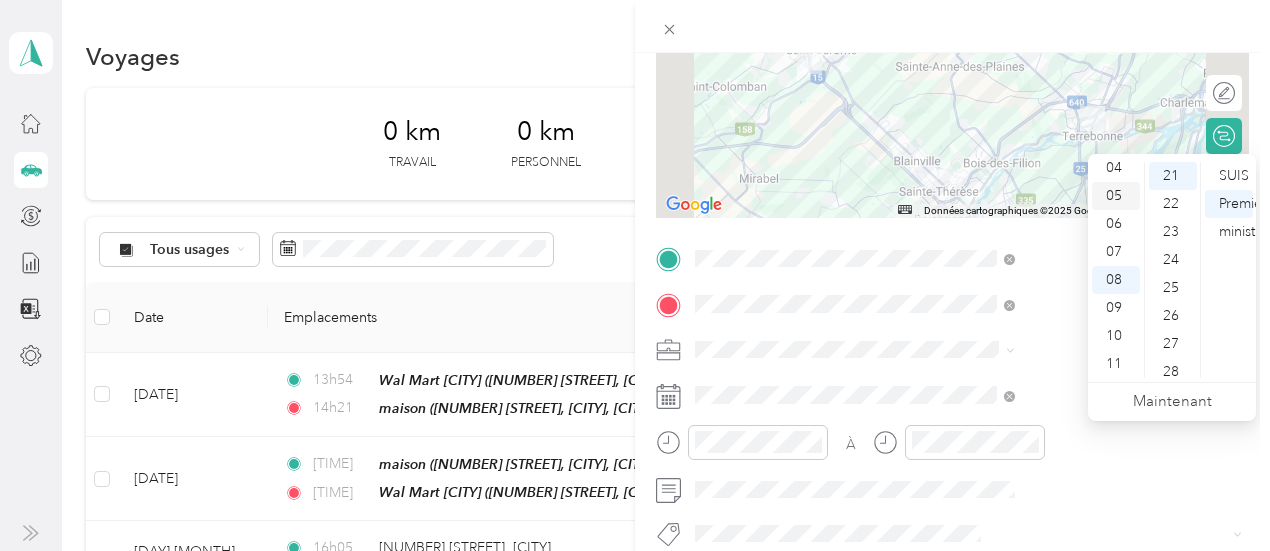 click on "05" at bounding box center [1114, 195] 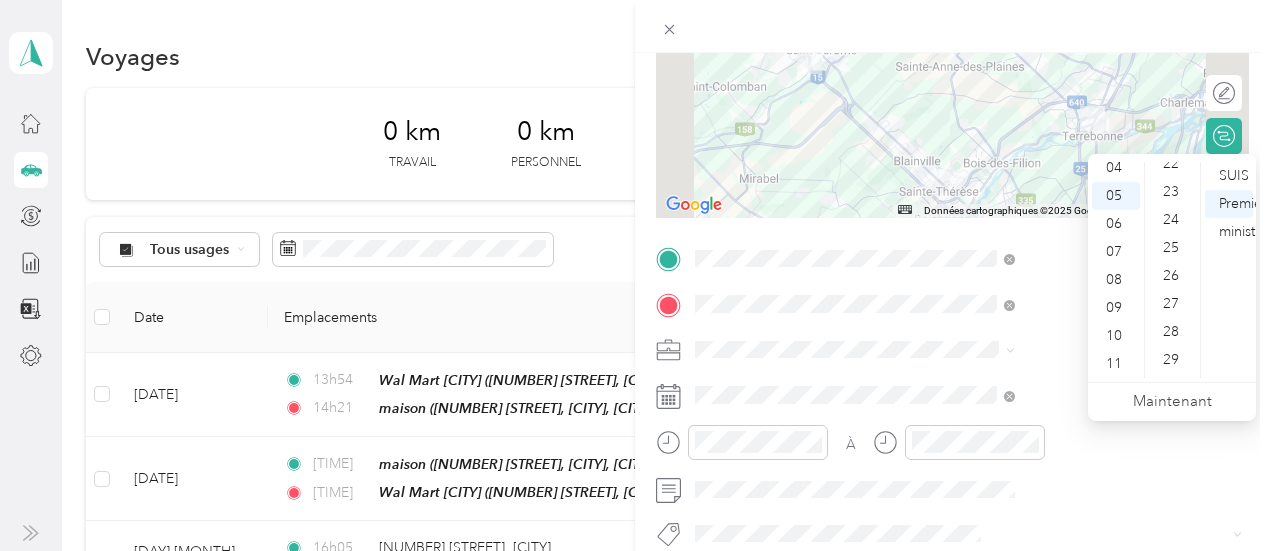 scroll, scrollTop: 734, scrollLeft: 0, axis: vertical 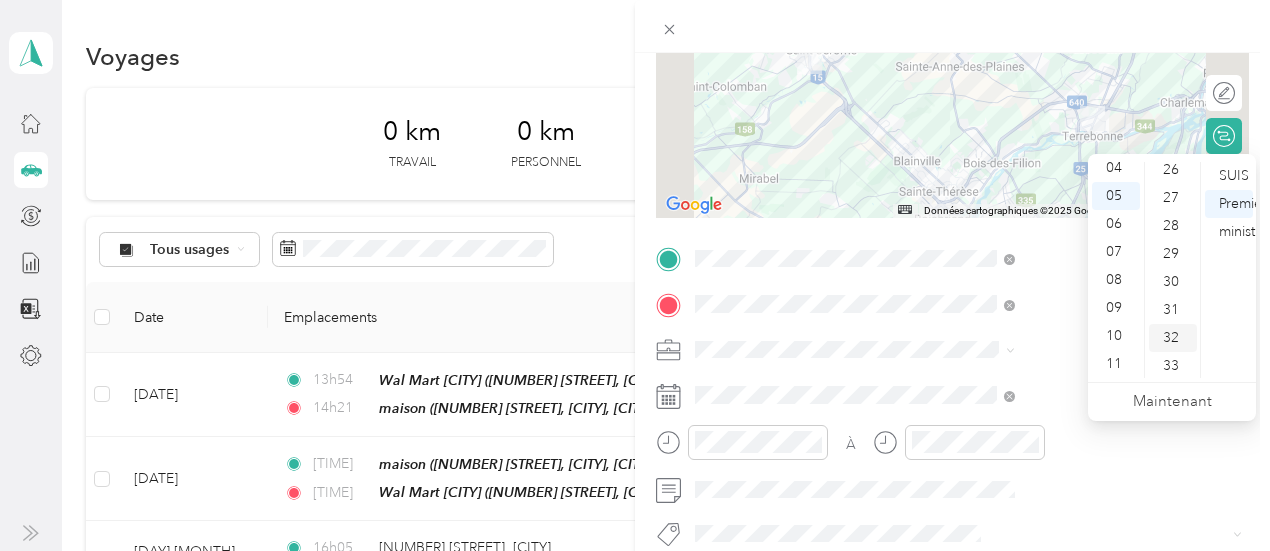 click on "32" at bounding box center [1171, 337] 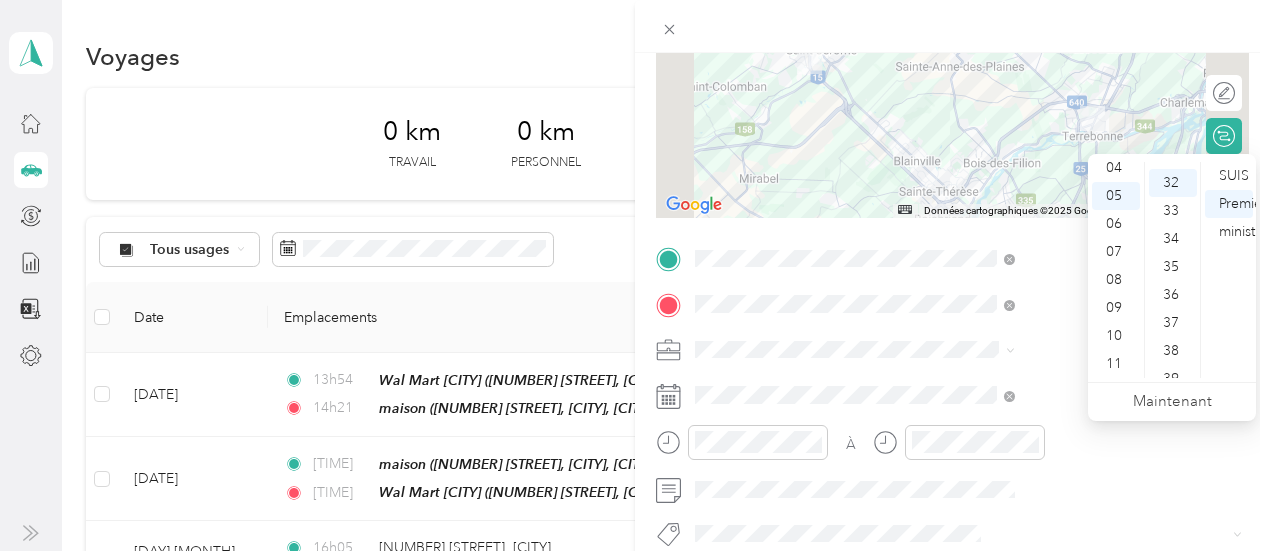 scroll, scrollTop: 896, scrollLeft: 0, axis: vertical 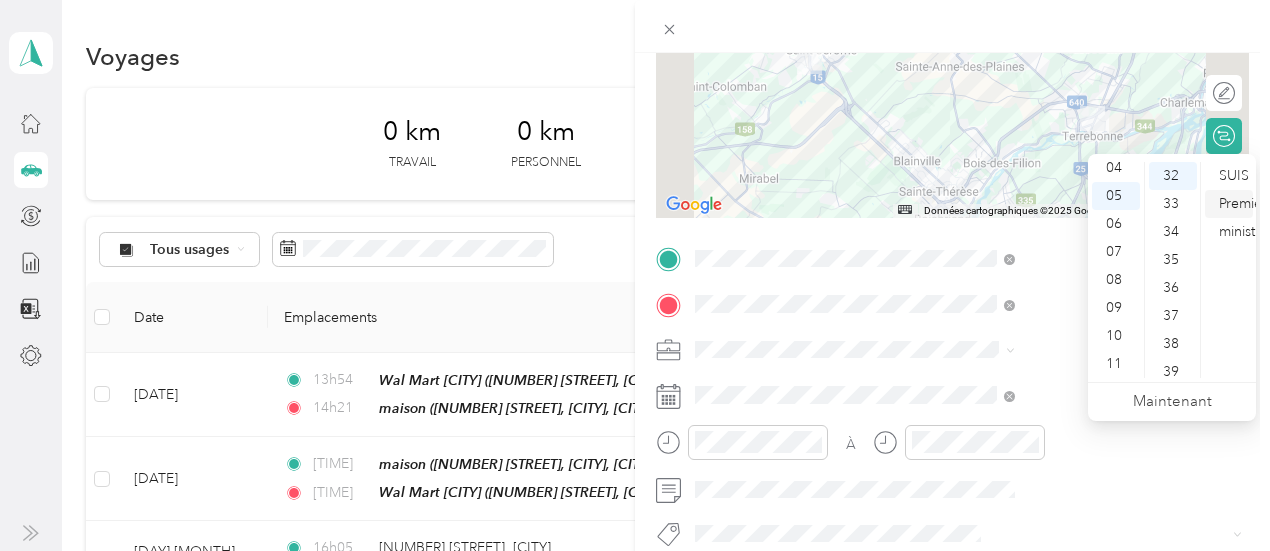 click on "Premier ministre" at bounding box center [1243, 217] 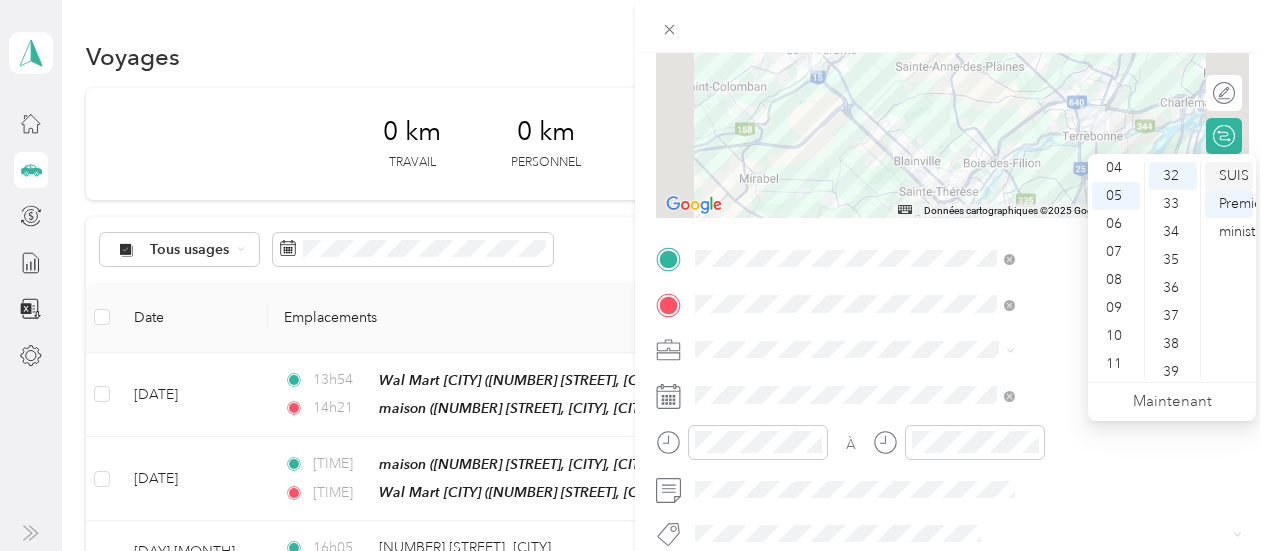 click on "SUIS" at bounding box center (1234, 175) 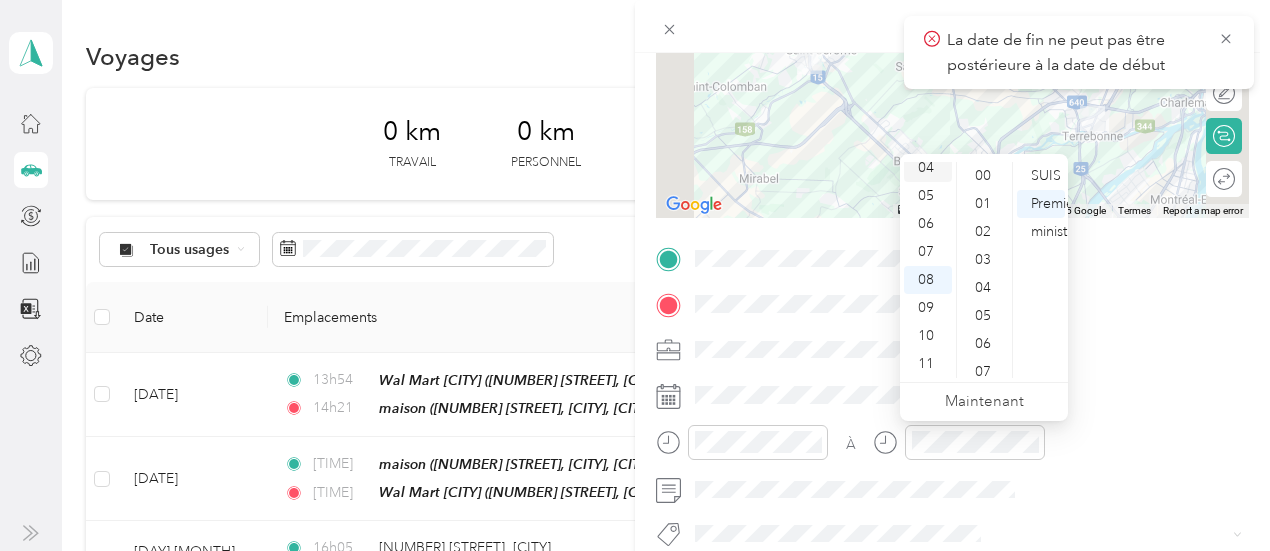 click on "04" at bounding box center (926, 167) 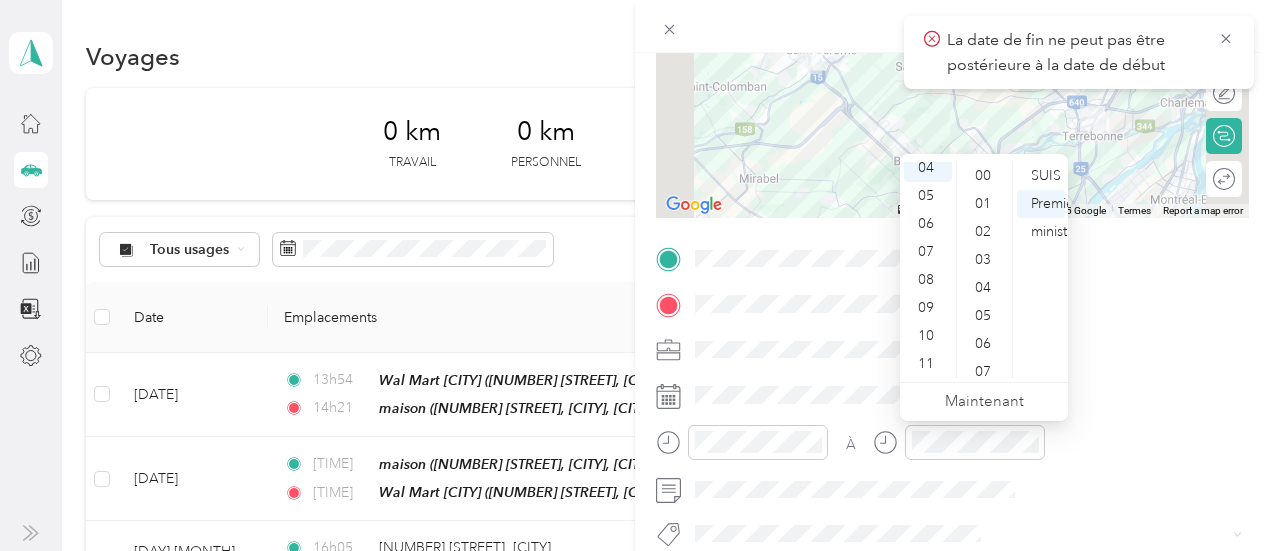 scroll, scrollTop: 112, scrollLeft: 0, axis: vertical 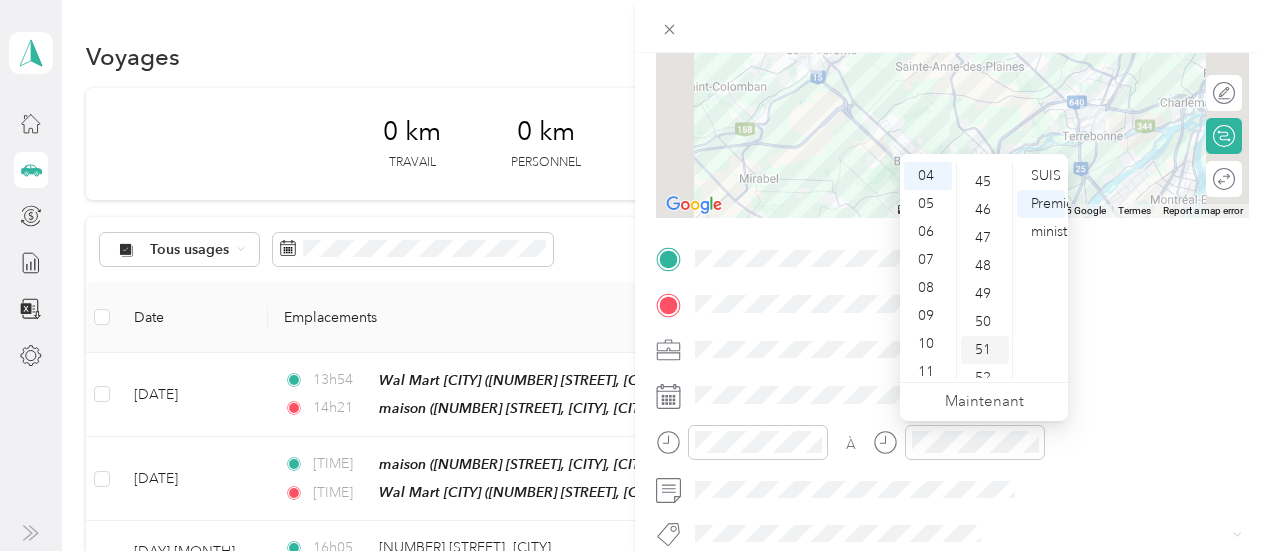 click on "51" at bounding box center (985, 350) 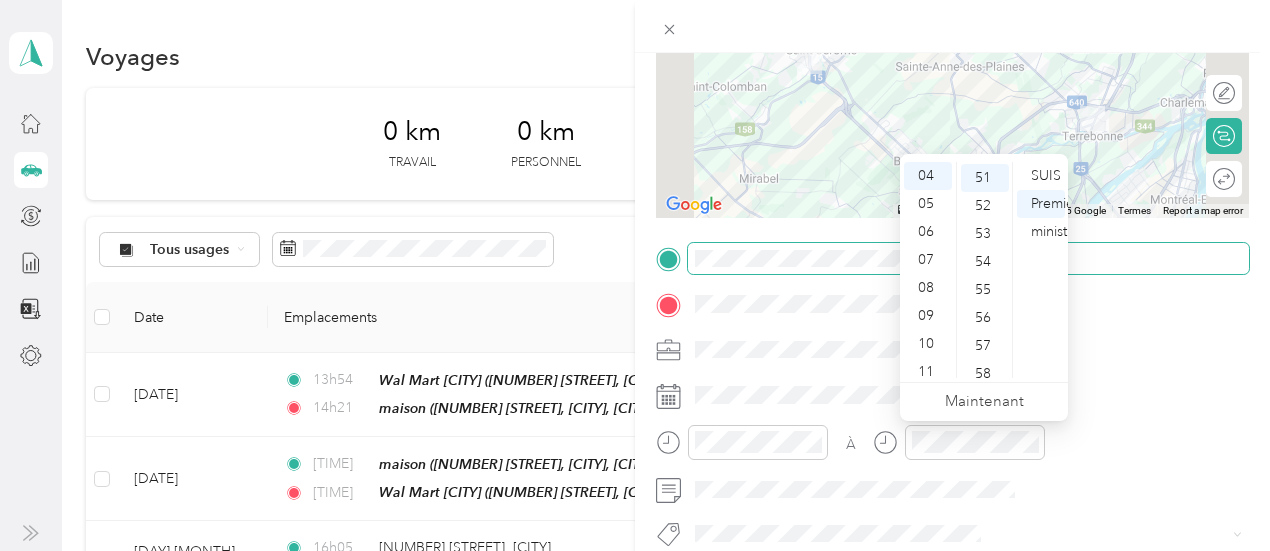 scroll, scrollTop: 1428, scrollLeft: 0, axis: vertical 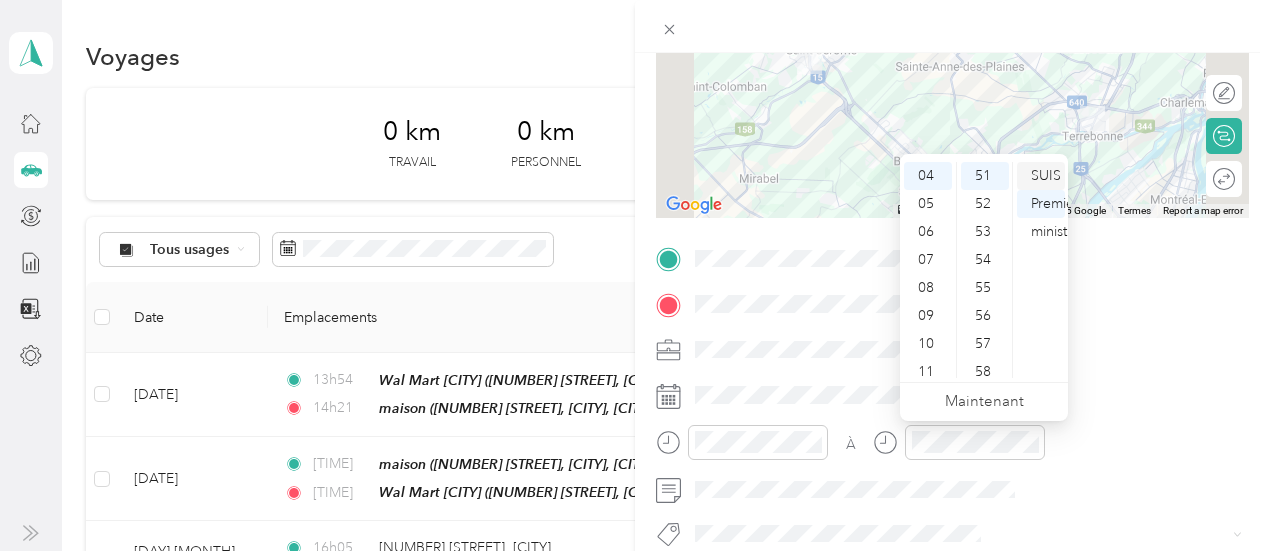 click on "SUIS" at bounding box center (1046, 175) 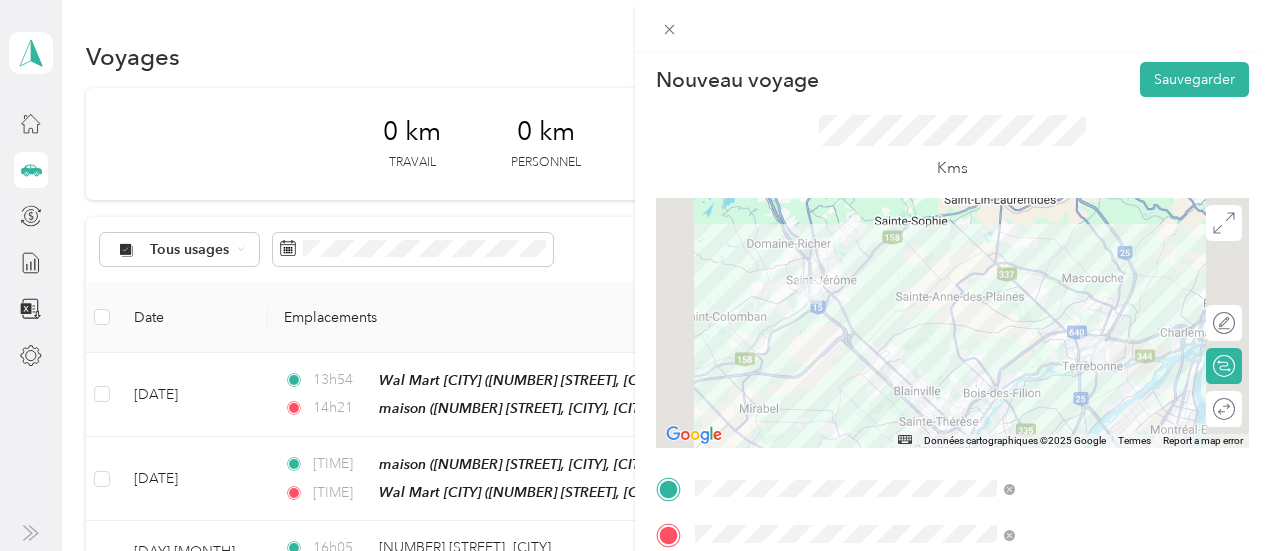 scroll, scrollTop: 0, scrollLeft: 0, axis: both 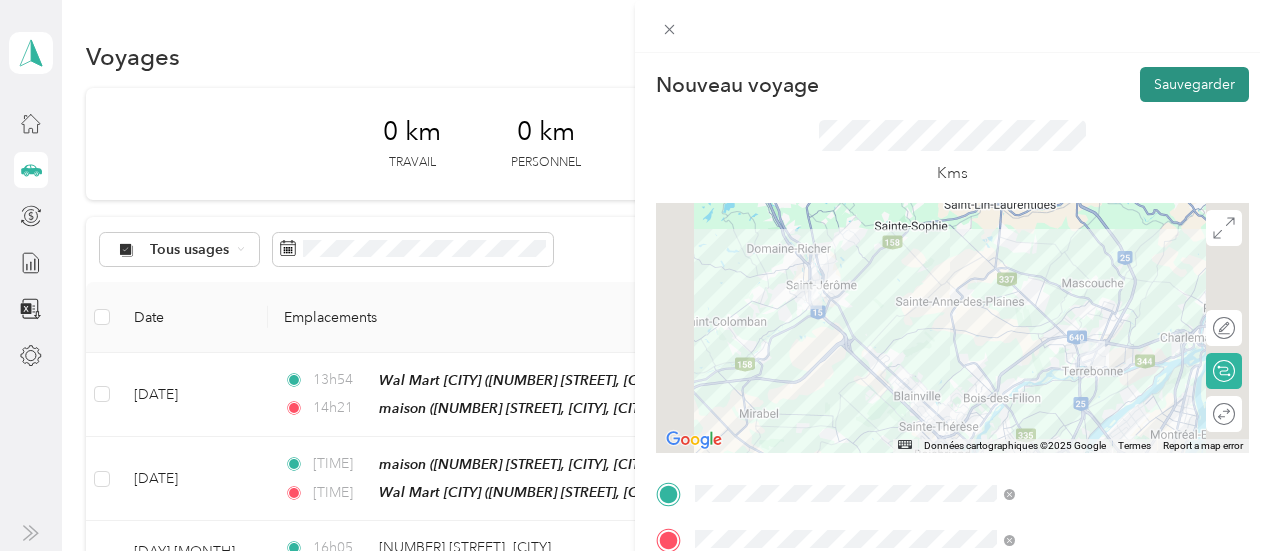 click on "Sauvegarder" at bounding box center [1194, 84] 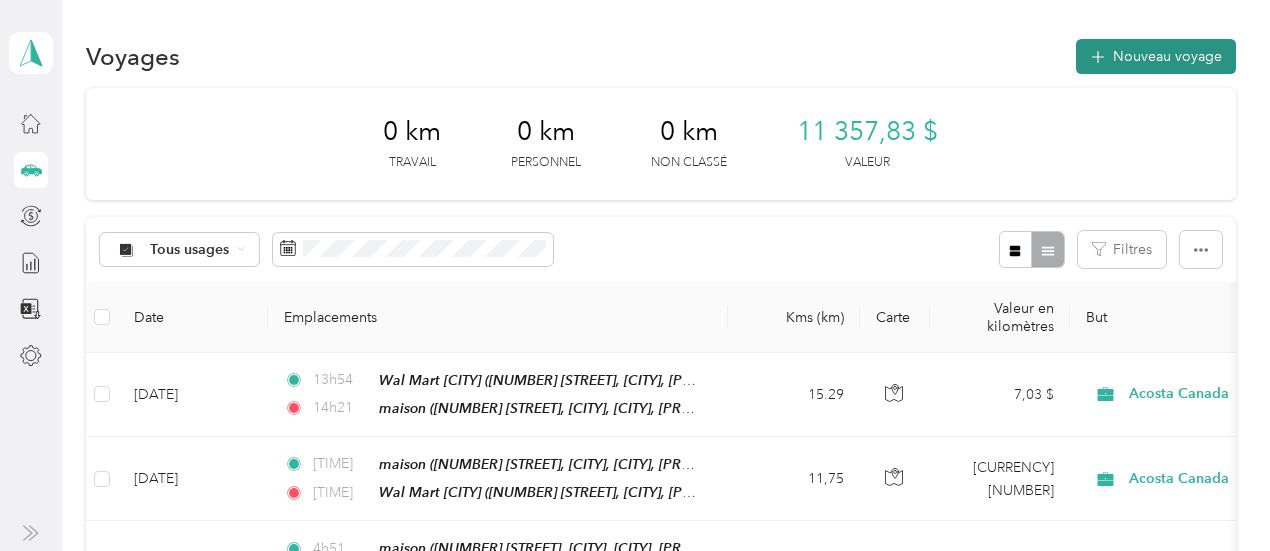 click on "Nouveau voyage" at bounding box center (1156, 56) 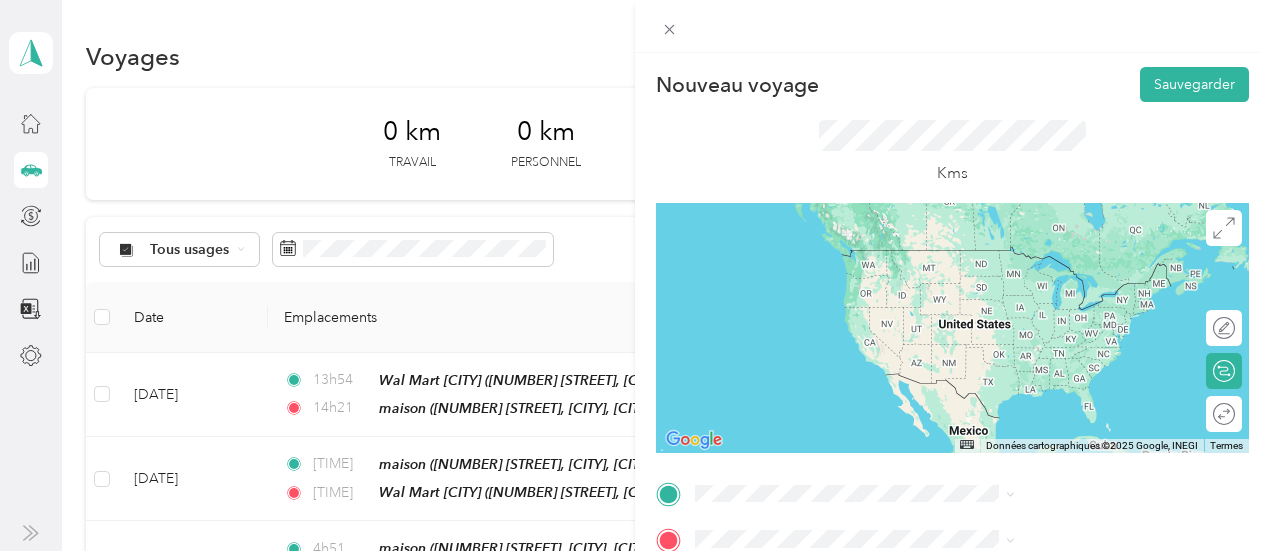click on "[NUMBER] [STREET] [CITY], [PROVINCE] [POSTAL_CODE], [COUNTRY]" at bounding box center [1071, 391] 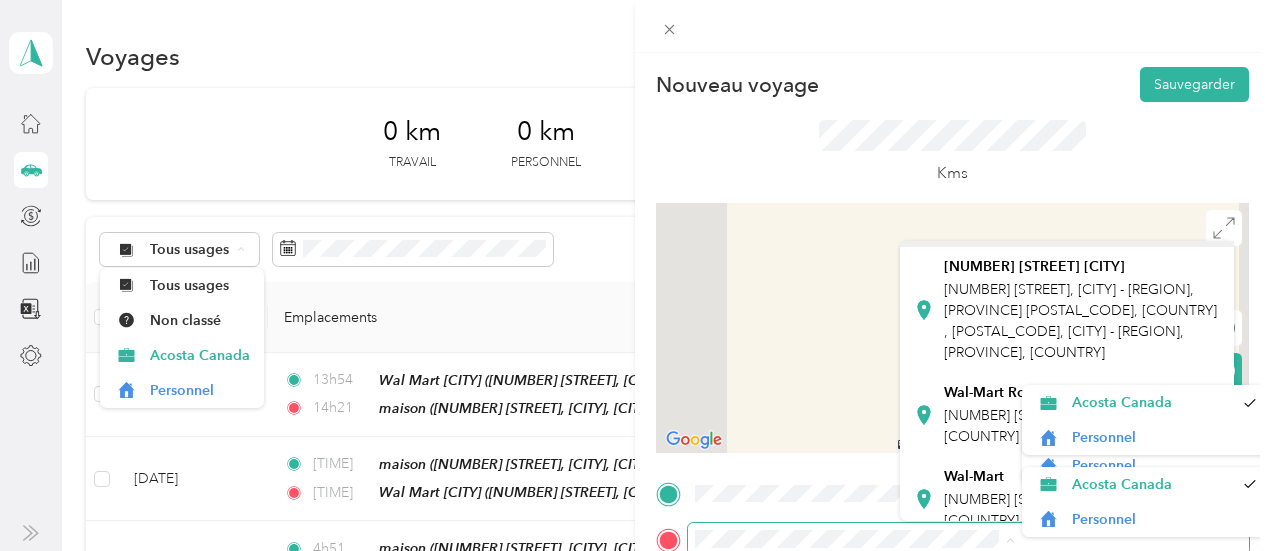 scroll, scrollTop: 43, scrollLeft: 0, axis: vertical 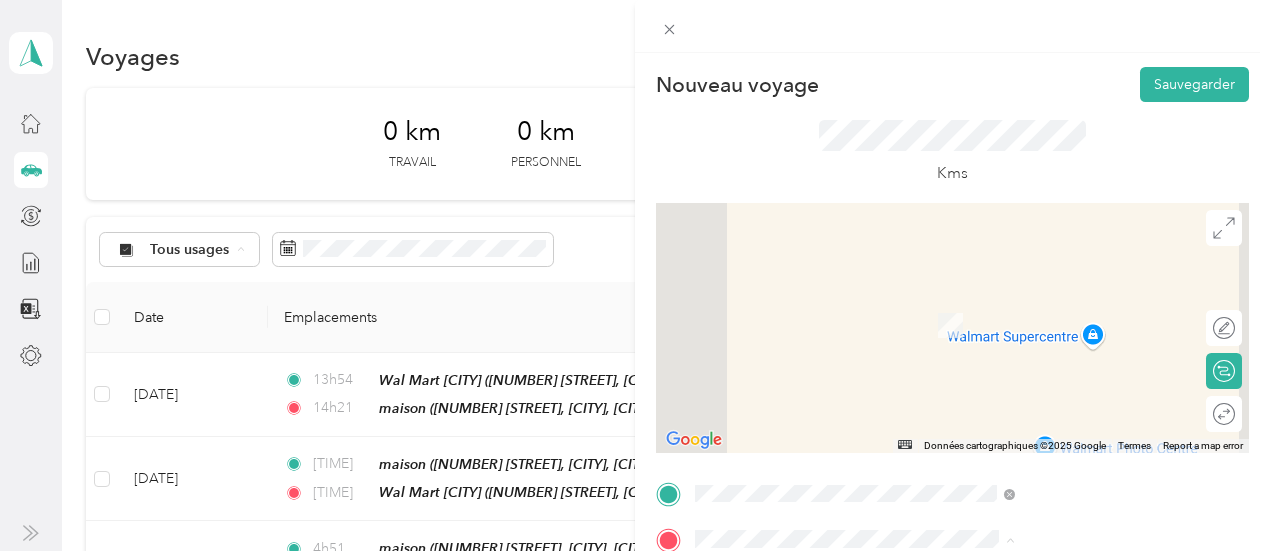 click on "Kms" at bounding box center [952, 153] 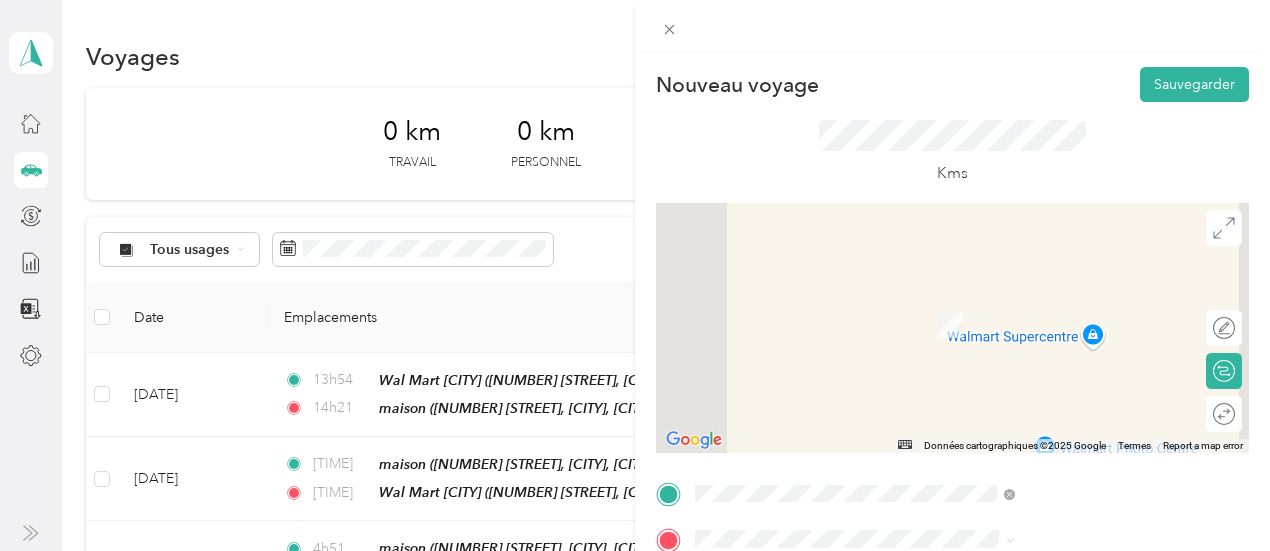 click on "[NUMBER] [STREET] [CITY], [PROVINCE] [POSTAL_CODE], [COUNTRY]" at bounding box center (1071, 321) 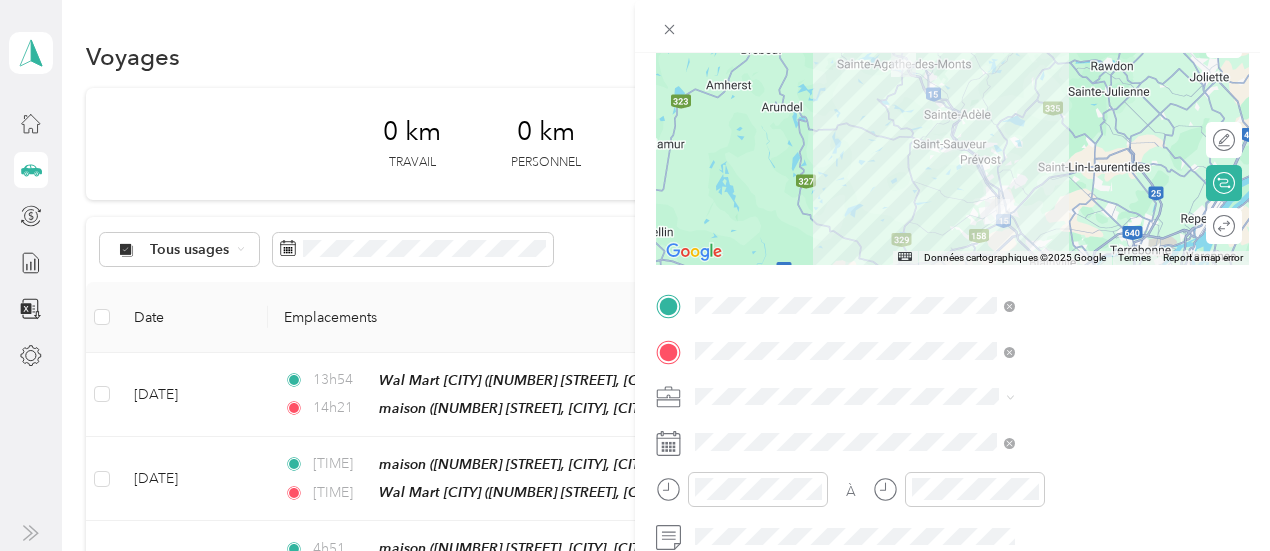 scroll, scrollTop: 279, scrollLeft: 0, axis: vertical 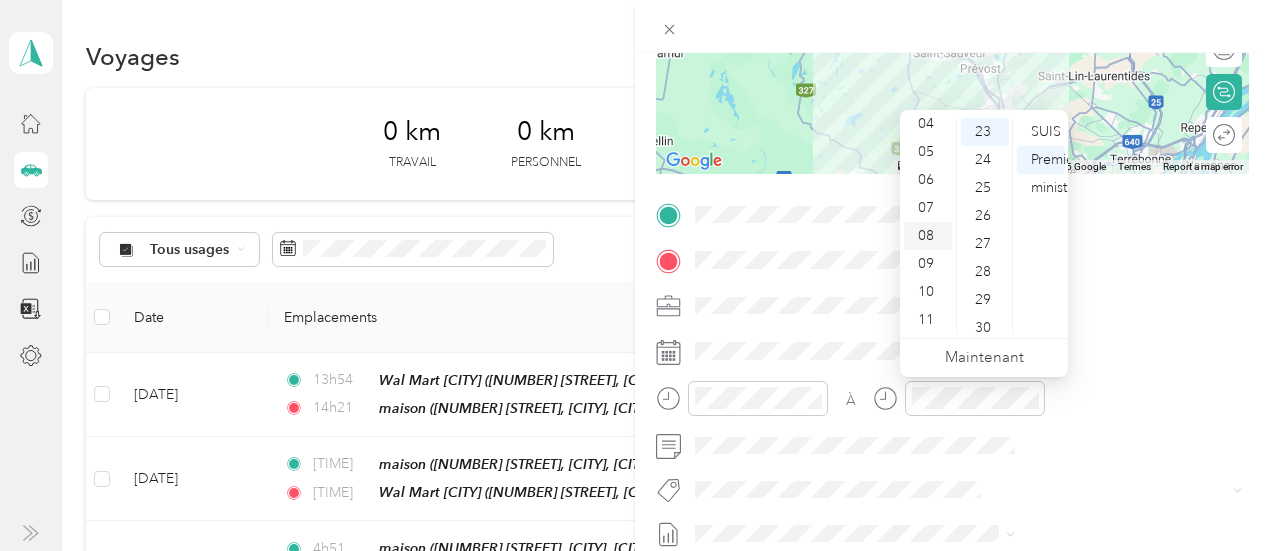 click on "08" at bounding box center (926, 235) 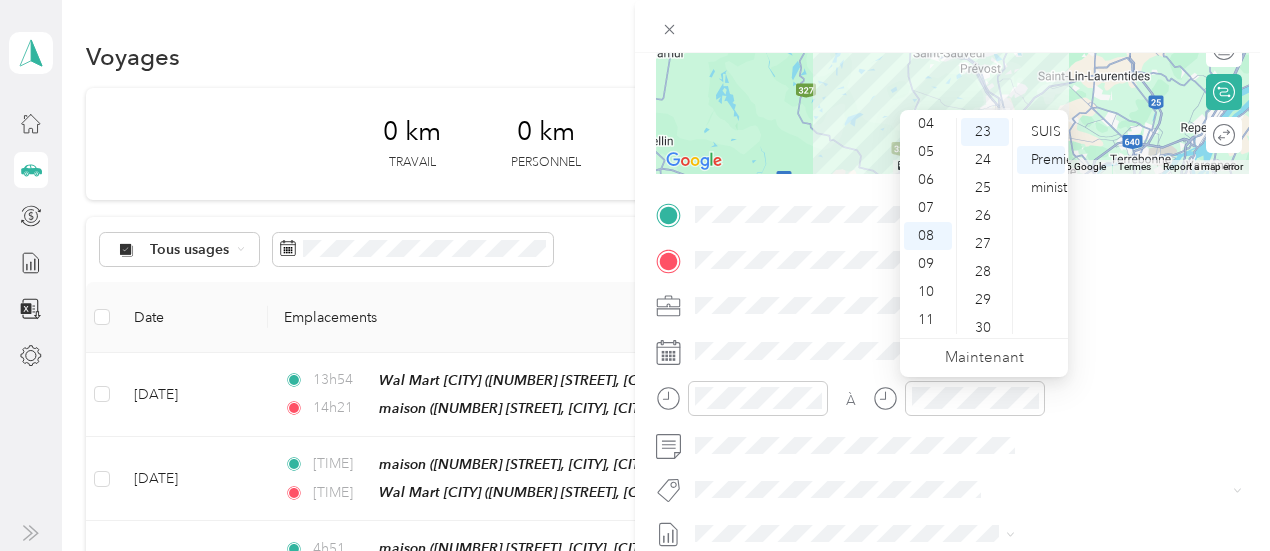 scroll, scrollTop: 0, scrollLeft: 0, axis: both 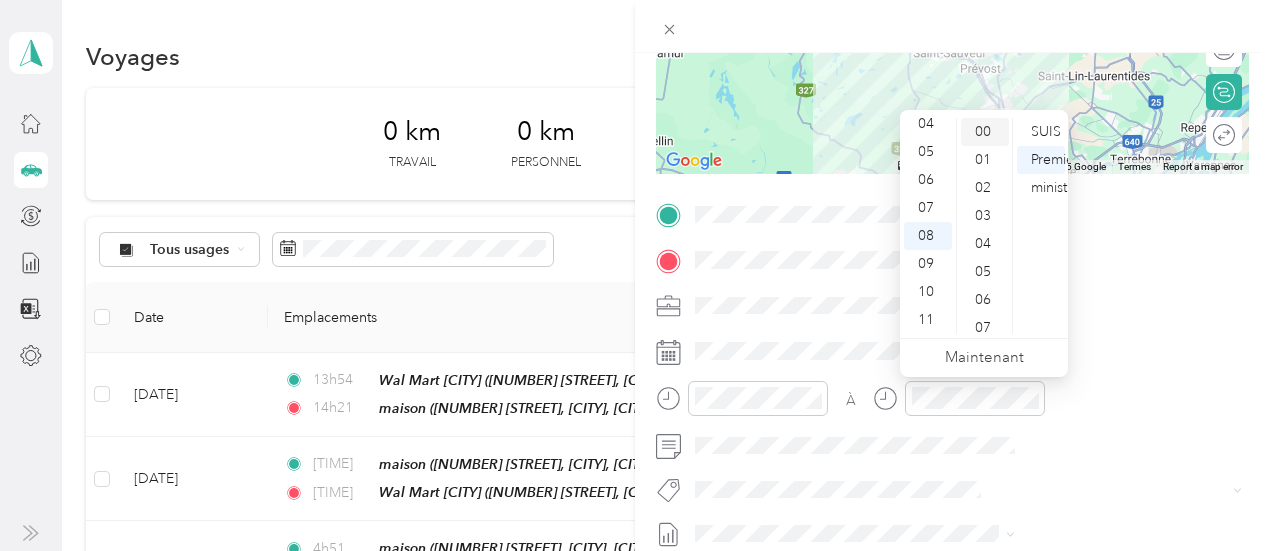 click on "00" at bounding box center [983, 131] 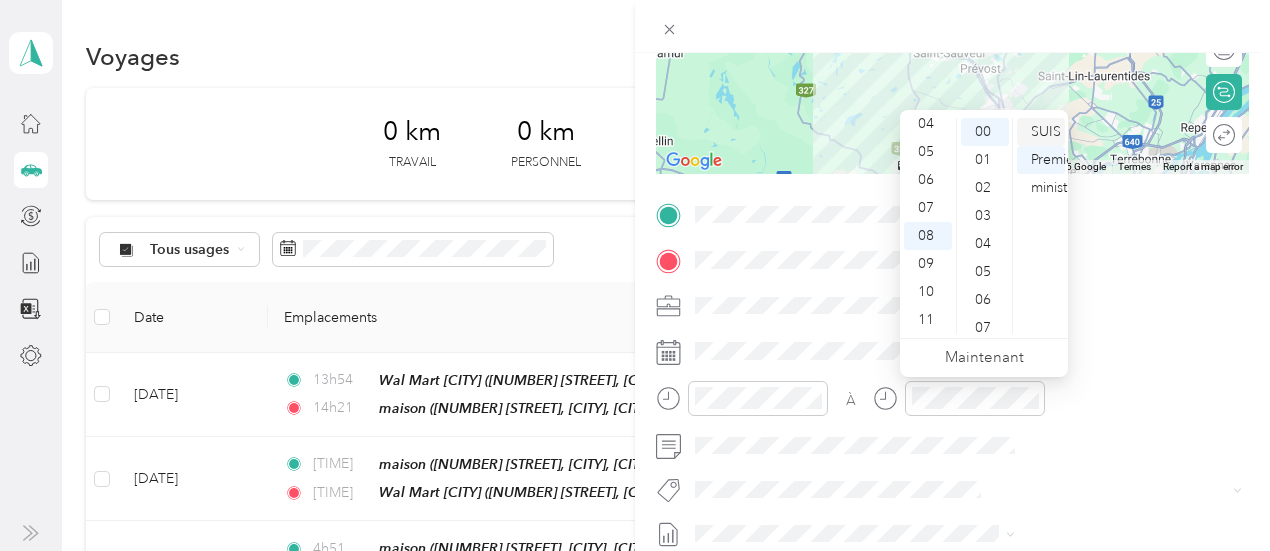 click on "SUIS" at bounding box center [1046, 131] 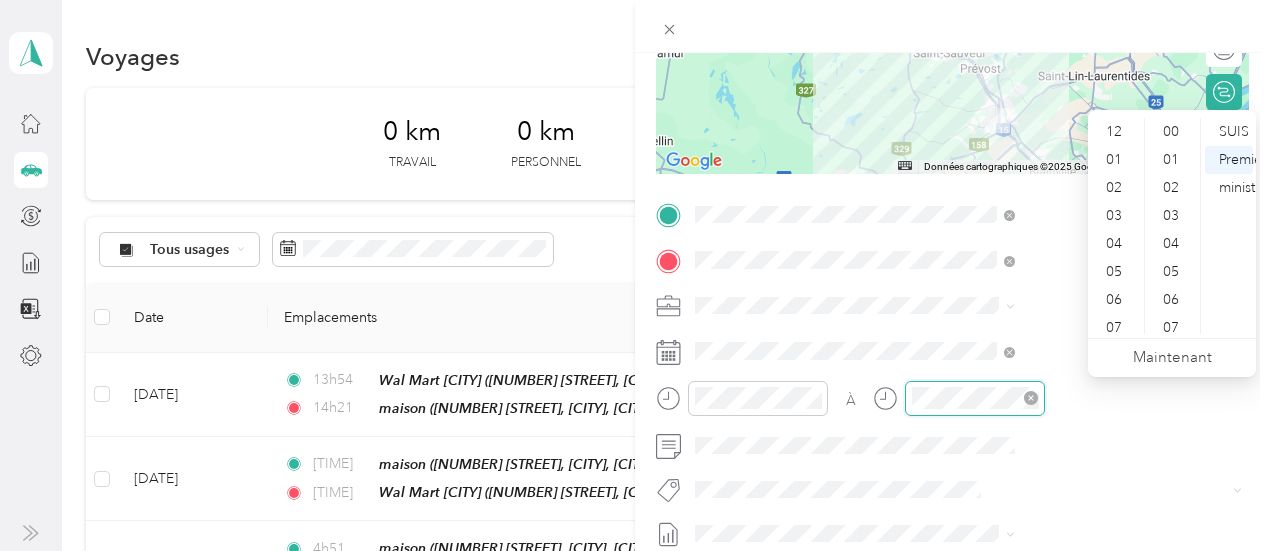 scroll, scrollTop: 644, scrollLeft: 0, axis: vertical 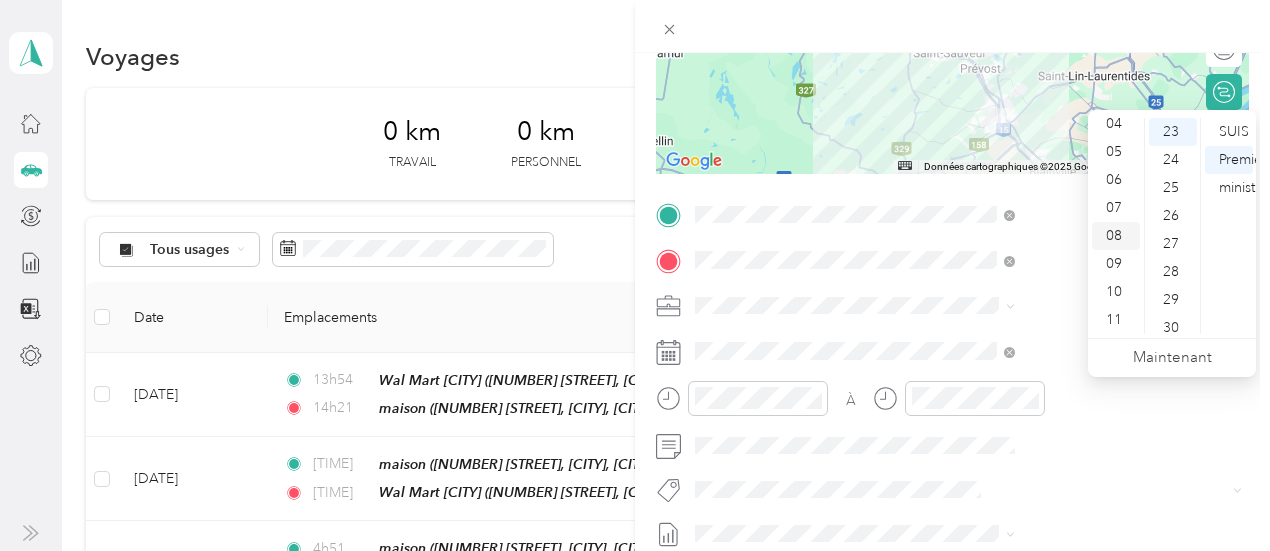 click on "08" at bounding box center [1114, 235] 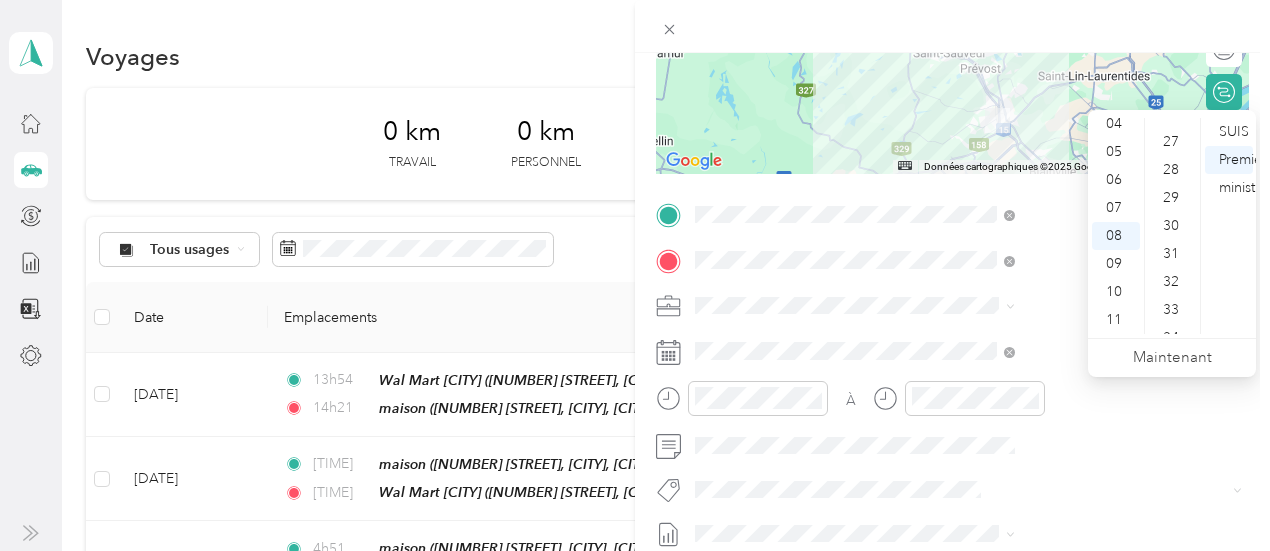 scroll, scrollTop: 798, scrollLeft: 0, axis: vertical 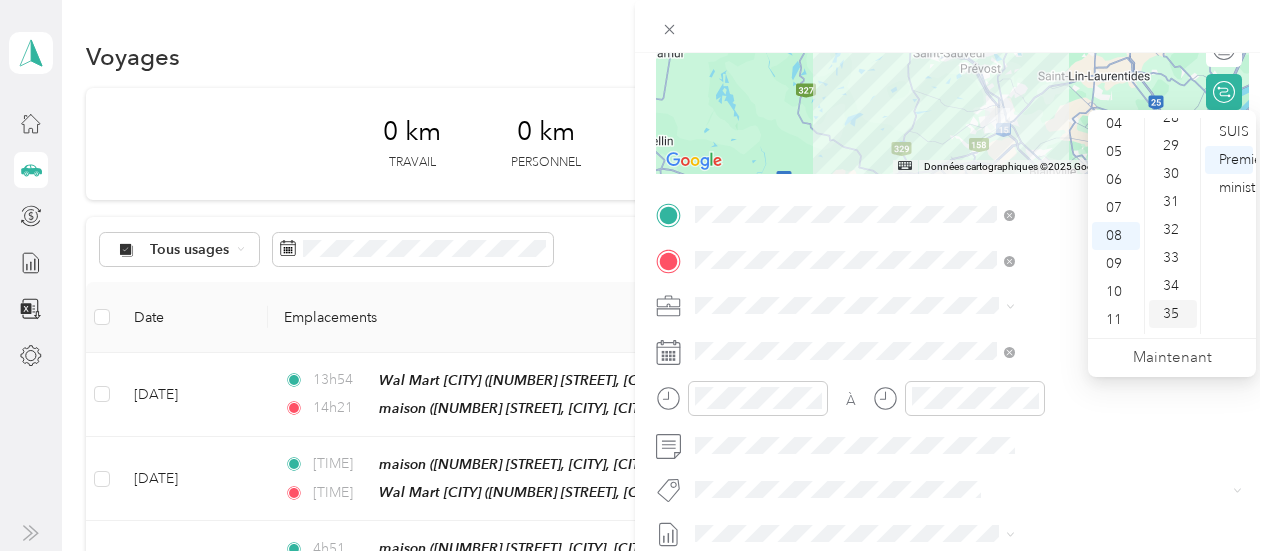 click on "35" at bounding box center (1171, 313) 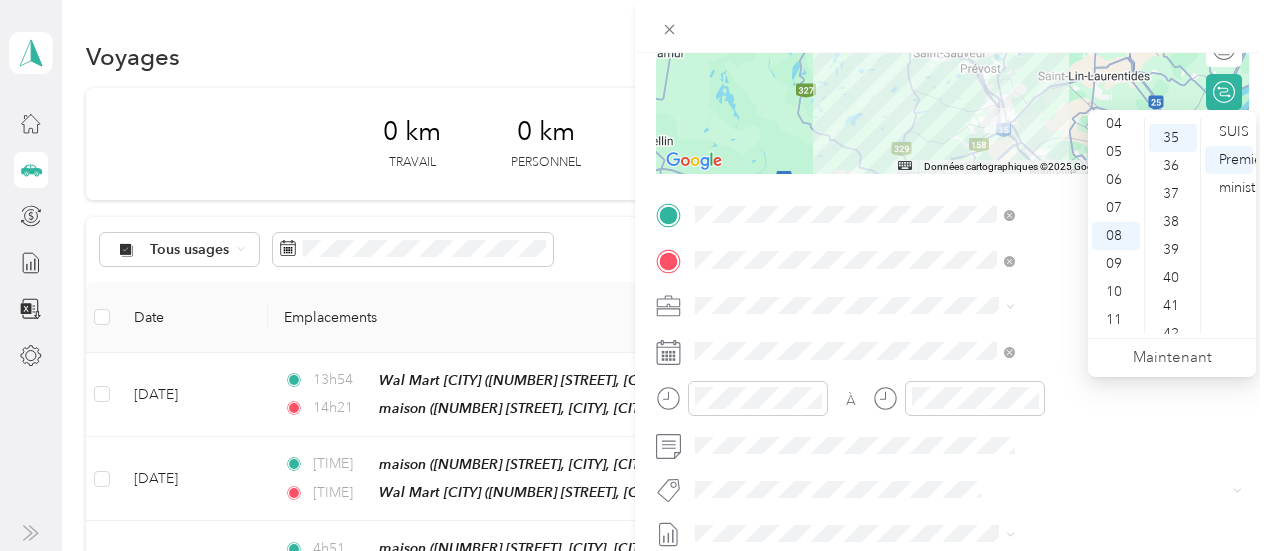 scroll, scrollTop: 980, scrollLeft: 0, axis: vertical 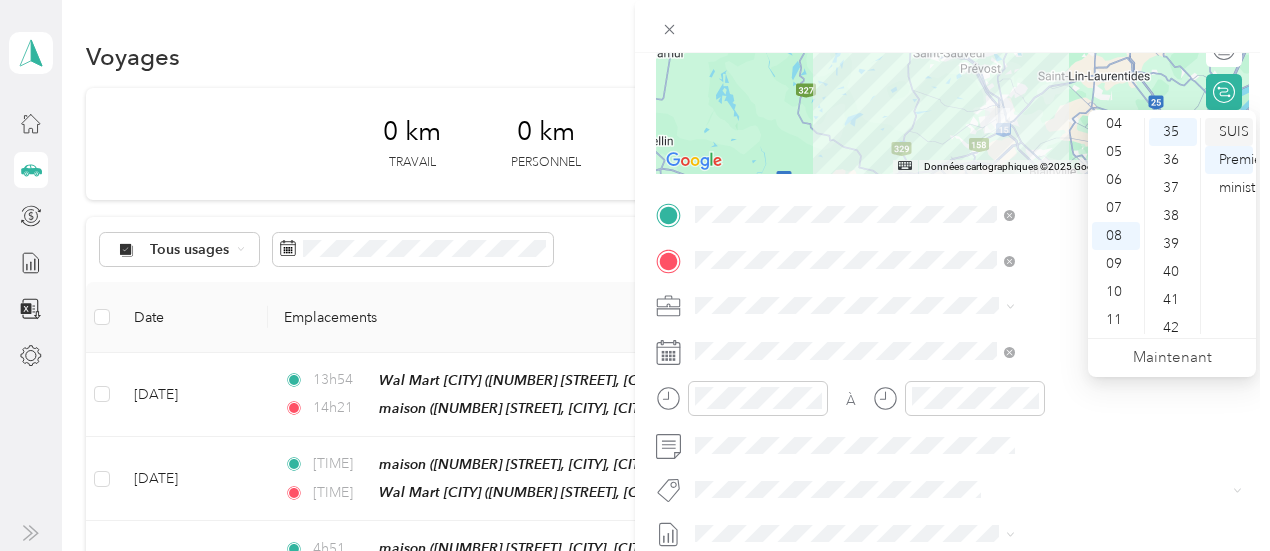 click on "SUIS" at bounding box center [1229, 132] 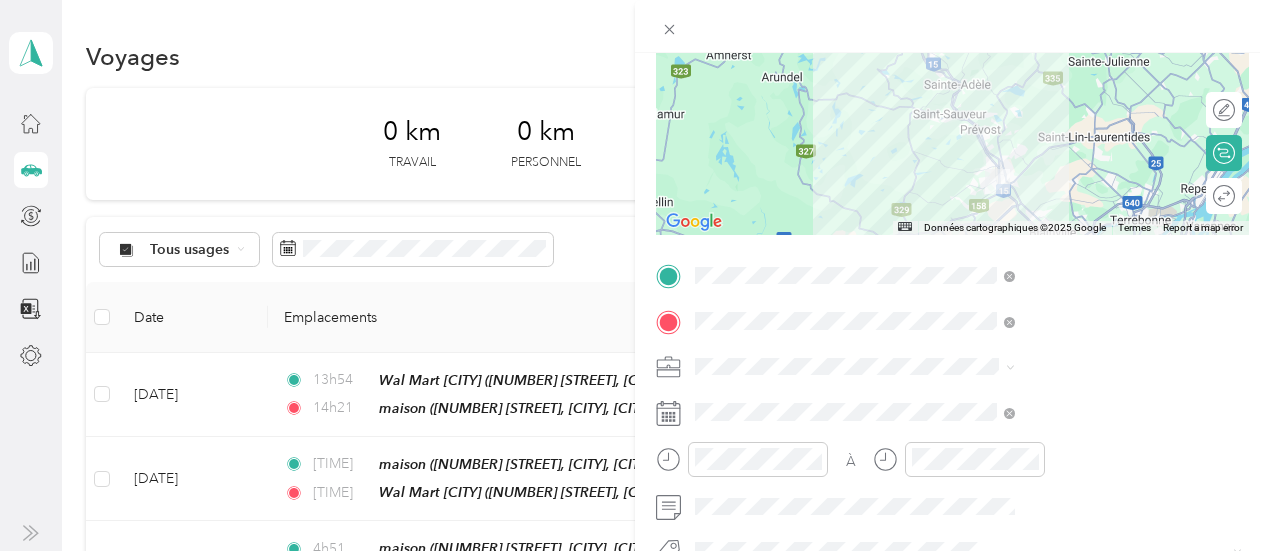 scroll, scrollTop: 0, scrollLeft: 0, axis: both 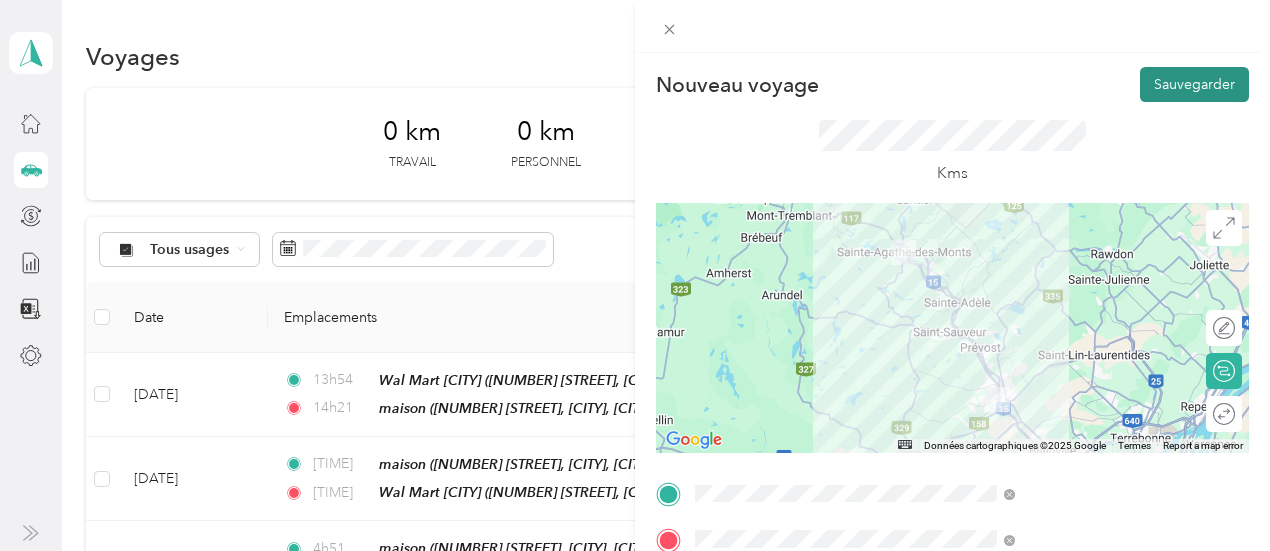 click on "Sauvegarder" at bounding box center [1194, 84] 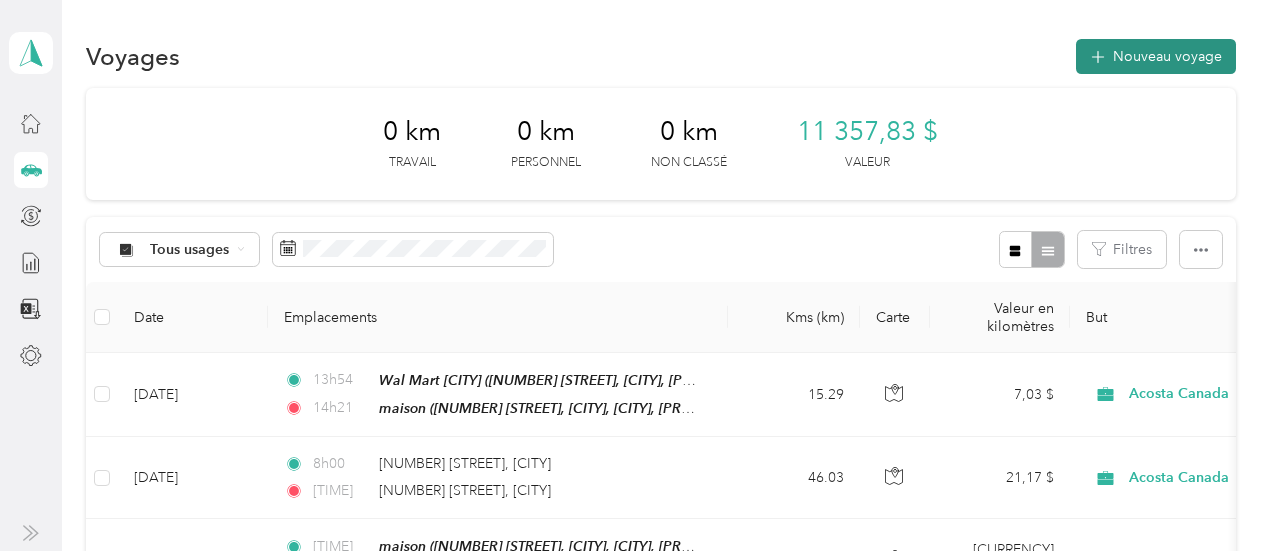 click on "Nouveau voyage" at bounding box center [1167, 56] 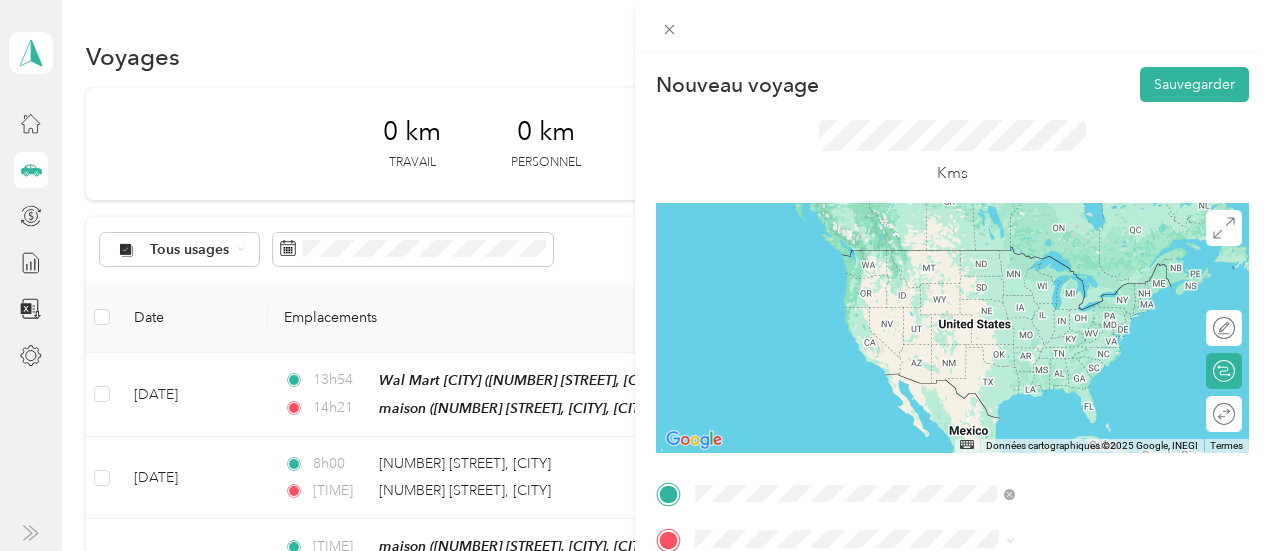 click on "[NUMBER] [STREET] [CITY], [PROVINCE] [POSTAL_CODE], [COUNTRY]" at bounding box center (1071, 279) 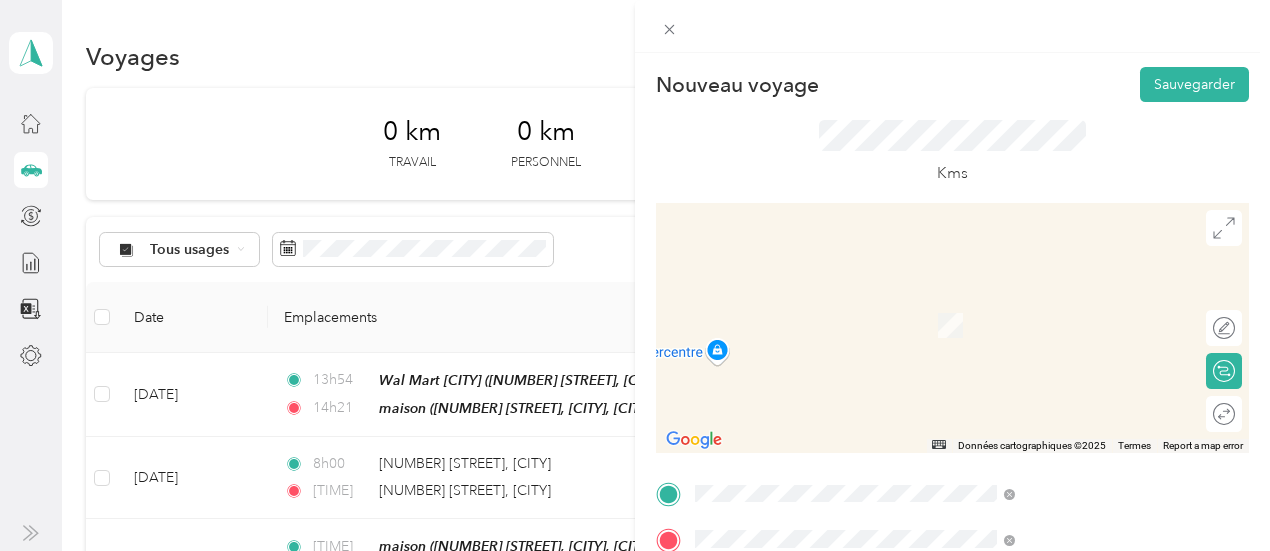 click on "[NUMBER] [STREET] [CITY], [PROVINCE] [POSTAL_CODE], [COUNTRY]" at bounding box center (1081, 493) 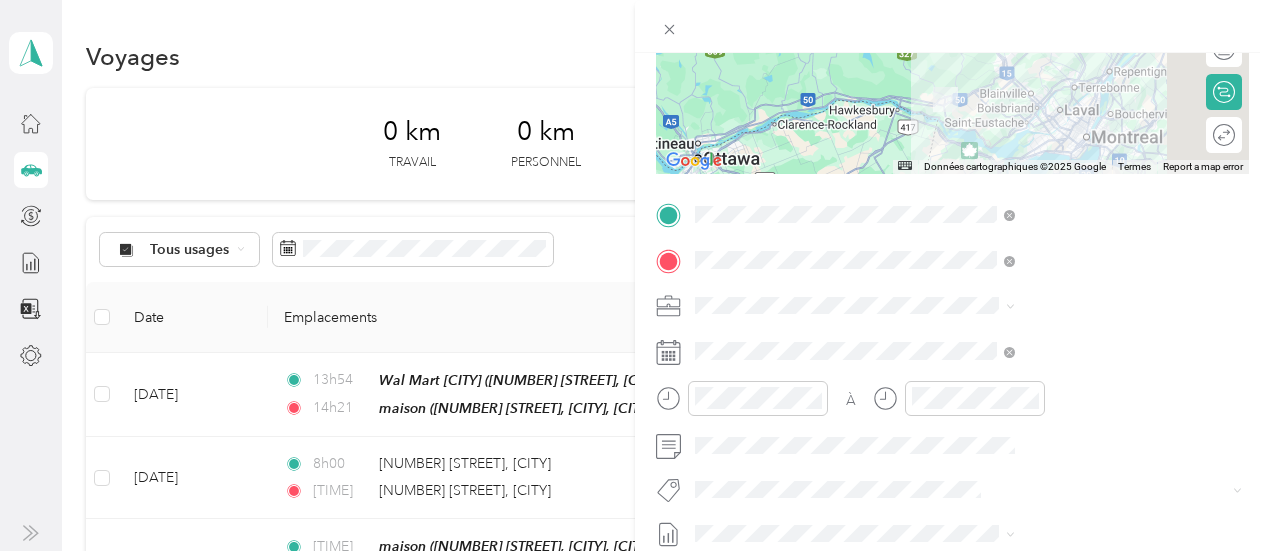 scroll, scrollTop: 316, scrollLeft: 0, axis: vertical 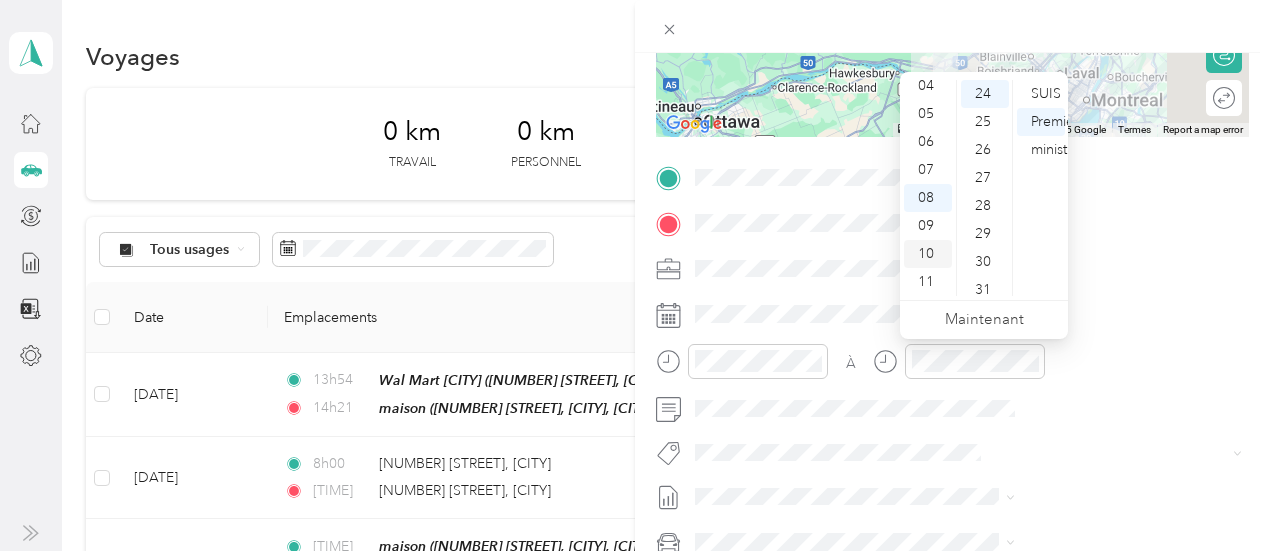 click on "10" at bounding box center [926, 253] 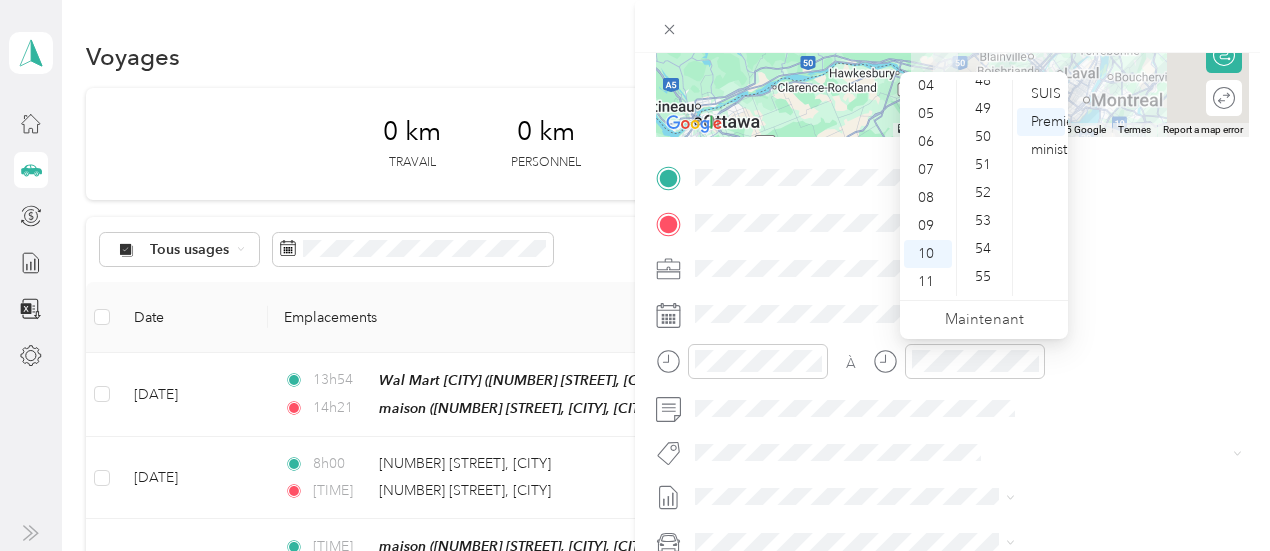 scroll, scrollTop: 1369, scrollLeft: 0, axis: vertical 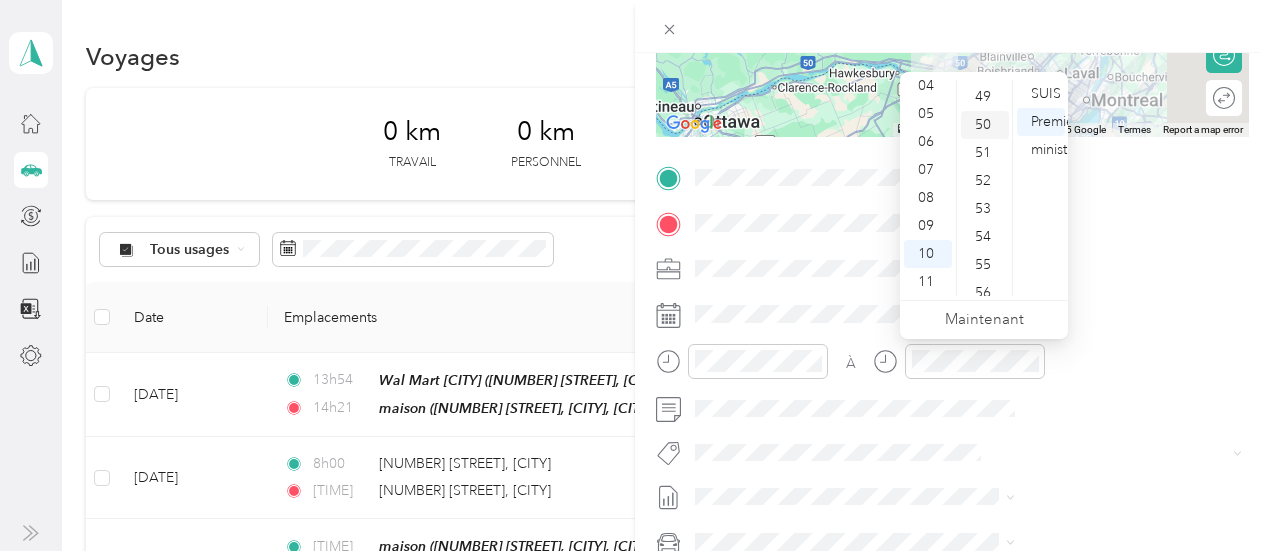 click on "50" at bounding box center (985, 125) 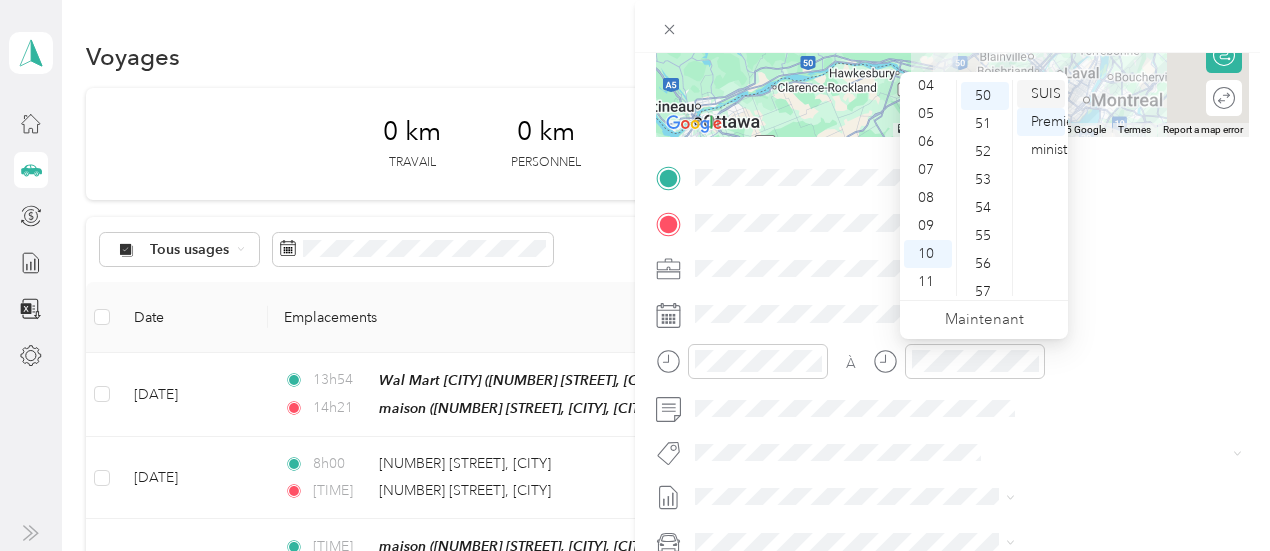scroll, scrollTop: 1400, scrollLeft: 0, axis: vertical 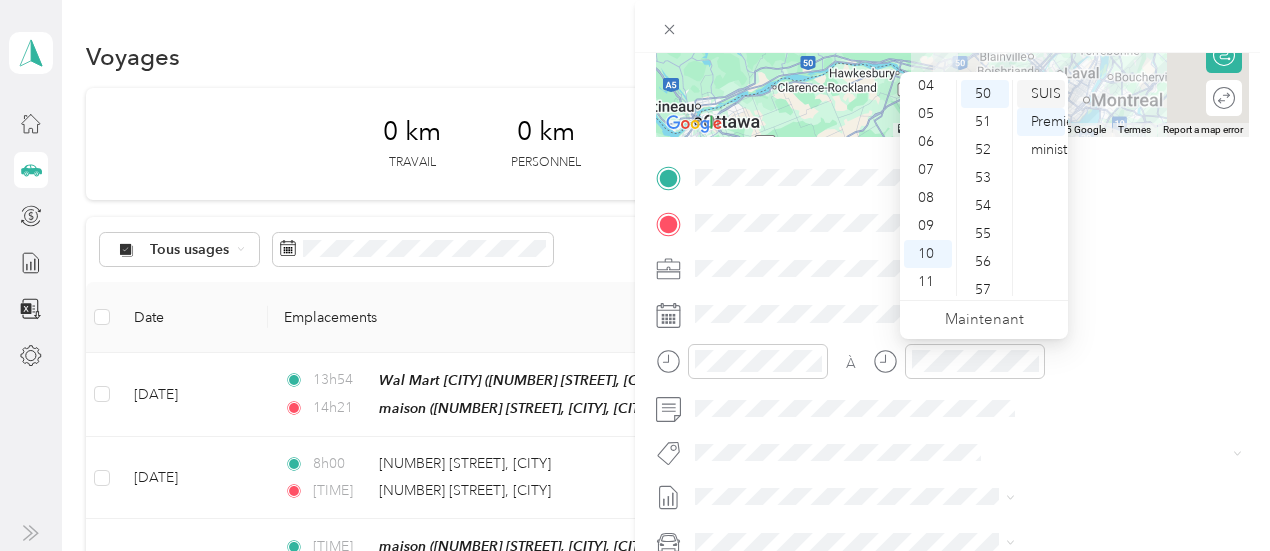 click on "SUIS" at bounding box center (1046, 93) 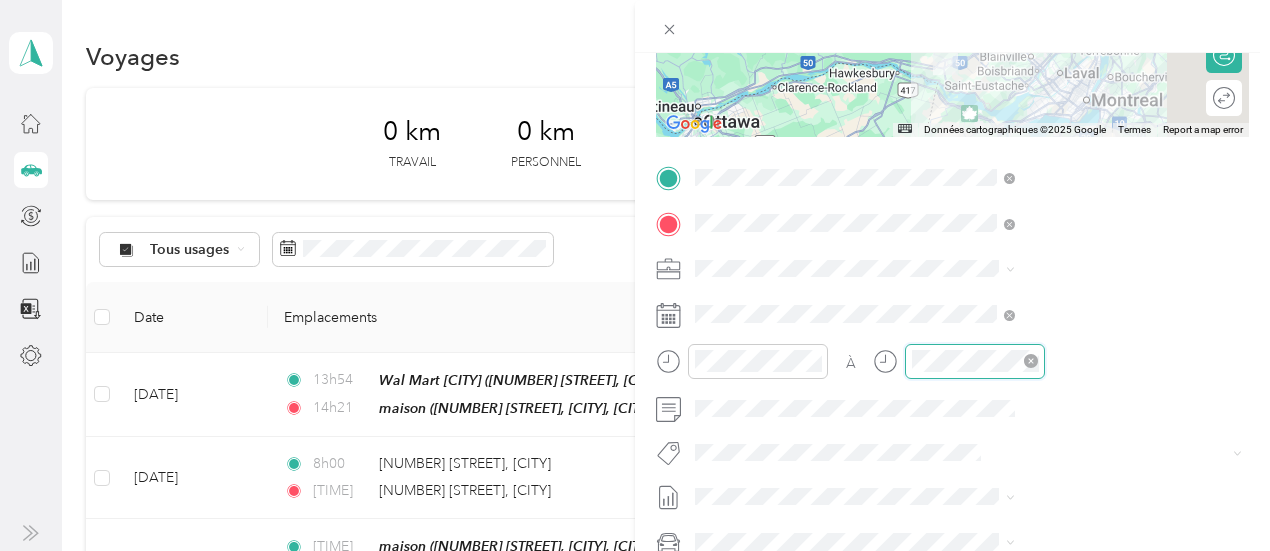 scroll, scrollTop: 672, scrollLeft: 0, axis: vertical 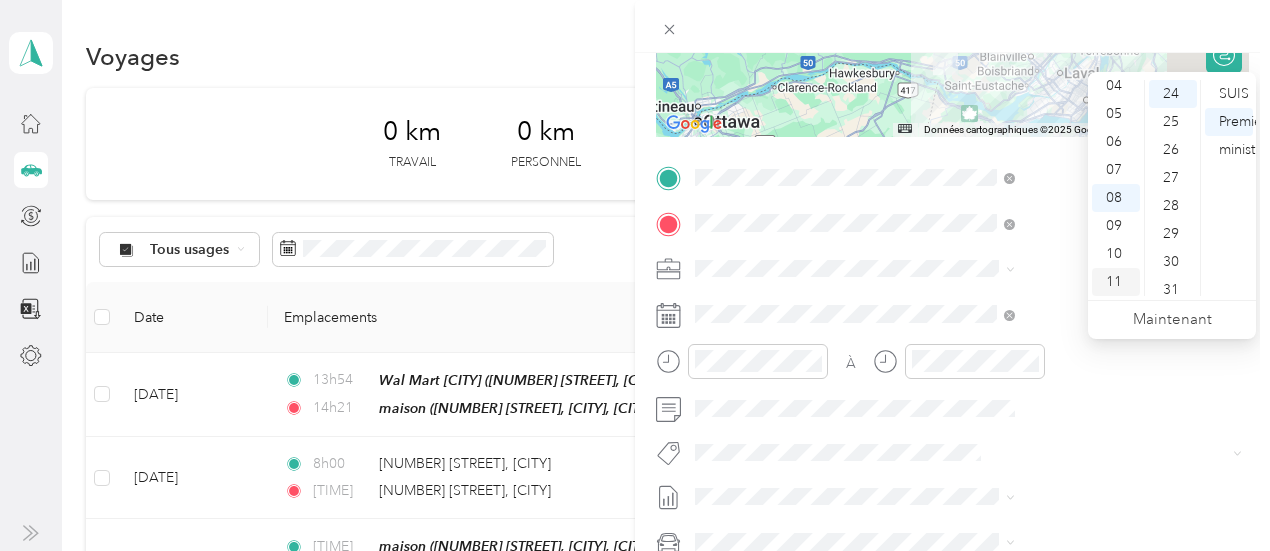 click on "11" at bounding box center (1114, 281) 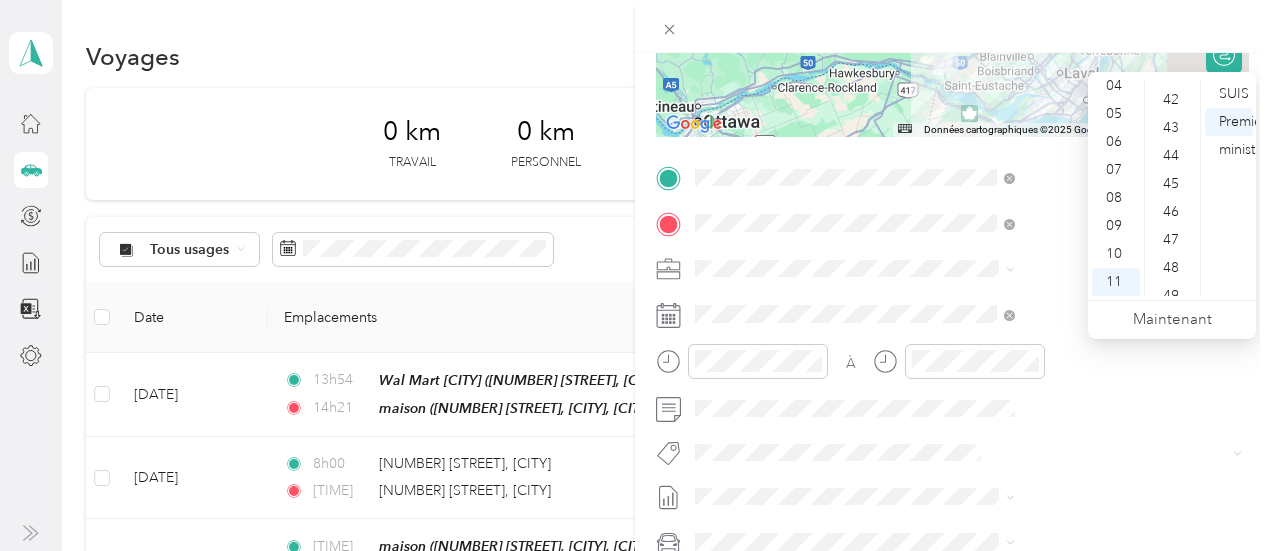 scroll, scrollTop: 1194, scrollLeft: 0, axis: vertical 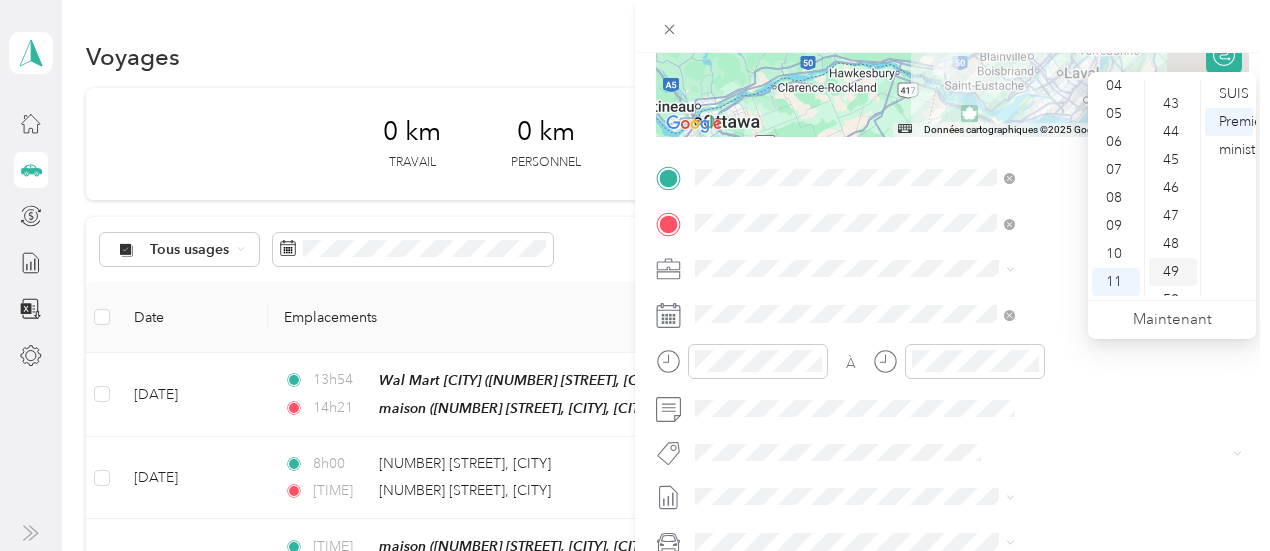 click on "49" at bounding box center [1171, 271] 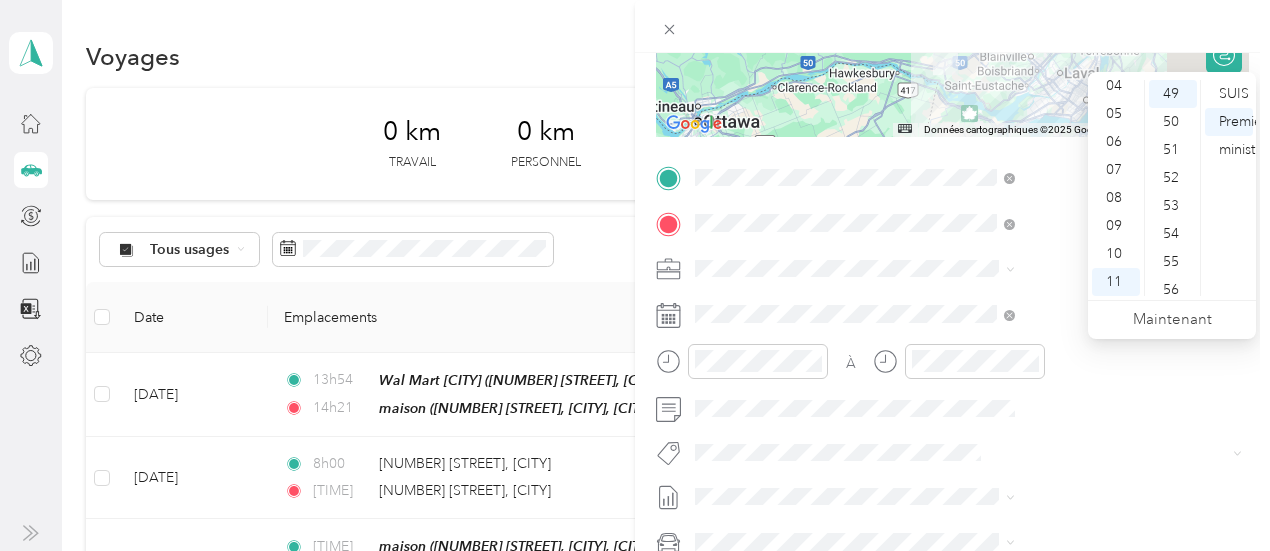 scroll, scrollTop: 1372, scrollLeft: 0, axis: vertical 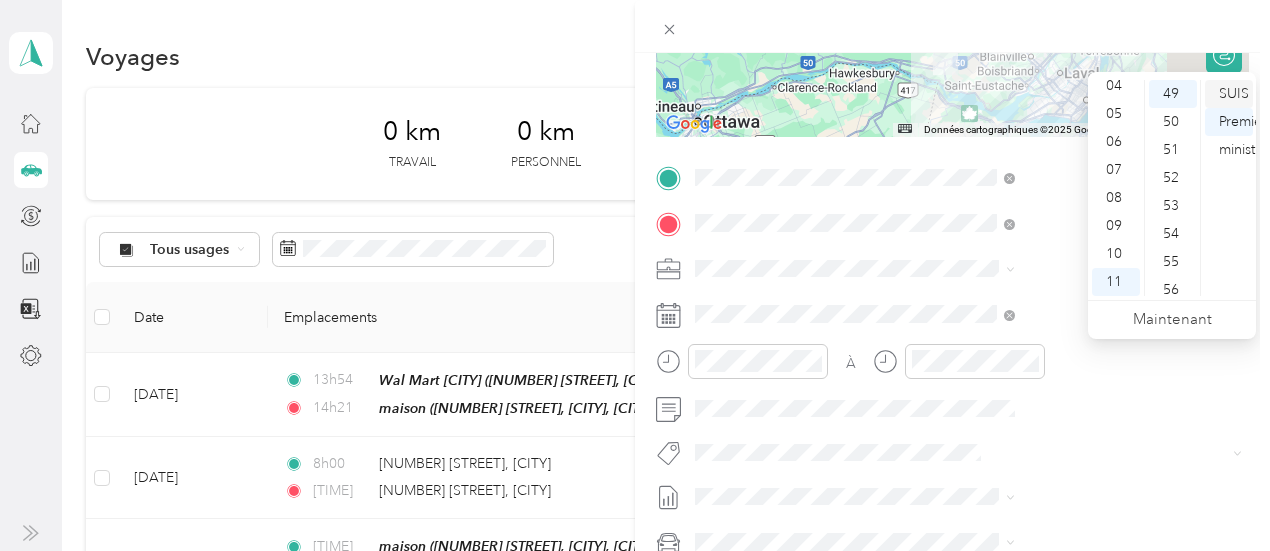 click on "SUIS" at bounding box center [1234, 93] 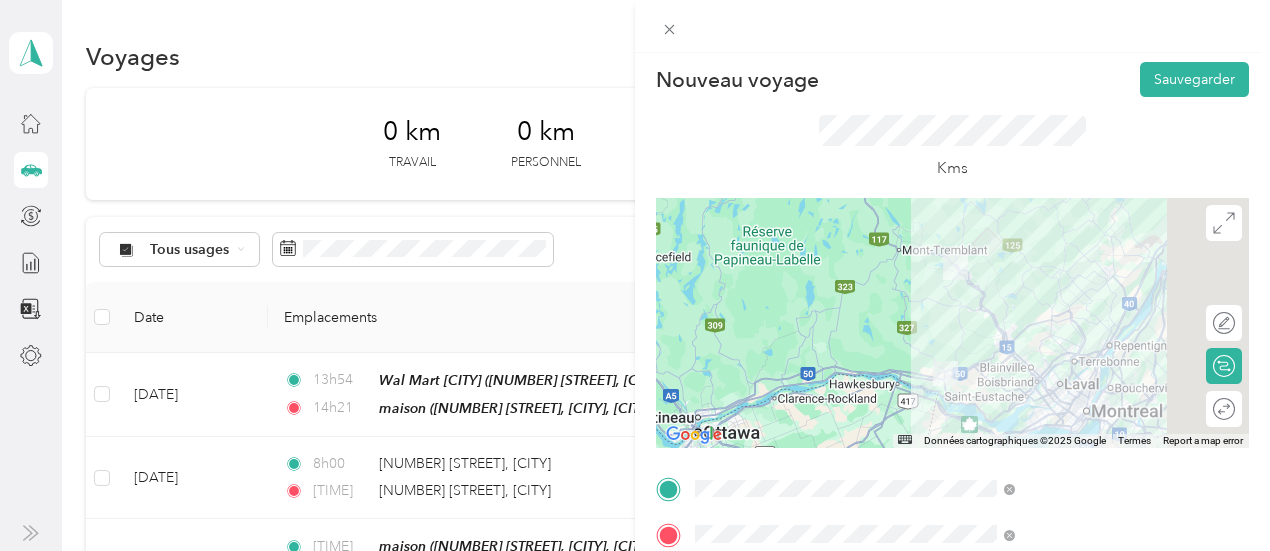 scroll, scrollTop: 0, scrollLeft: 0, axis: both 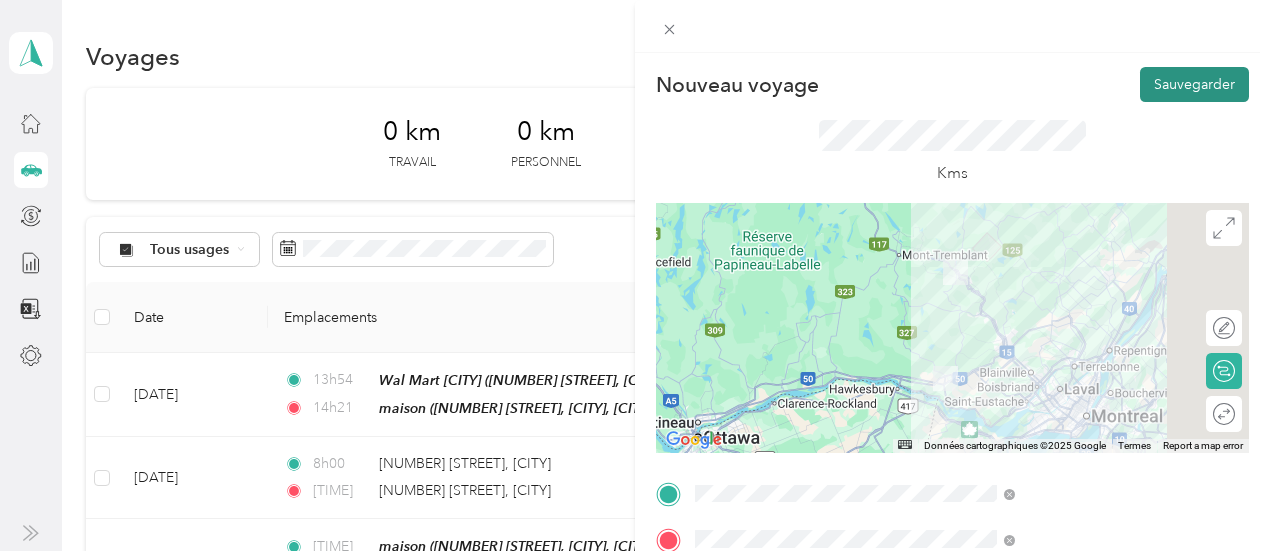 click on "Sauvegarder" at bounding box center (1194, 84) 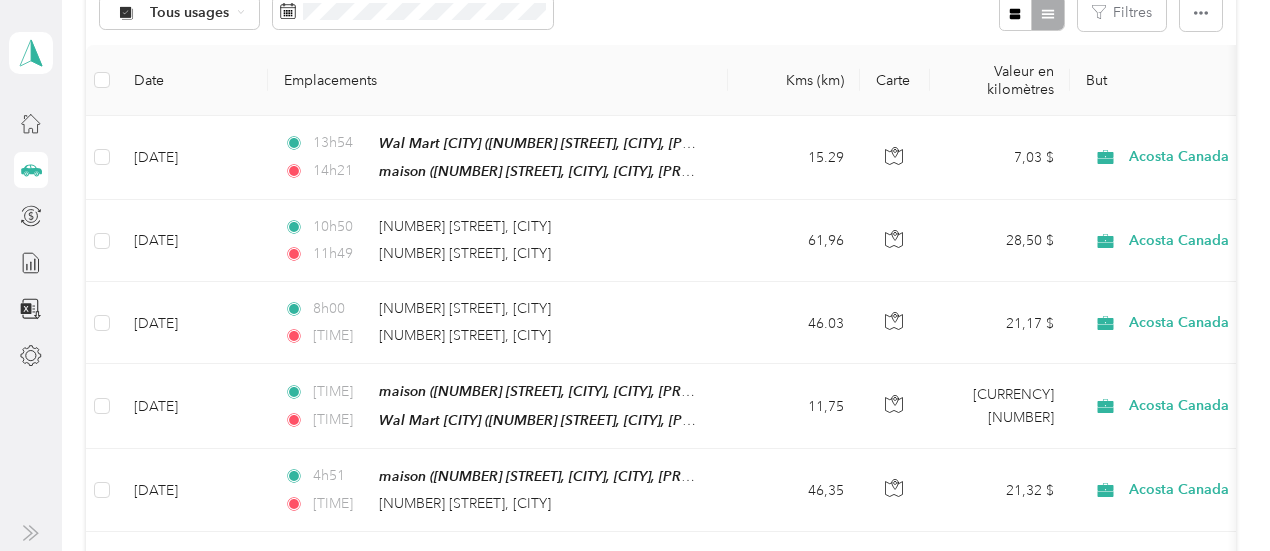 scroll, scrollTop: 258, scrollLeft: 0, axis: vertical 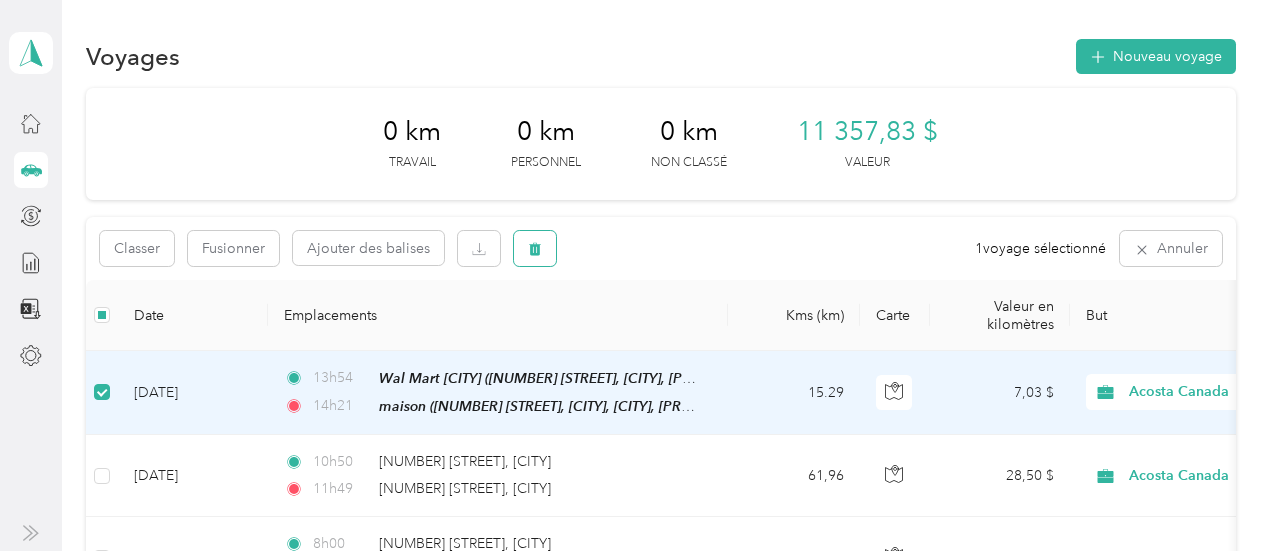 click at bounding box center [535, 248] 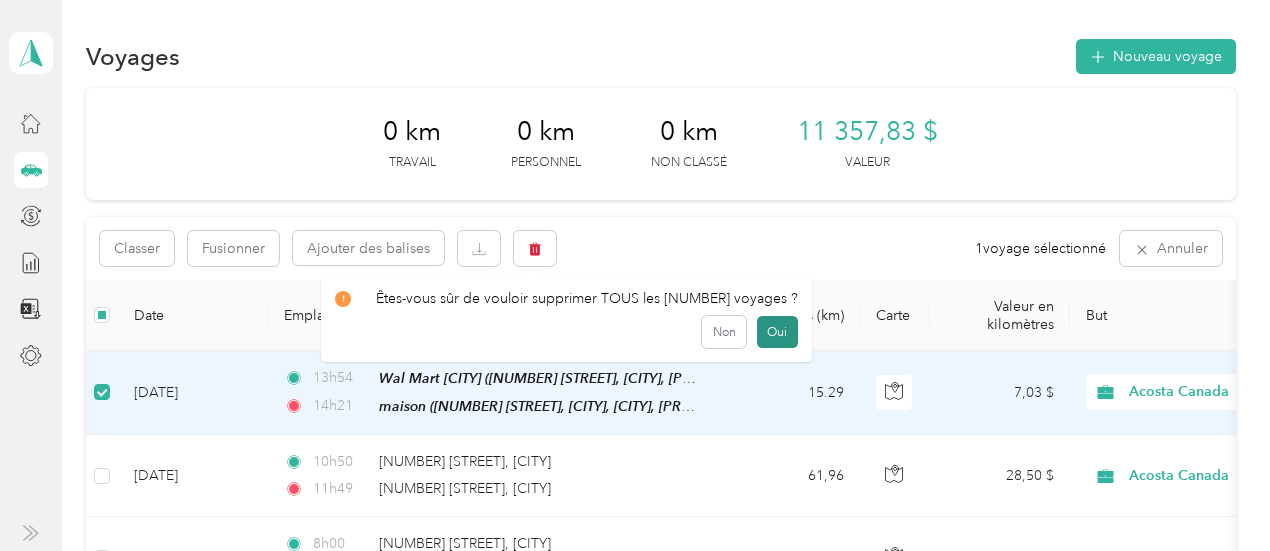 click on "Oui" at bounding box center [777, 331] 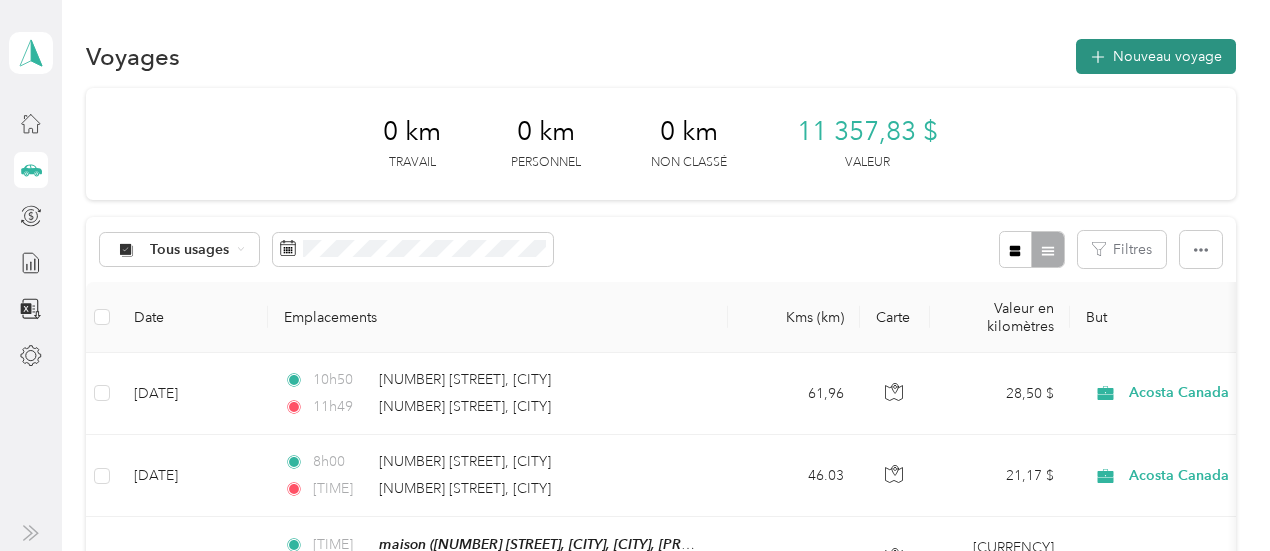 click on "Nouveau voyage" at bounding box center (1167, 56) 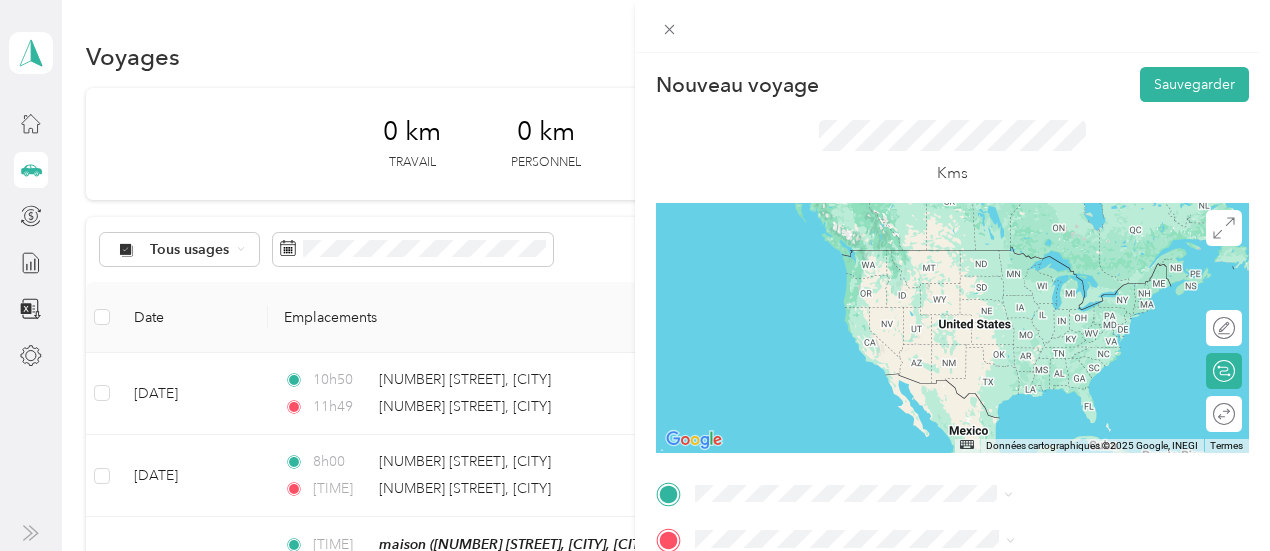 click on "[NUMBER] [STREET] [CITY], [PROVINCE] [POSTAL_CODE], [COUNTRY]" at bounding box center [1071, 258] 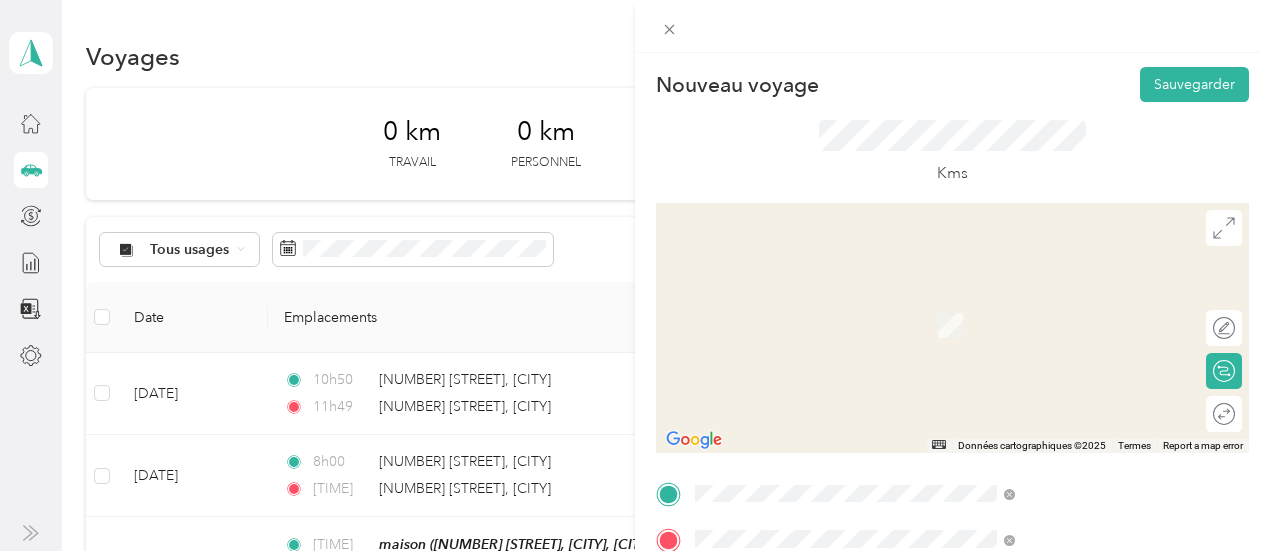 click on "[NUMBER] [STREET] [CITY], [PROVINCE] [POSTAL_CODE], [COUNTRY]" at bounding box center (1081, 304) 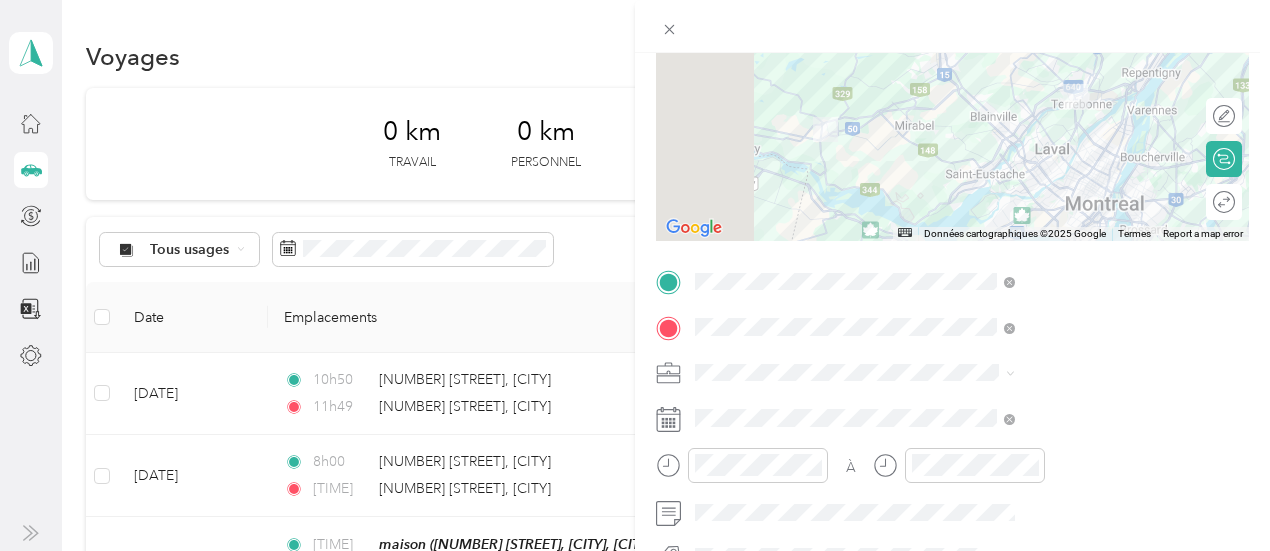 scroll, scrollTop: 214, scrollLeft: 0, axis: vertical 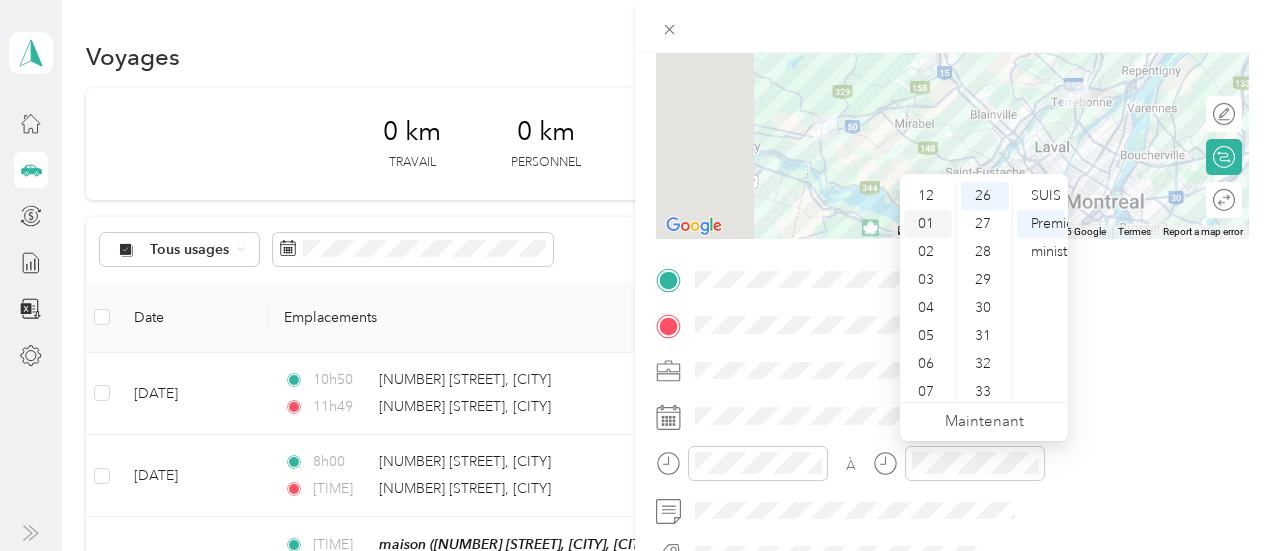 click on "01" at bounding box center [926, 223] 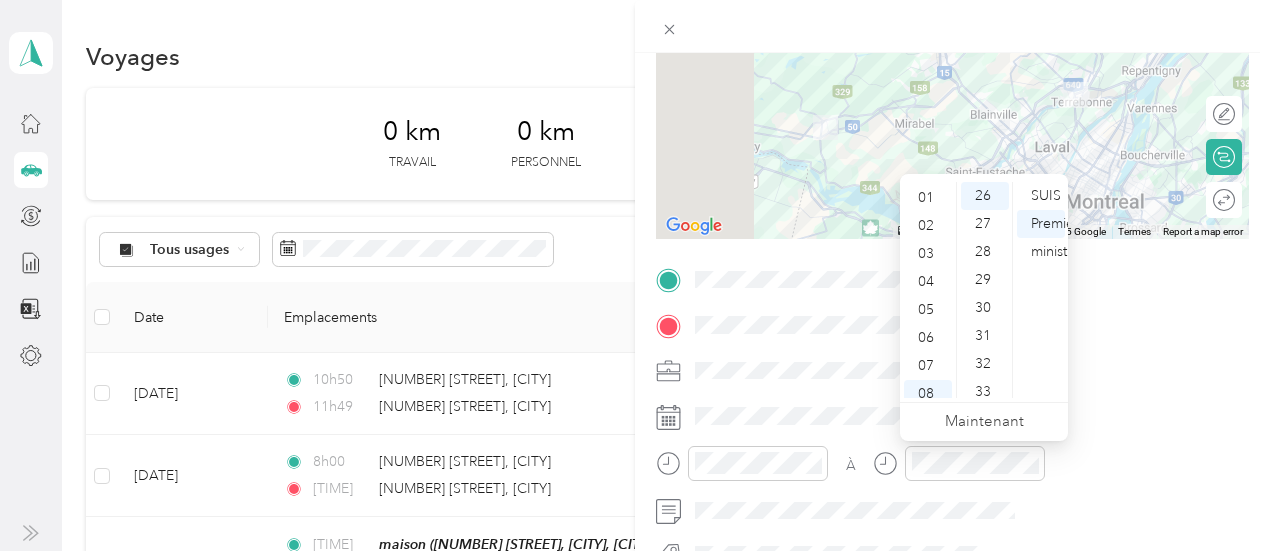 scroll, scrollTop: 28, scrollLeft: 0, axis: vertical 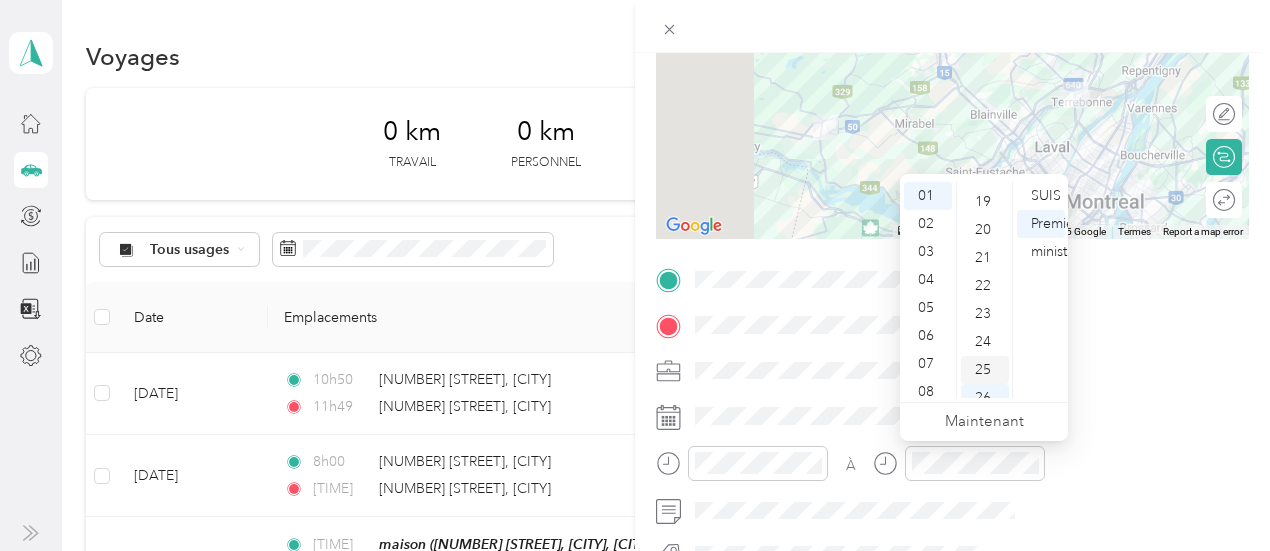 click on "25" at bounding box center [983, 369] 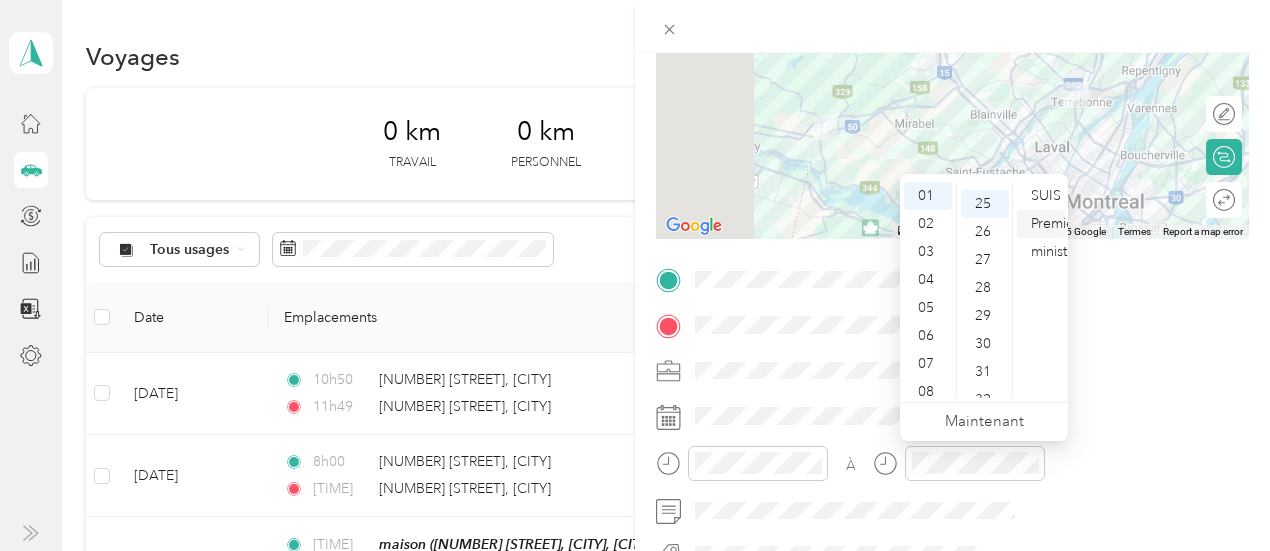 scroll, scrollTop: 700, scrollLeft: 0, axis: vertical 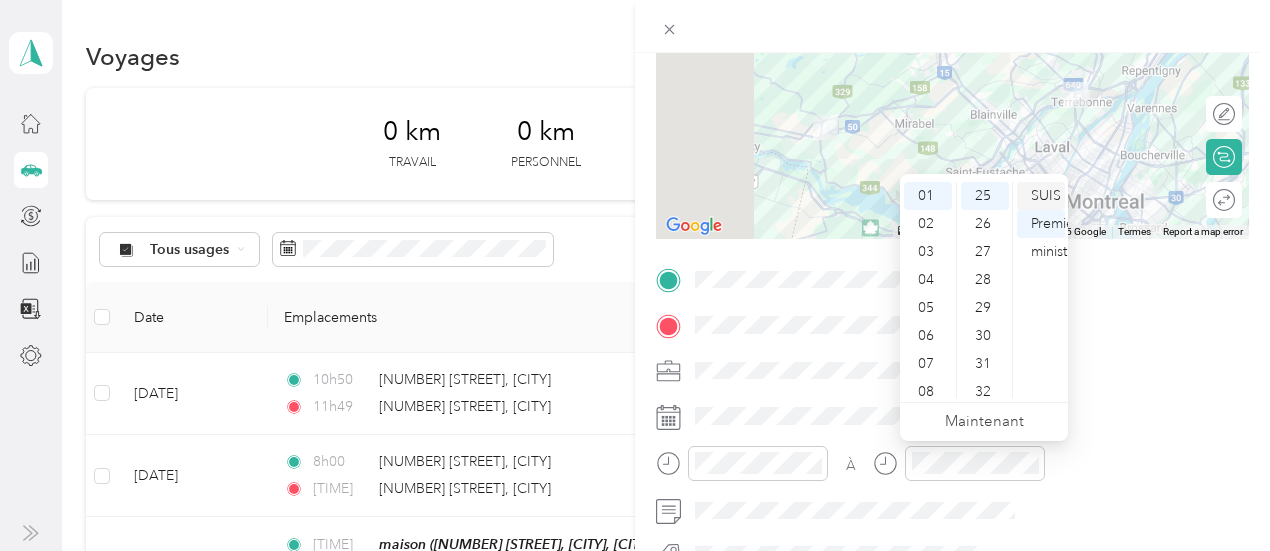 click on "SUIS" at bounding box center (1046, 195) 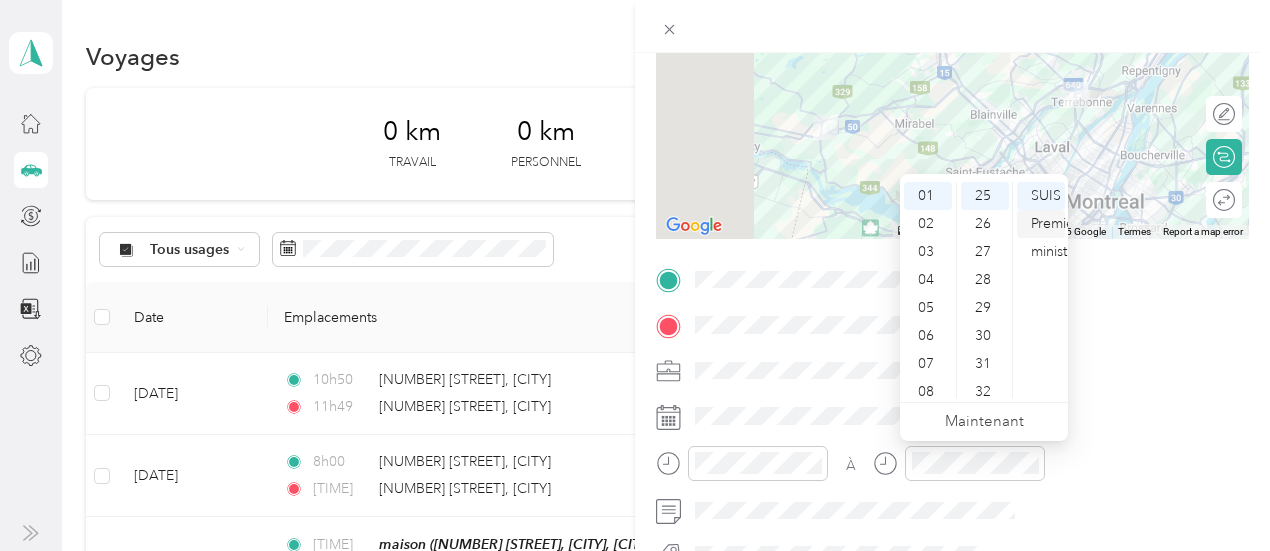 click on "Premier ministre" at bounding box center (1055, 237) 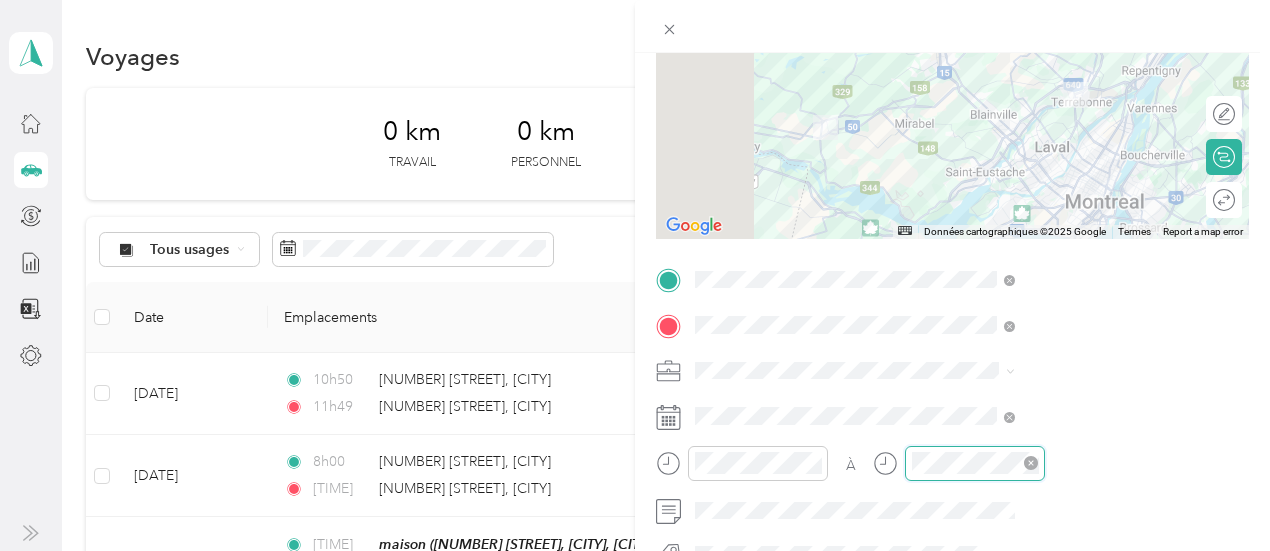 scroll, scrollTop: 718, scrollLeft: 0, axis: vertical 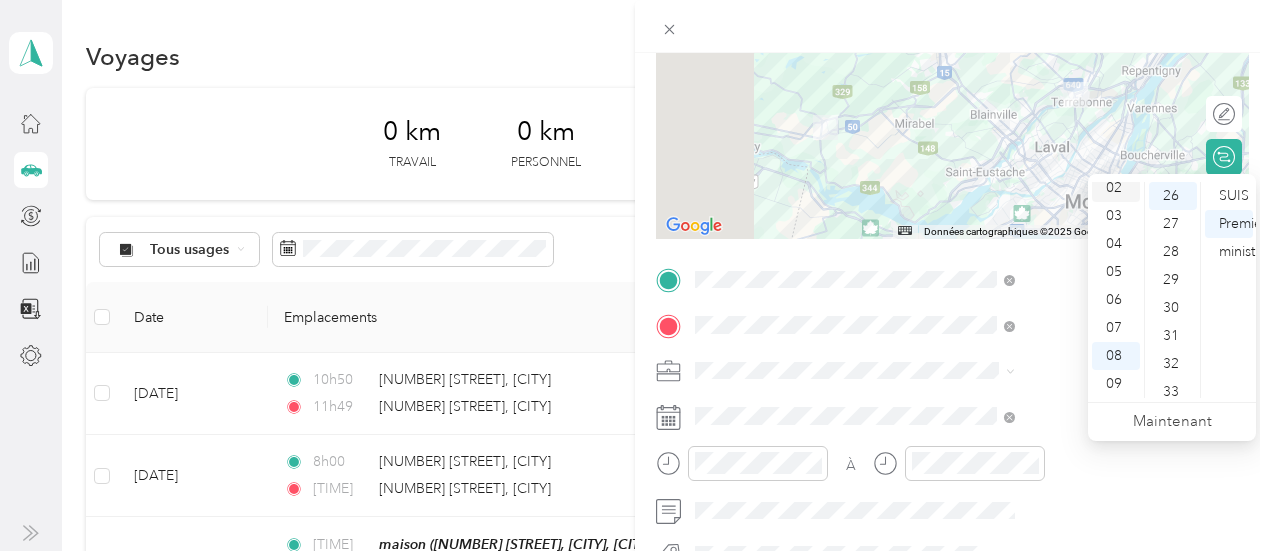 click on "02" at bounding box center (1114, 187) 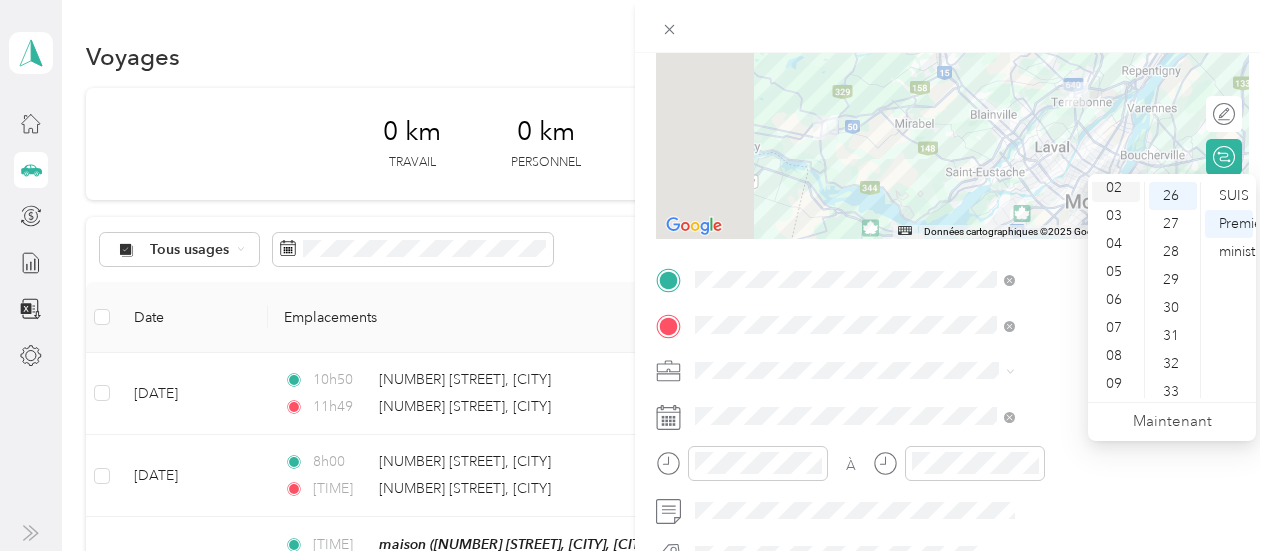 scroll, scrollTop: 56, scrollLeft: 0, axis: vertical 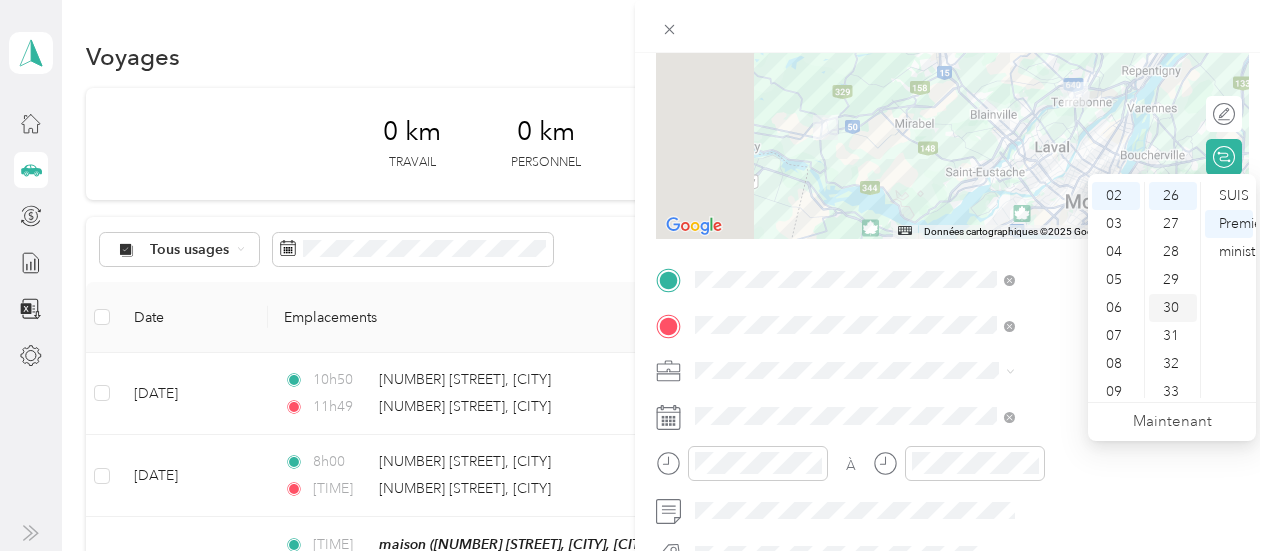 click on "30" at bounding box center [1173, 308] 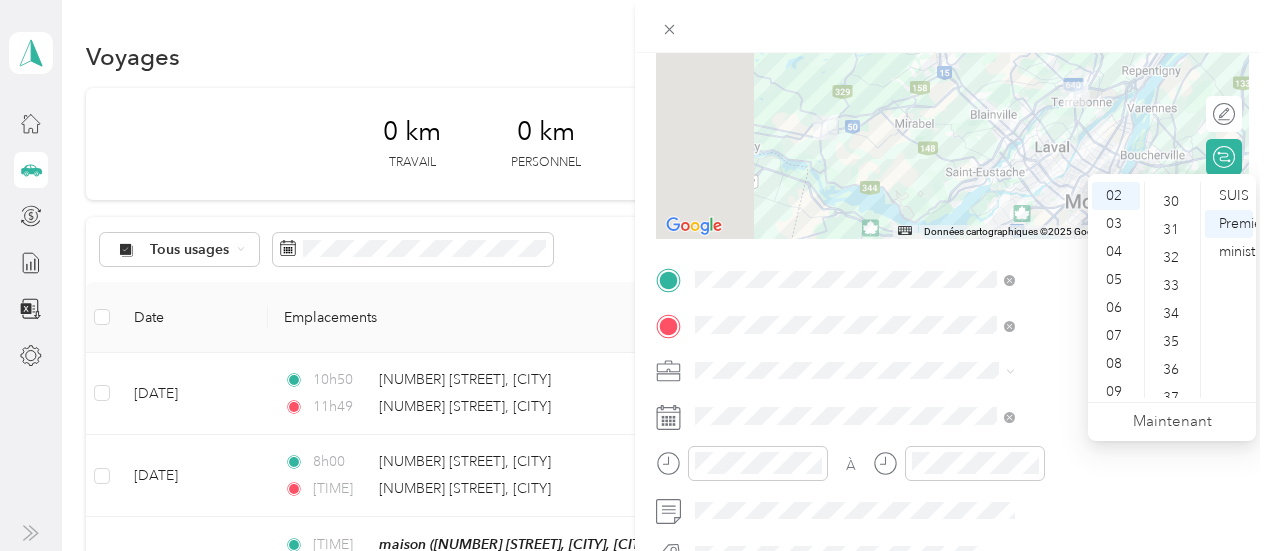 scroll, scrollTop: 840, scrollLeft: 0, axis: vertical 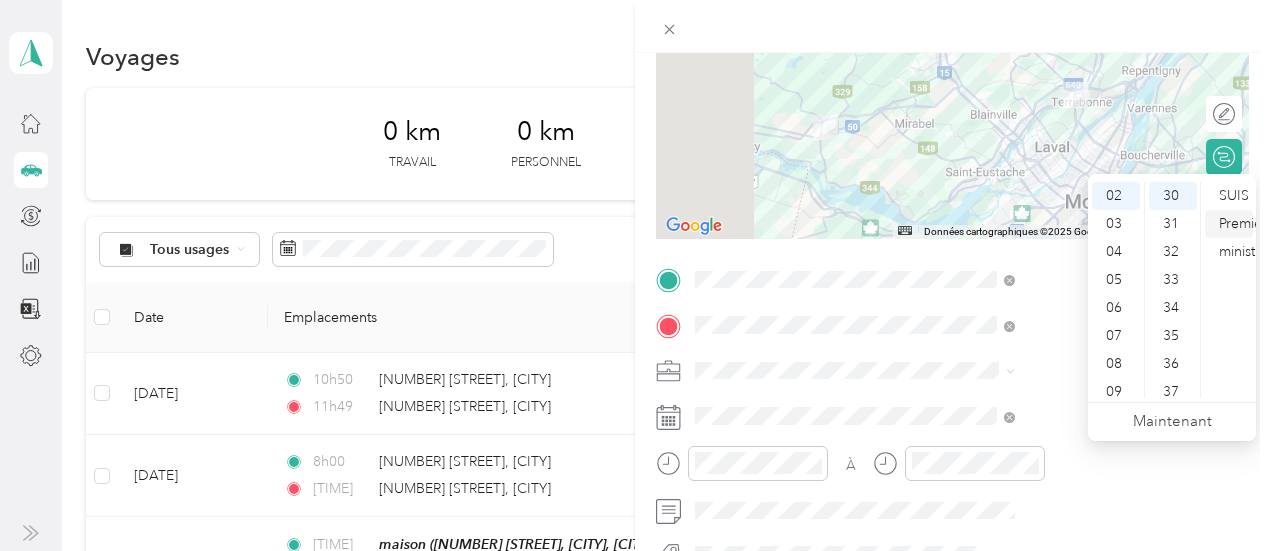 click on "Premier ministre" at bounding box center [1243, 237] 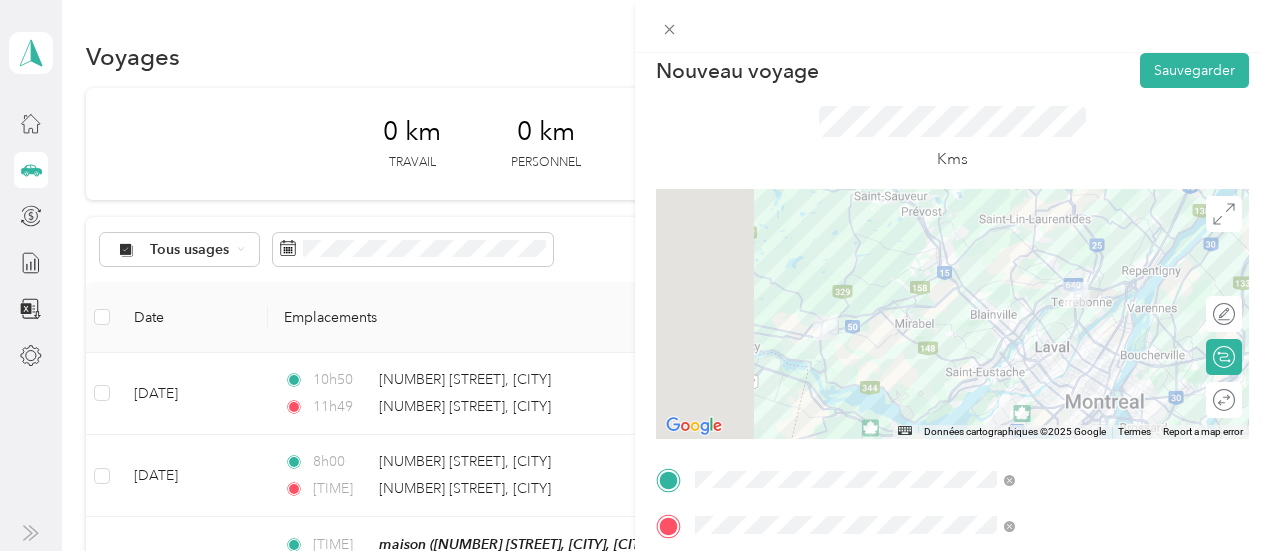scroll, scrollTop: 5, scrollLeft: 0, axis: vertical 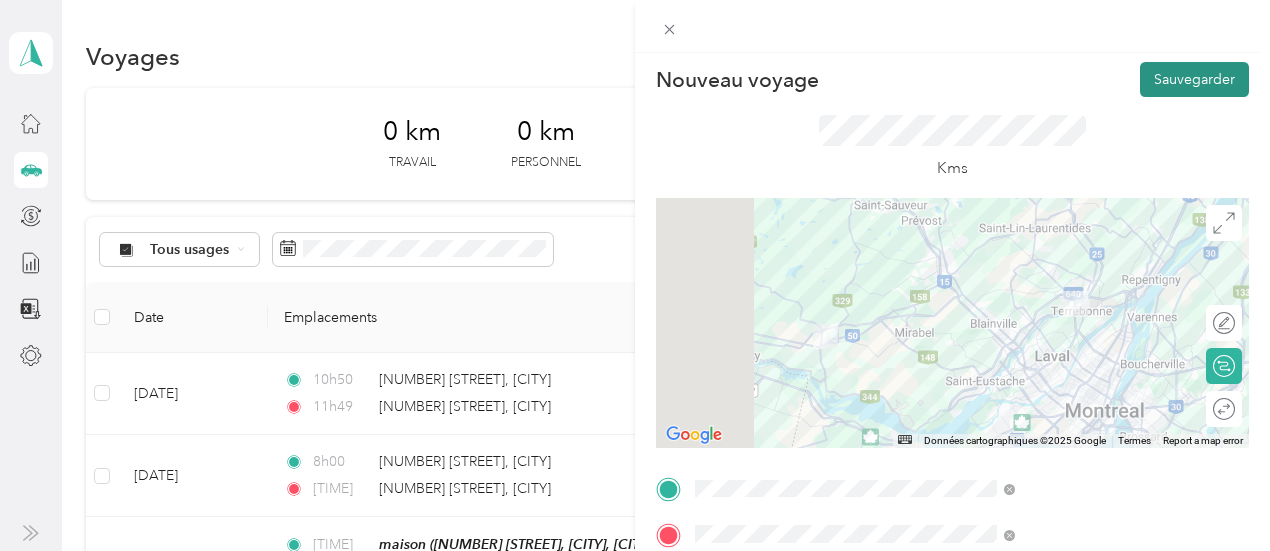 click on "Sauvegarder" at bounding box center (1194, 79) 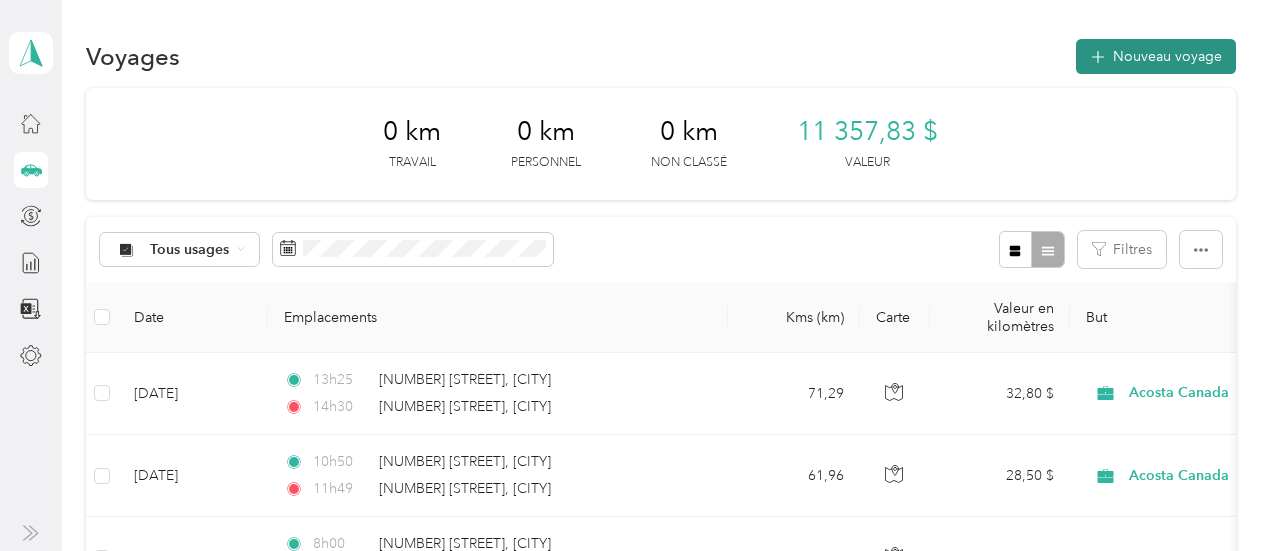 click on "Nouveau voyage" at bounding box center (1167, 56) 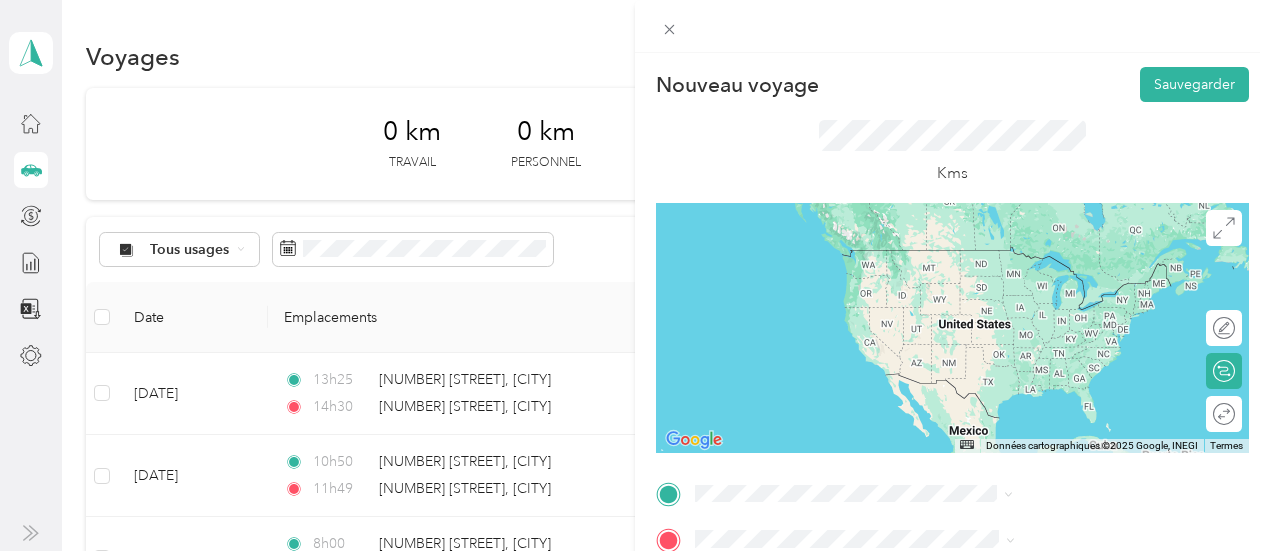 click on "[NUMBER] [STREET] [CITY], [PROVINCE] [POSTAL_CODE], [COUNTRY]" at bounding box center (1071, 258) 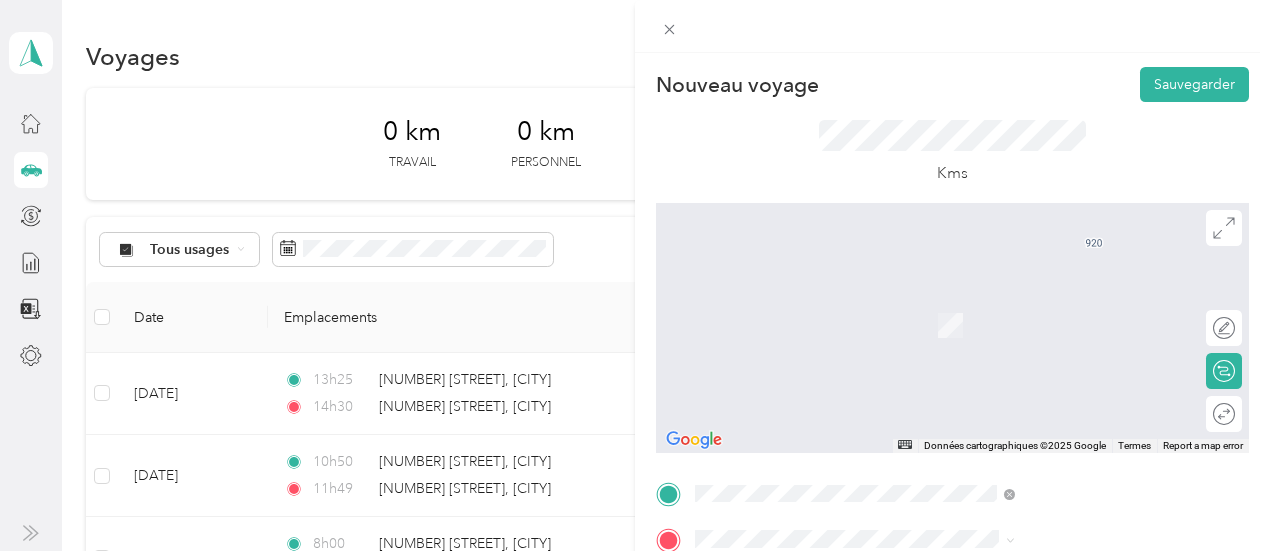 click on "[NUMBER] [STREET] [CITY], [PROVINCE] [POSTAL_CODE]" at bounding box center [1067, 319] 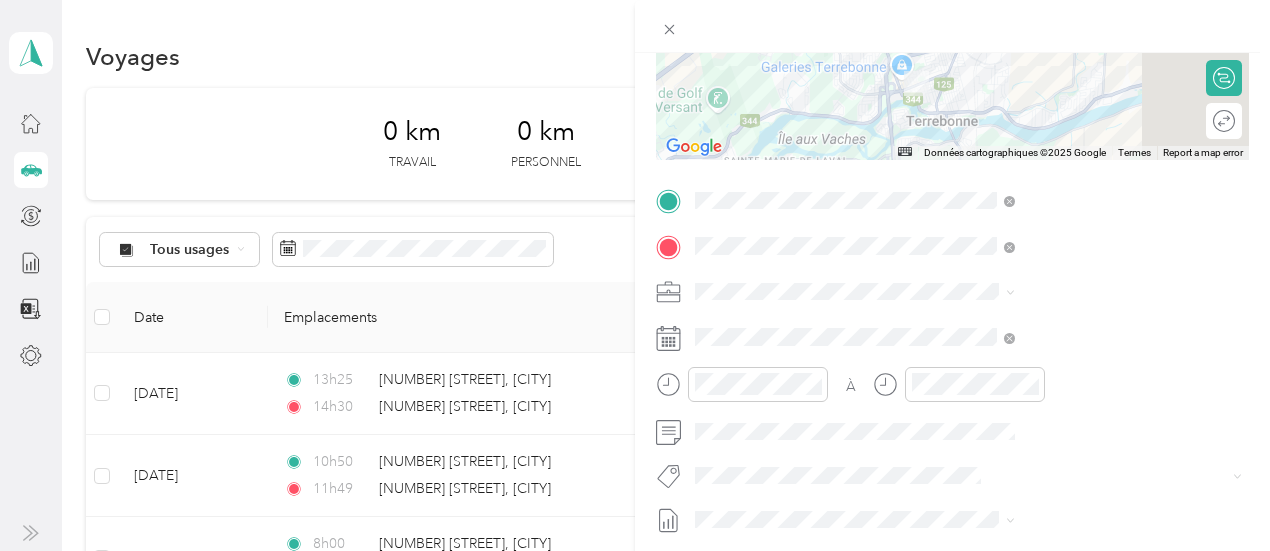 scroll, scrollTop: 305, scrollLeft: 0, axis: vertical 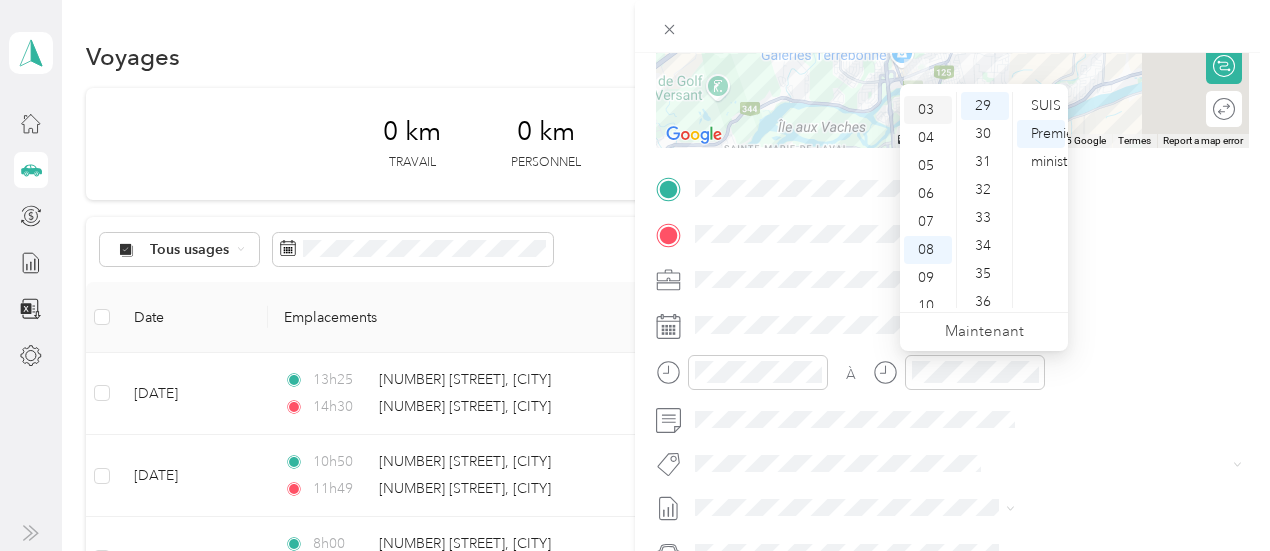 click on "03" at bounding box center (926, 109) 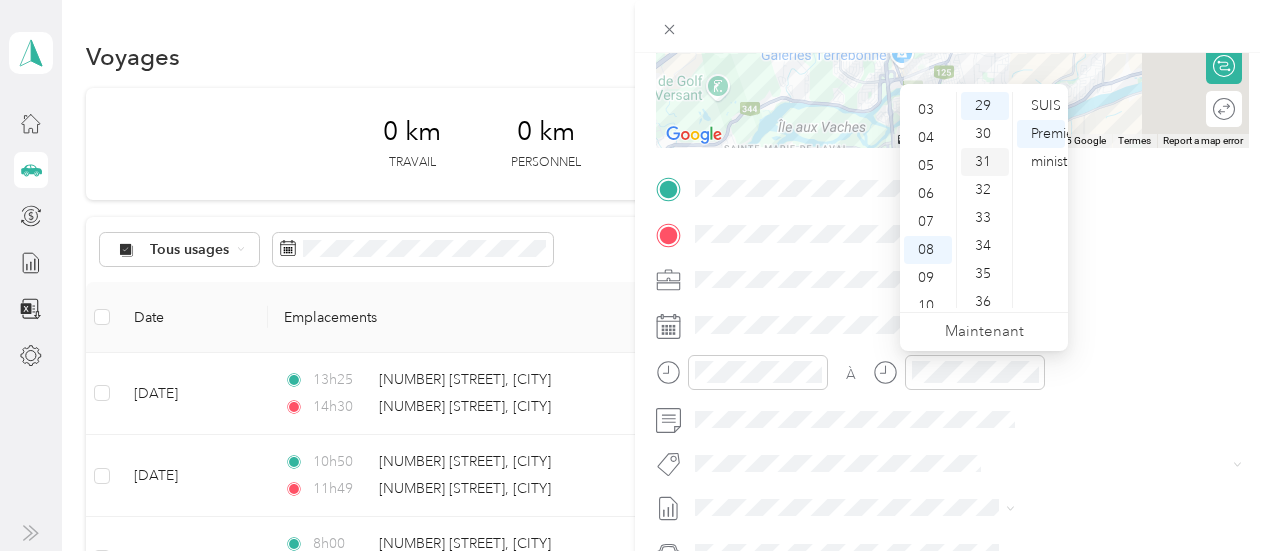 scroll, scrollTop: 84, scrollLeft: 0, axis: vertical 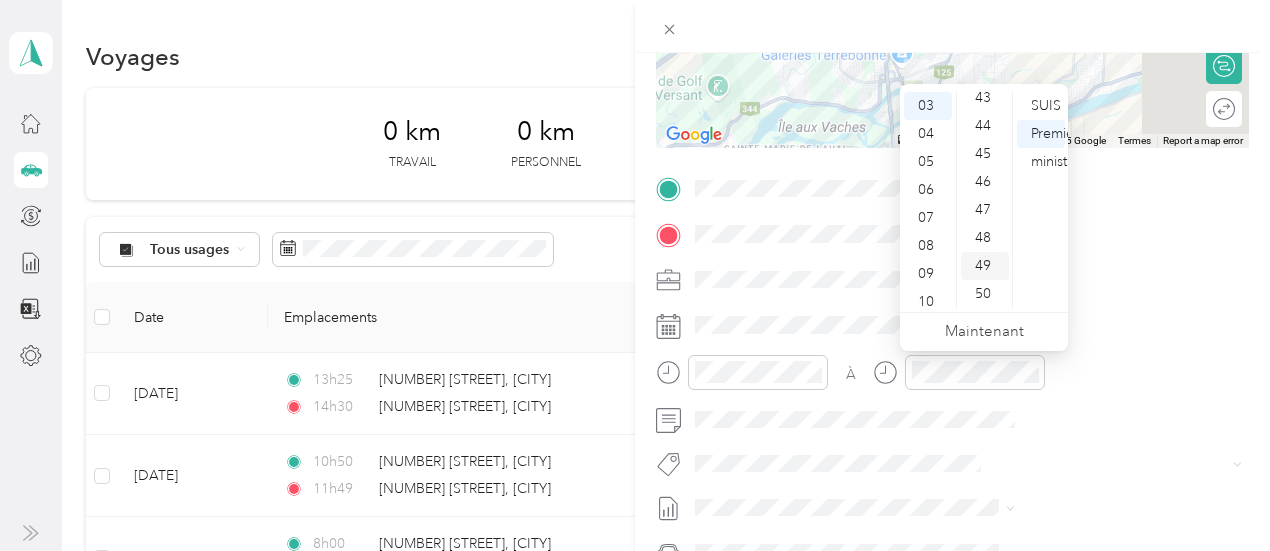 click on "49" at bounding box center (985, 266) 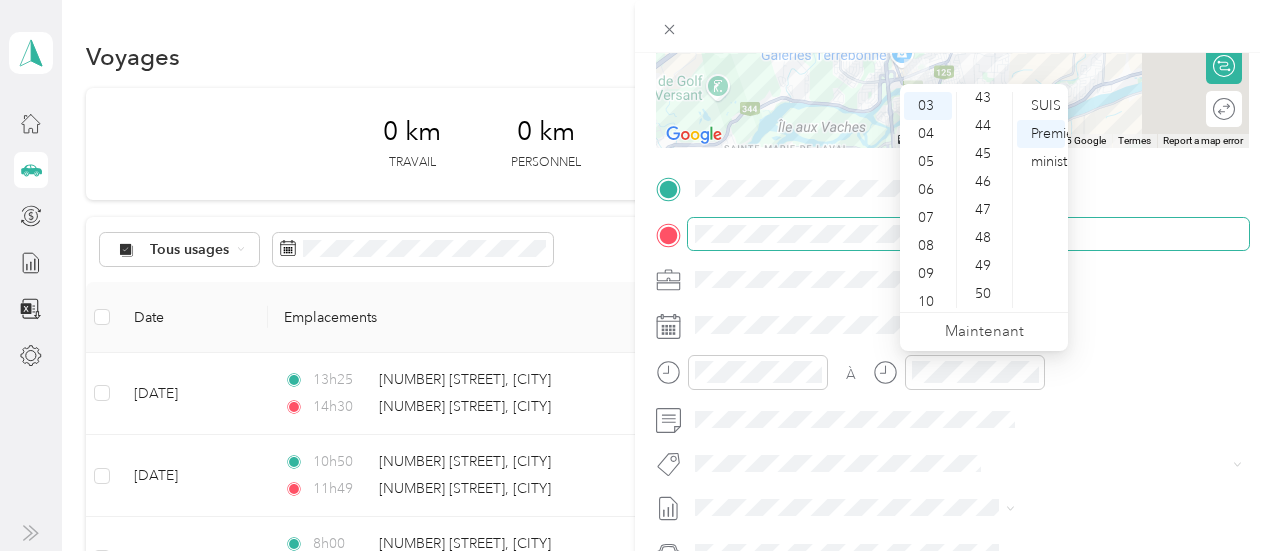 scroll, scrollTop: 1372, scrollLeft: 0, axis: vertical 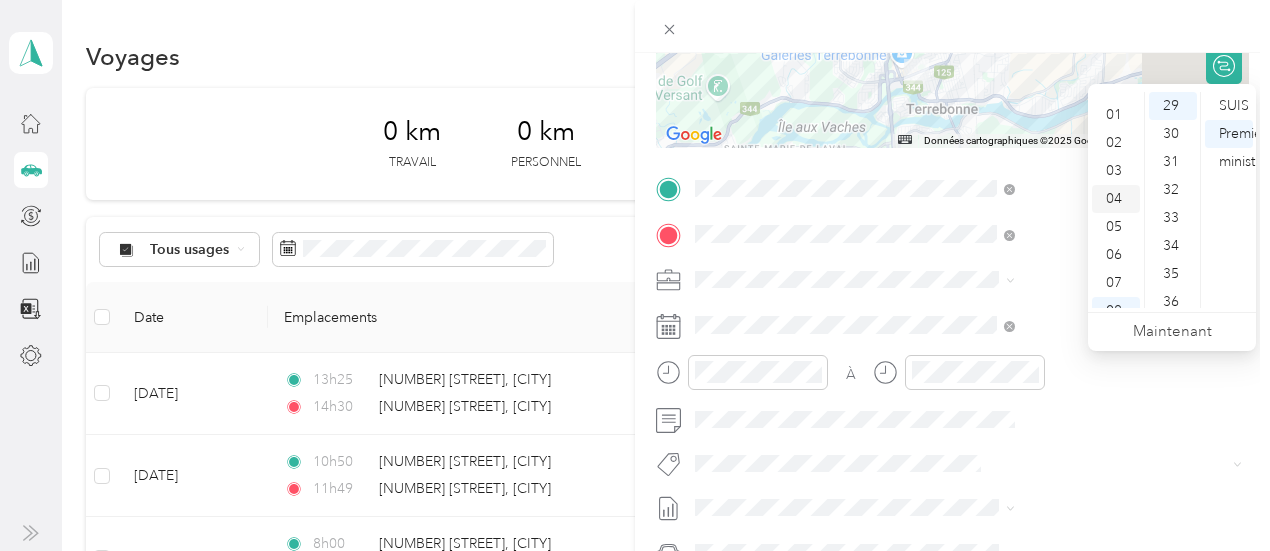 click on "04" at bounding box center (1114, 198) 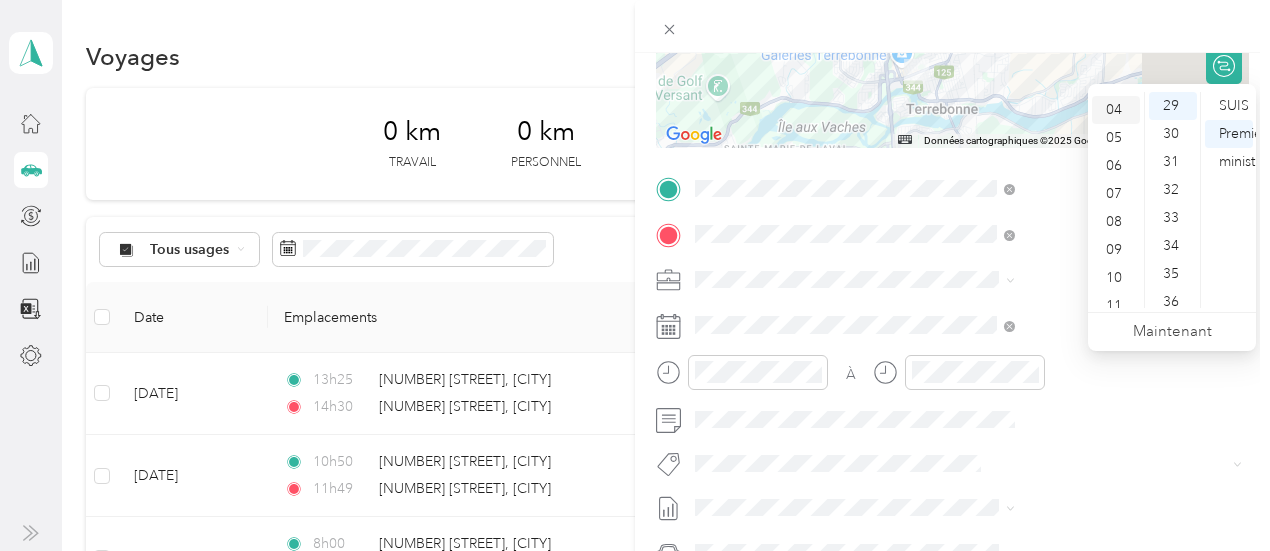 scroll, scrollTop: 112, scrollLeft: 0, axis: vertical 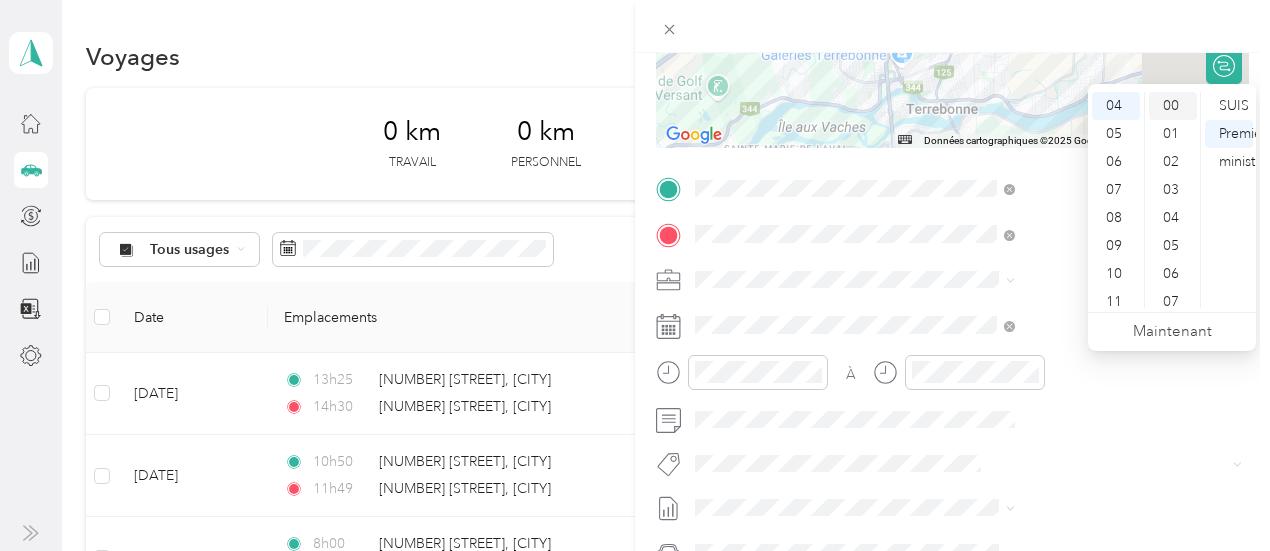 click on "00" at bounding box center (1173, 106) 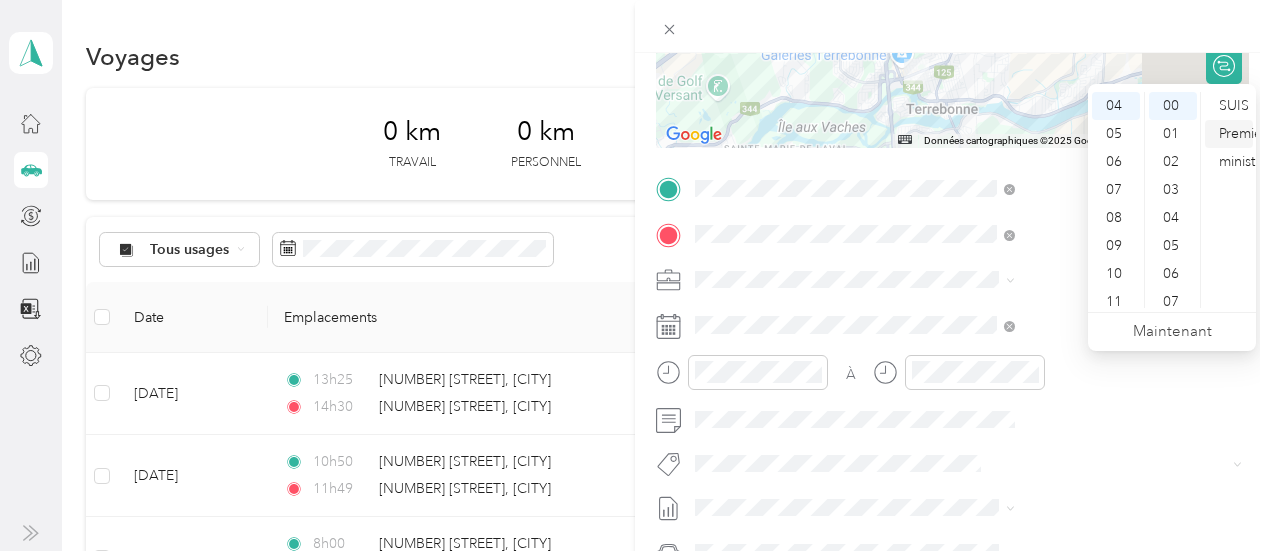 click on "Premier ministre" at bounding box center [1243, 147] 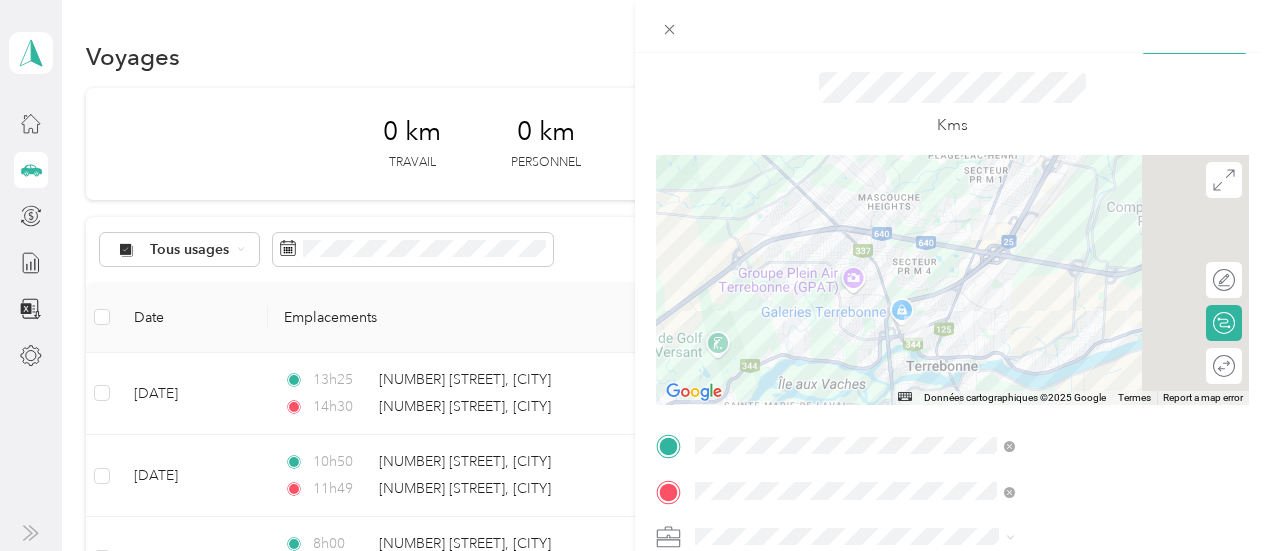 scroll, scrollTop: 0, scrollLeft: 0, axis: both 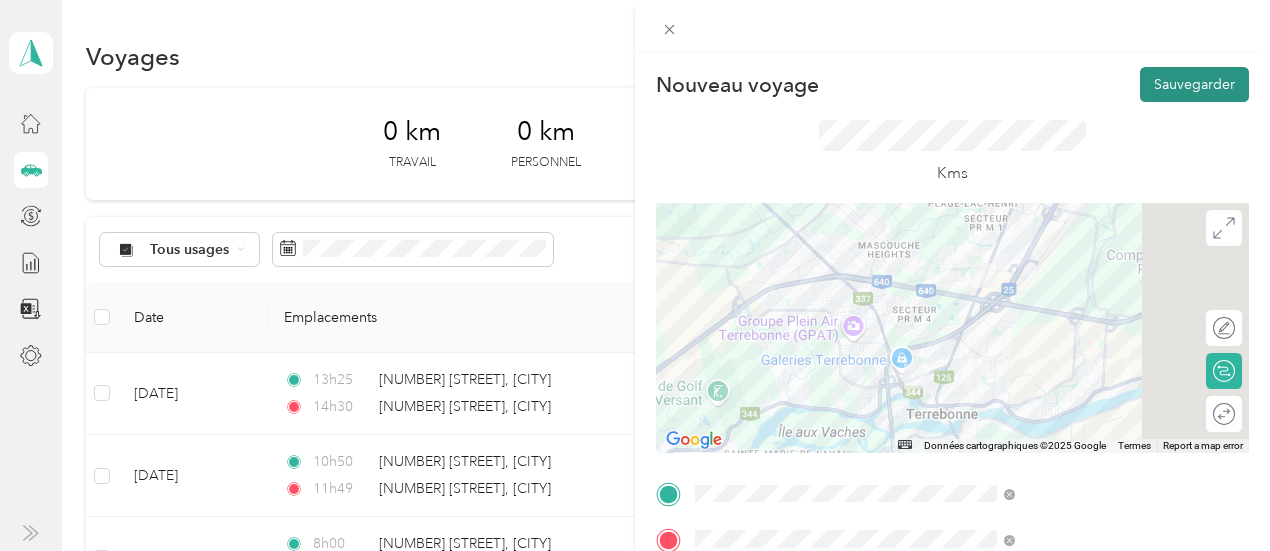 click on "Sauvegarder" at bounding box center [1194, 84] 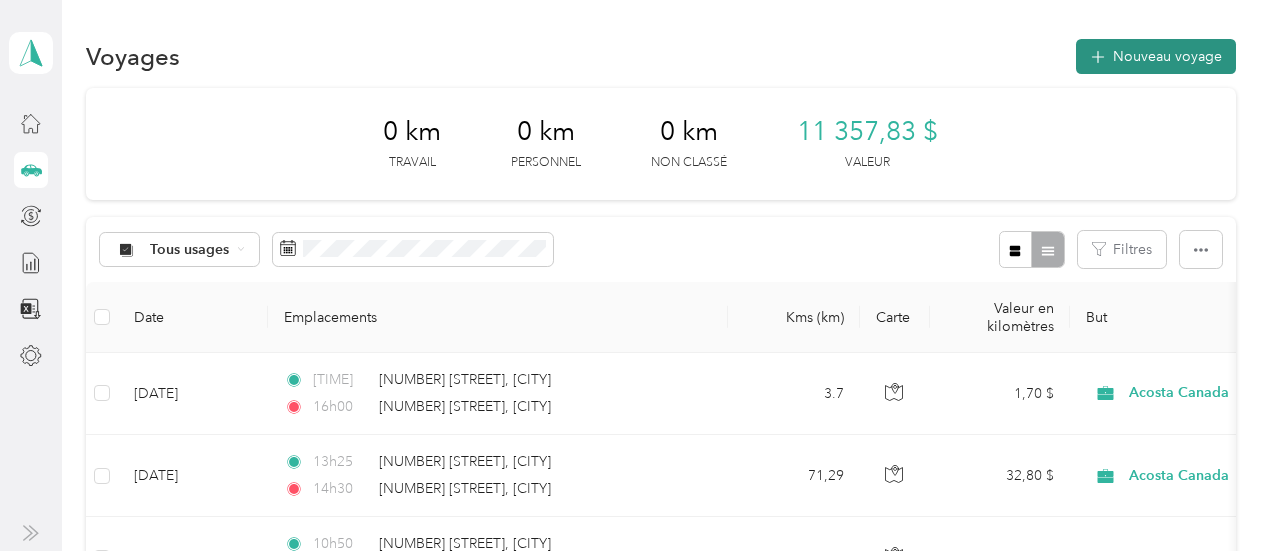 click on "Nouveau voyage" at bounding box center [1167, 56] 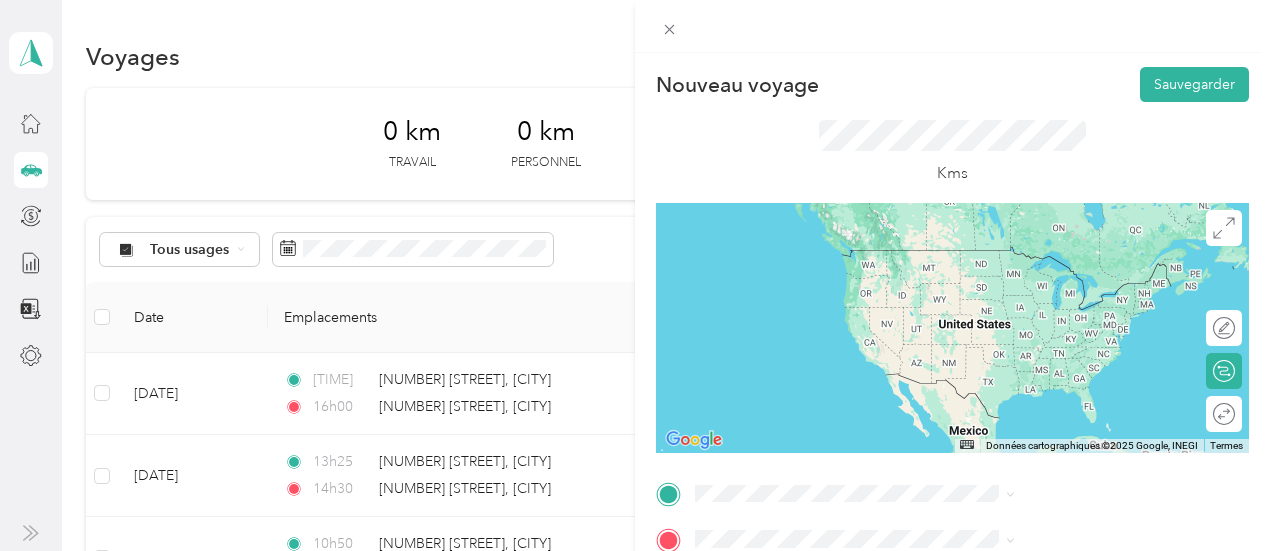 click on "[NUMBER] [STREET] [CITY], [PROVINCE] [POSTAL_CODE]" at bounding box center (1071, 255) 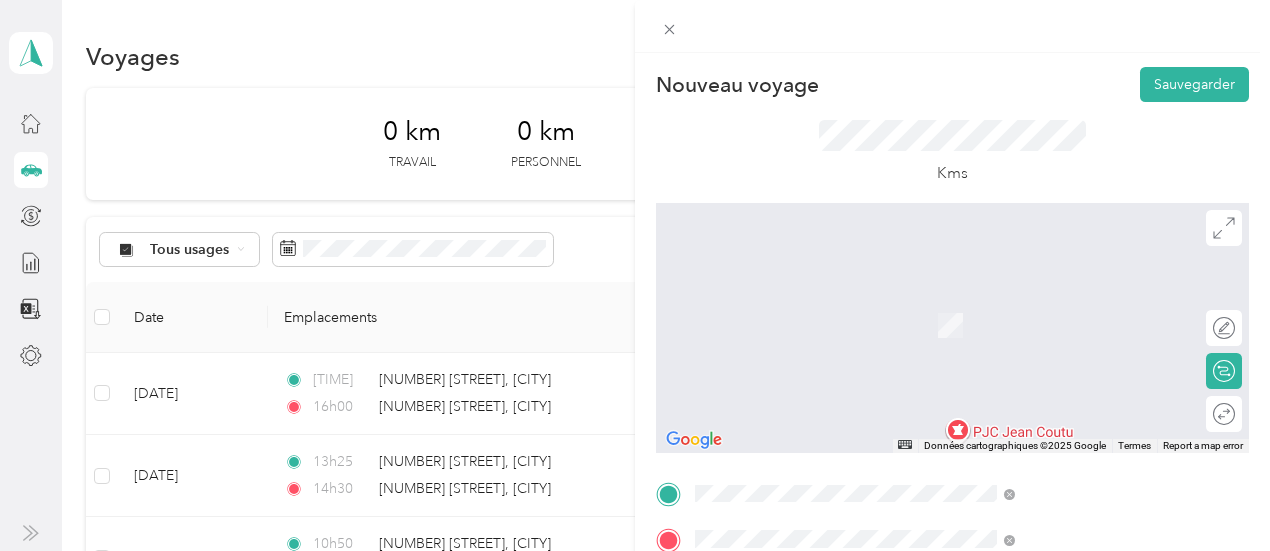 click on "maison [NUMBER] [STREET], [CITY], [POSTAL_CODE], [CITY], [PROVINCE], [COUNTRY]" at bounding box center (1067, 335) 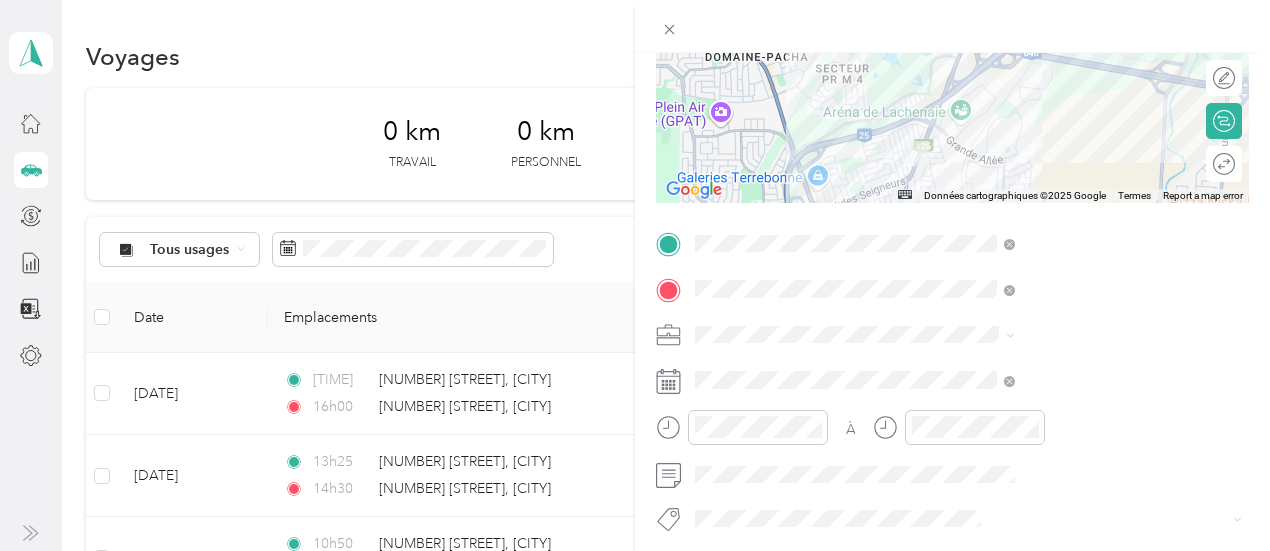 scroll, scrollTop: 257, scrollLeft: 0, axis: vertical 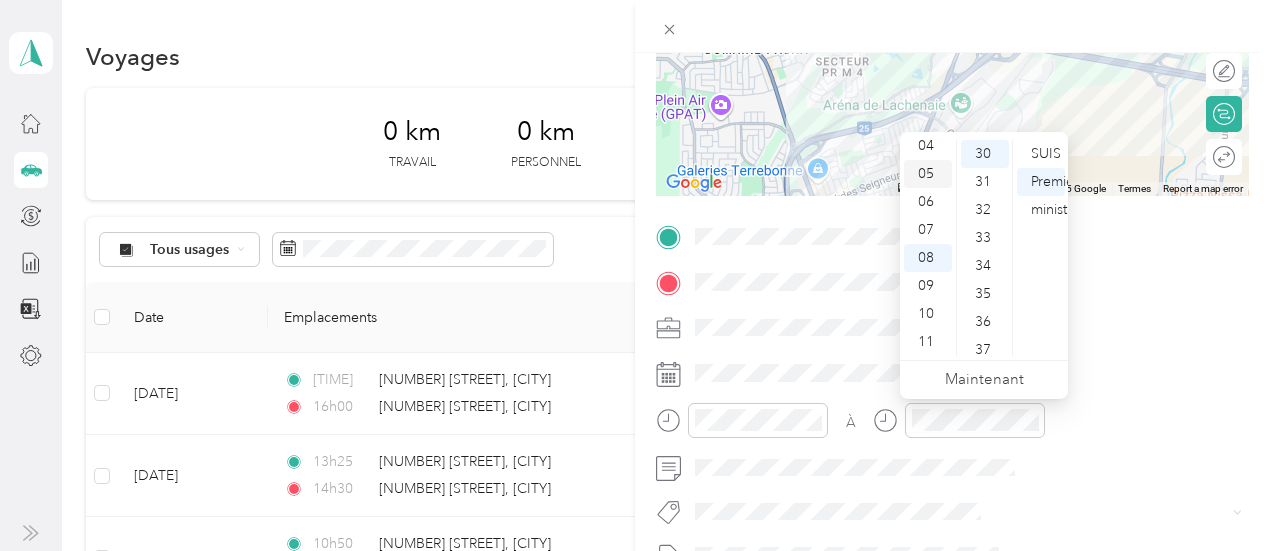 click on "05" at bounding box center [926, 173] 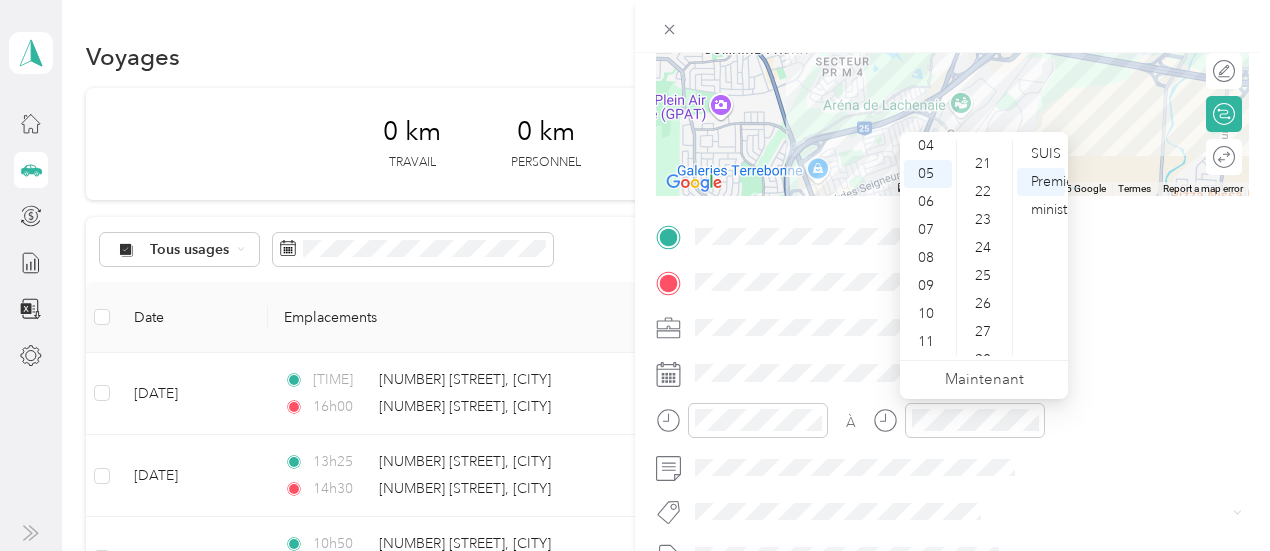 scroll, scrollTop: 560, scrollLeft: 0, axis: vertical 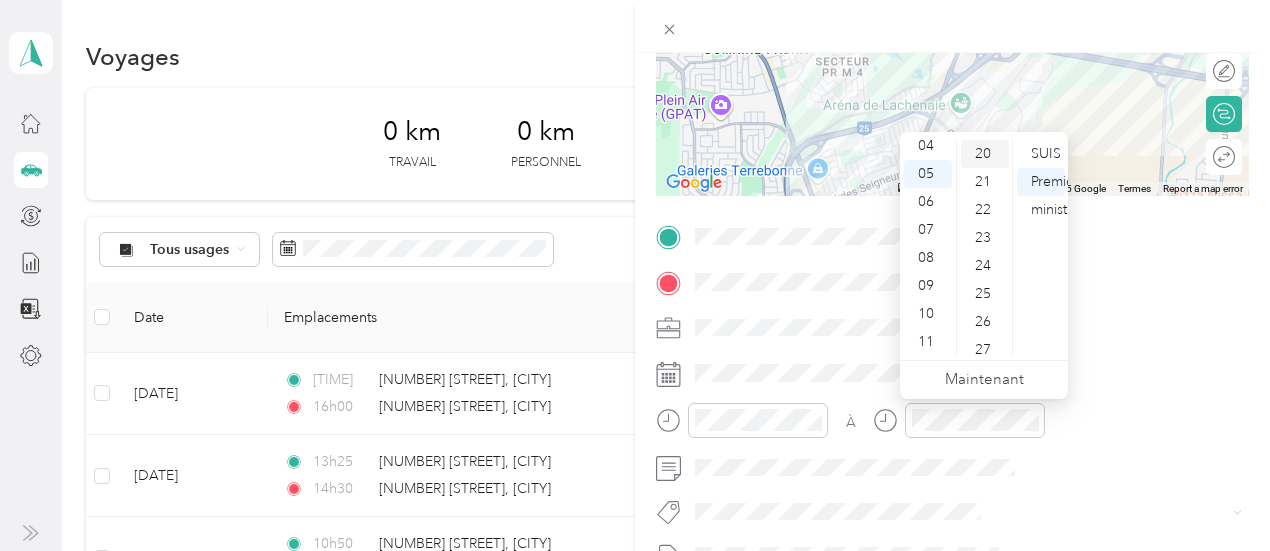 click on "20" at bounding box center (985, 154) 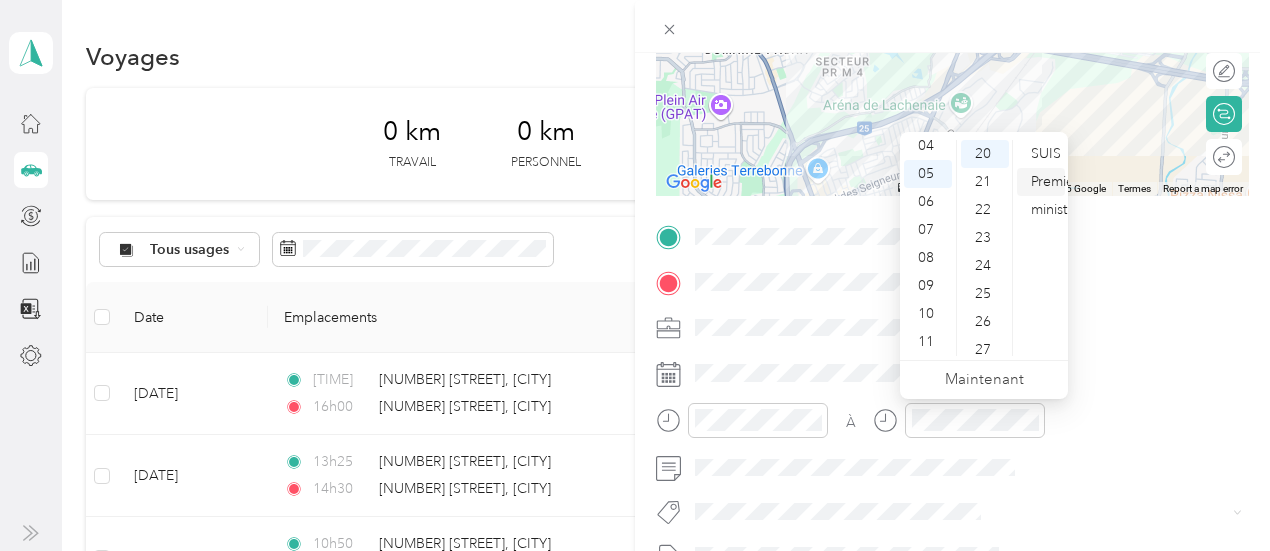 click on "Premier ministre" at bounding box center (1055, 195) 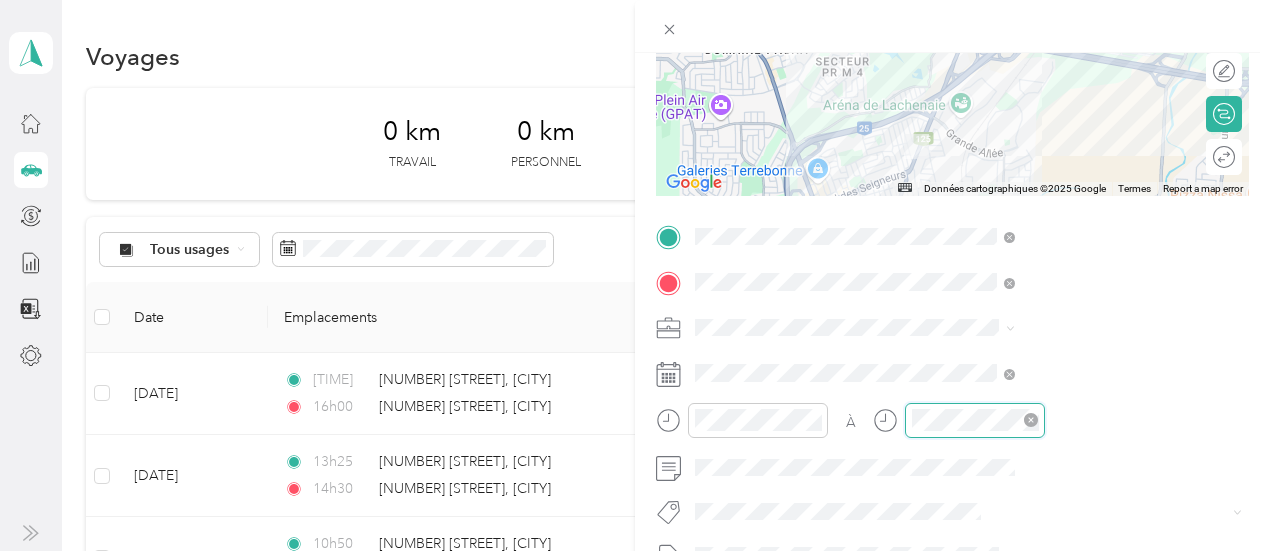 scroll, scrollTop: 120, scrollLeft: 0, axis: vertical 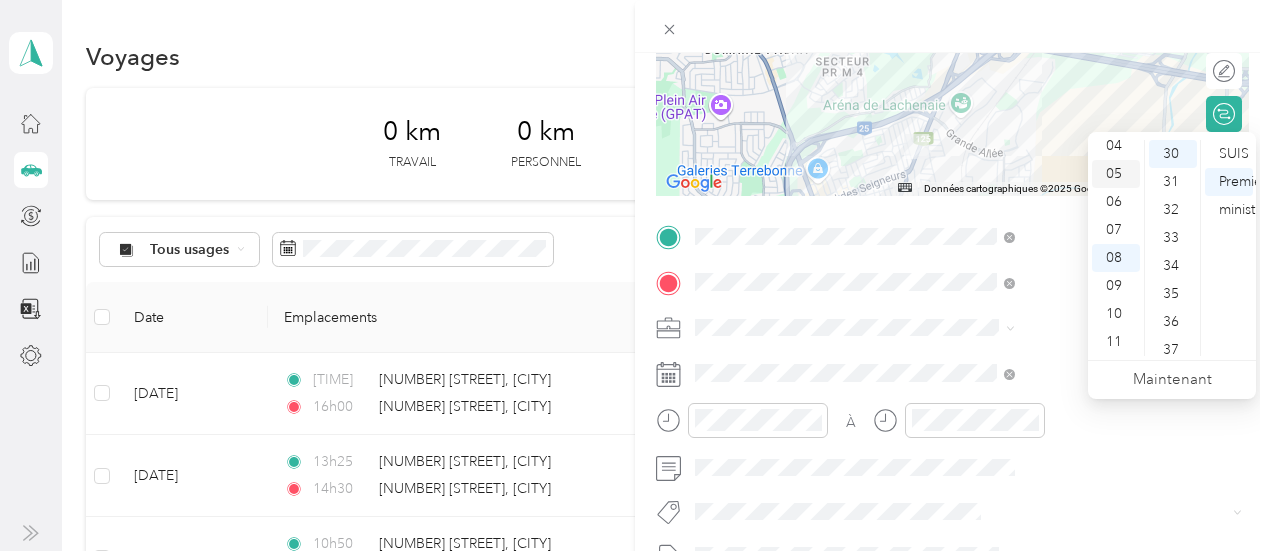 click on "05" at bounding box center (1114, 173) 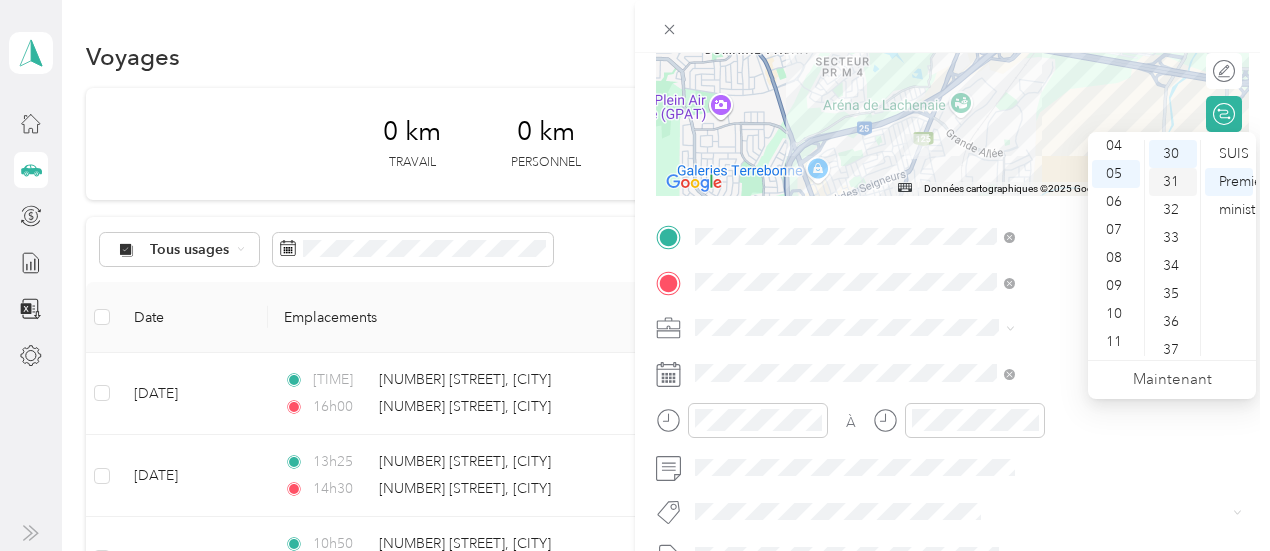 click on "31" at bounding box center [1171, 181] 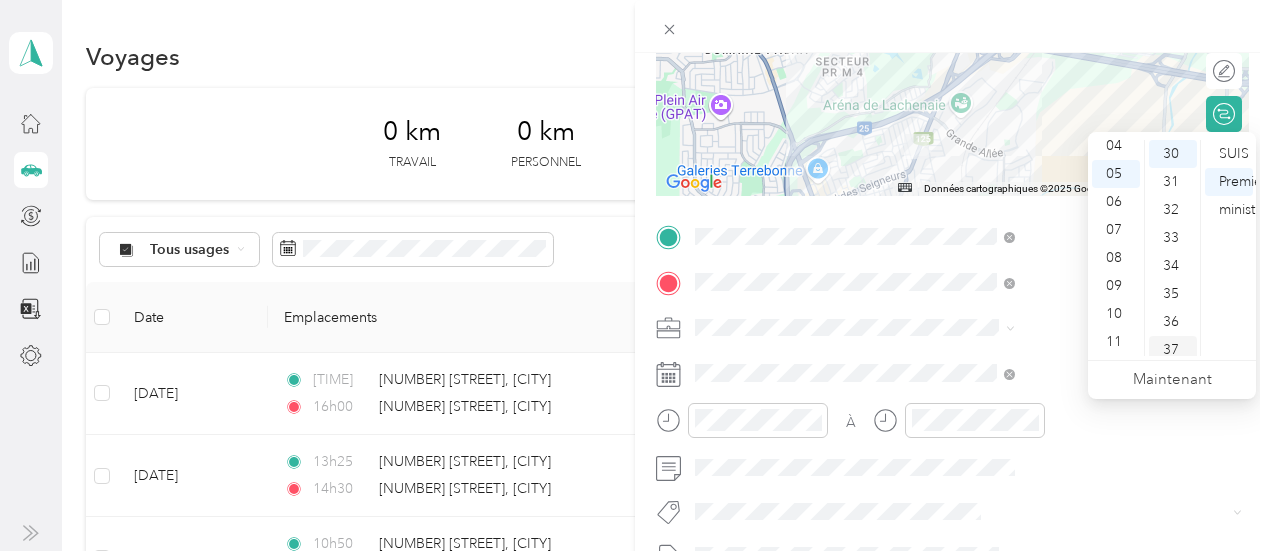 scroll, scrollTop: 868, scrollLeft: 0, axis: vertical 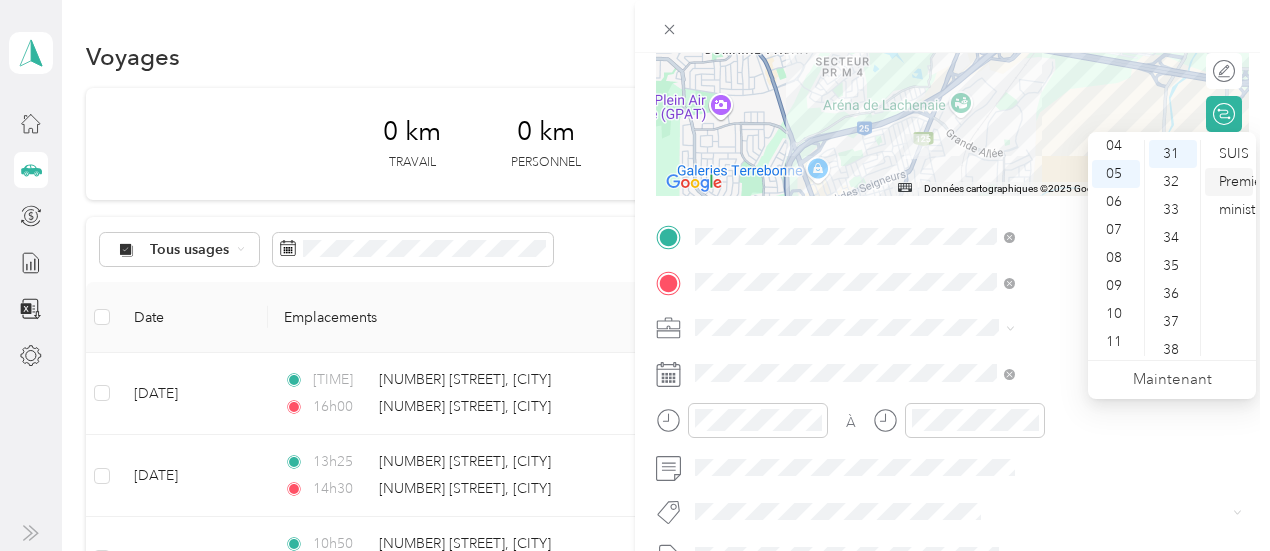 click on "Premier ministre" at bounding box center (1243, 195) 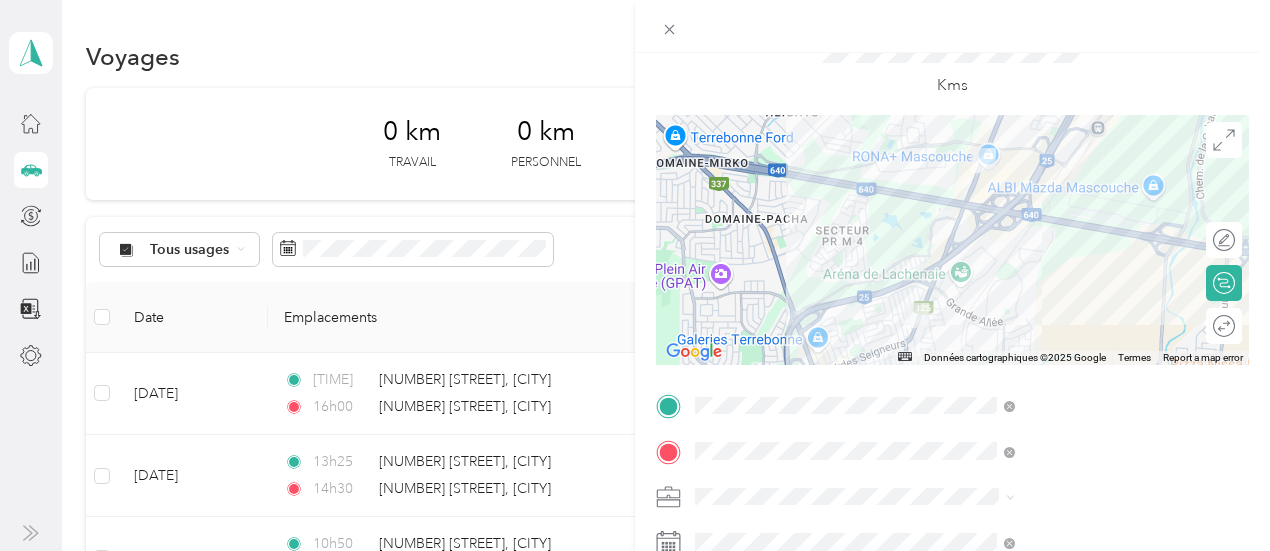 scroll, scrollTop: 0, scrollLeft: 0, axis: both 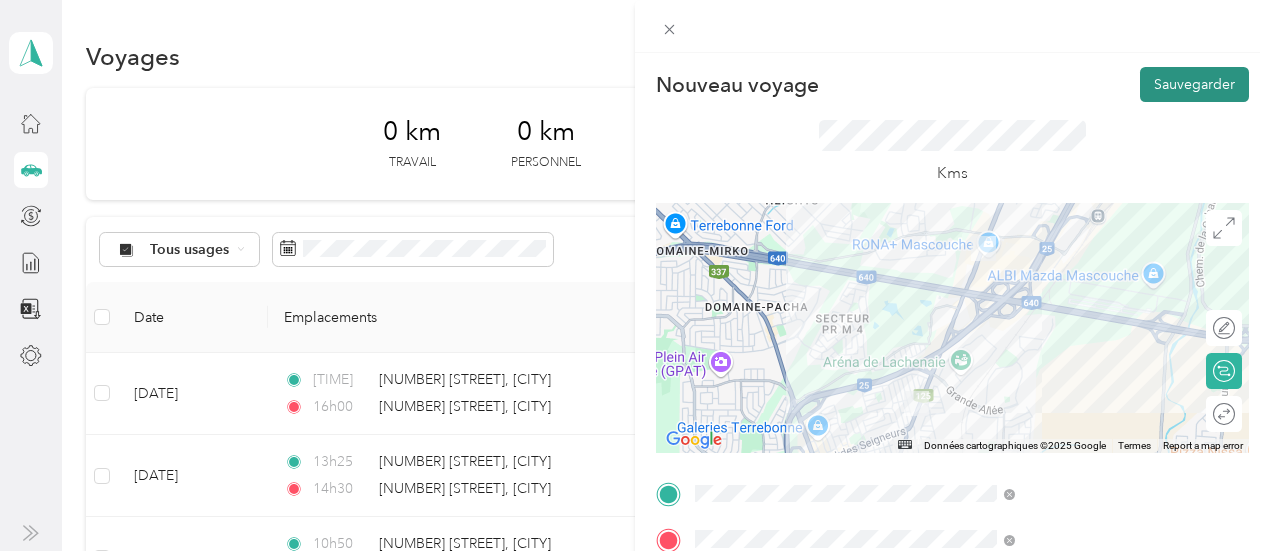 click on "Sauvegarder" at bounding box center [1194, 84] 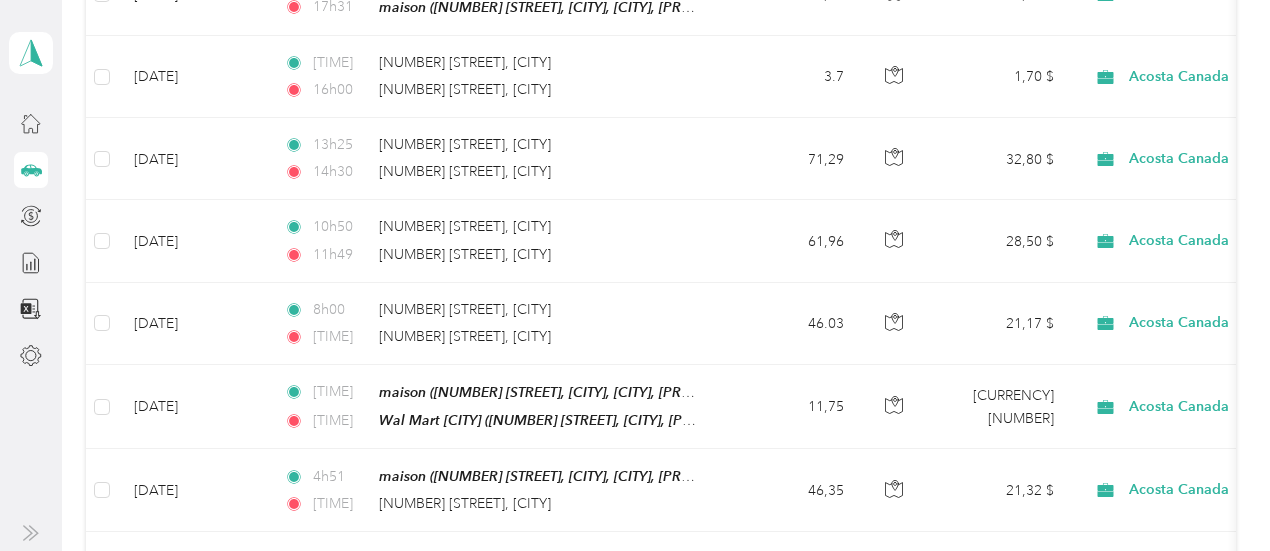 scroll, scrollTop: 396, scrollLeft: 0, axis: vertical 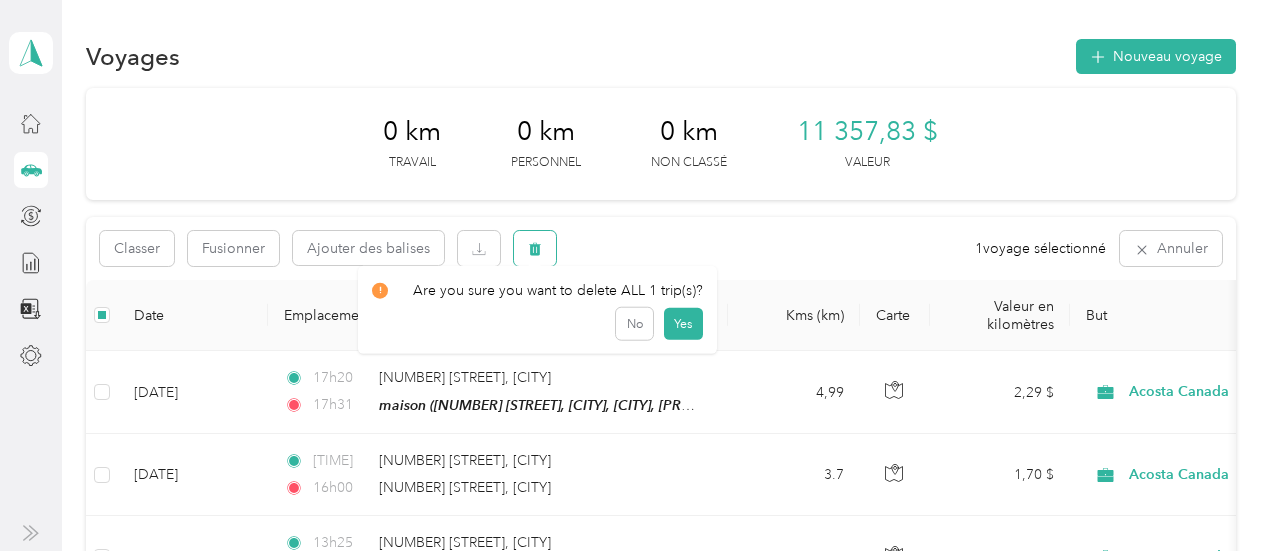 click 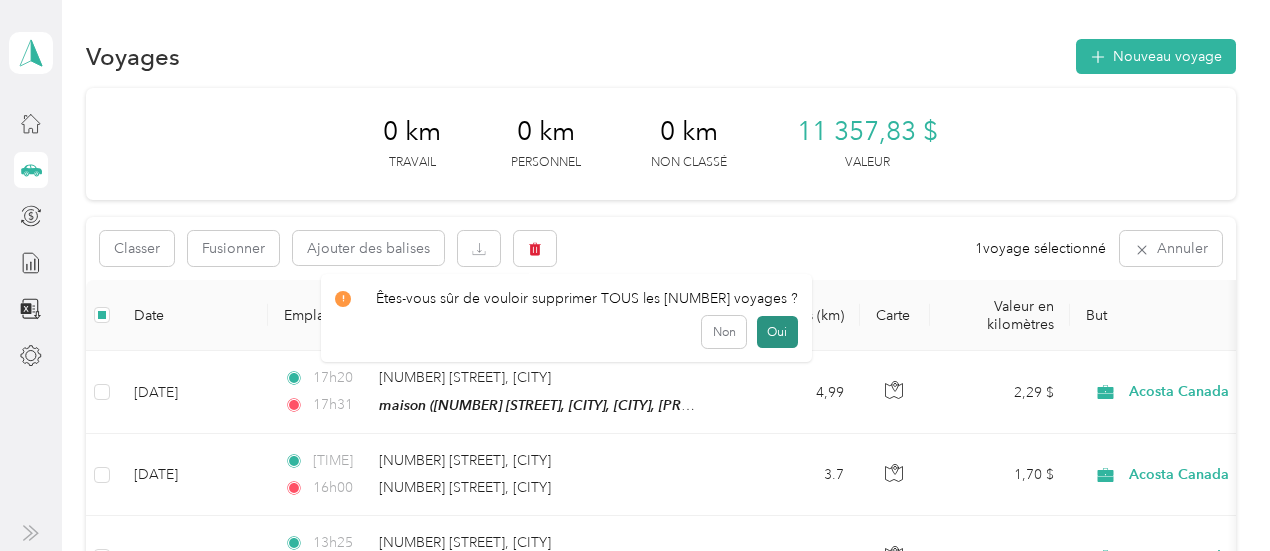 click on "Oui" at bounding box center [777, 331] 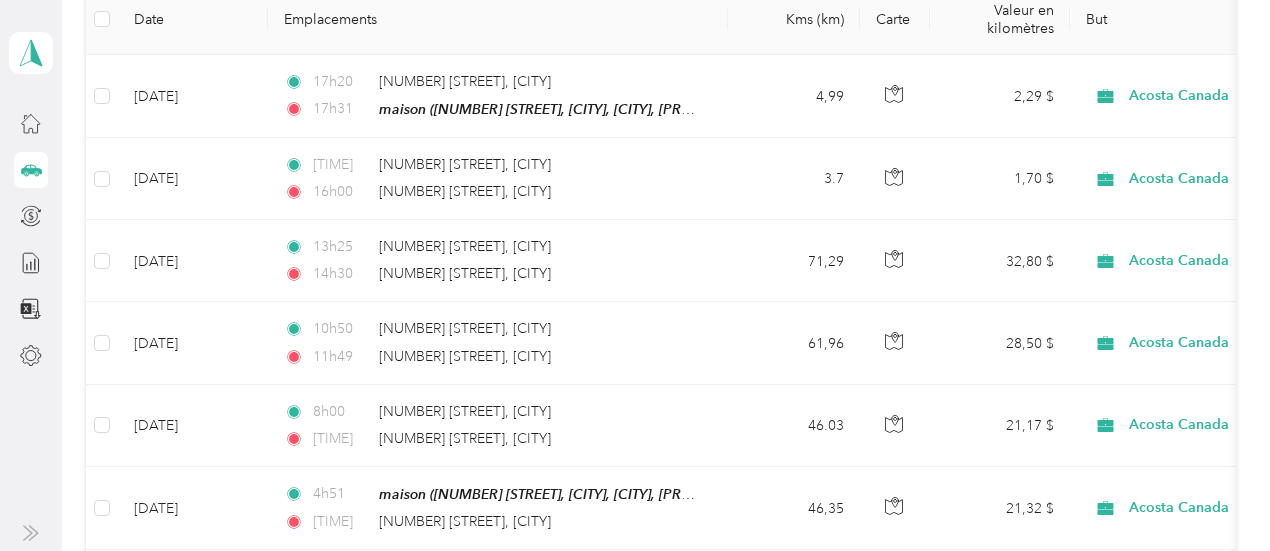 scroll, scrollTop: 291, scrollLeft: 0, axis: vertical 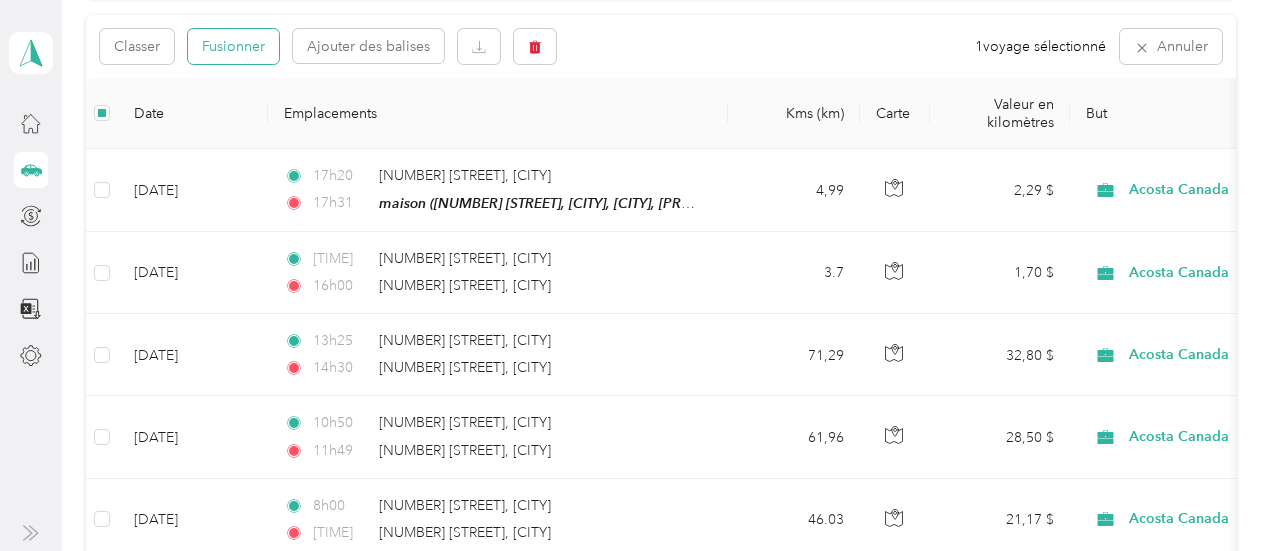 click on "Fusionner" at bounding box center (233, 46) 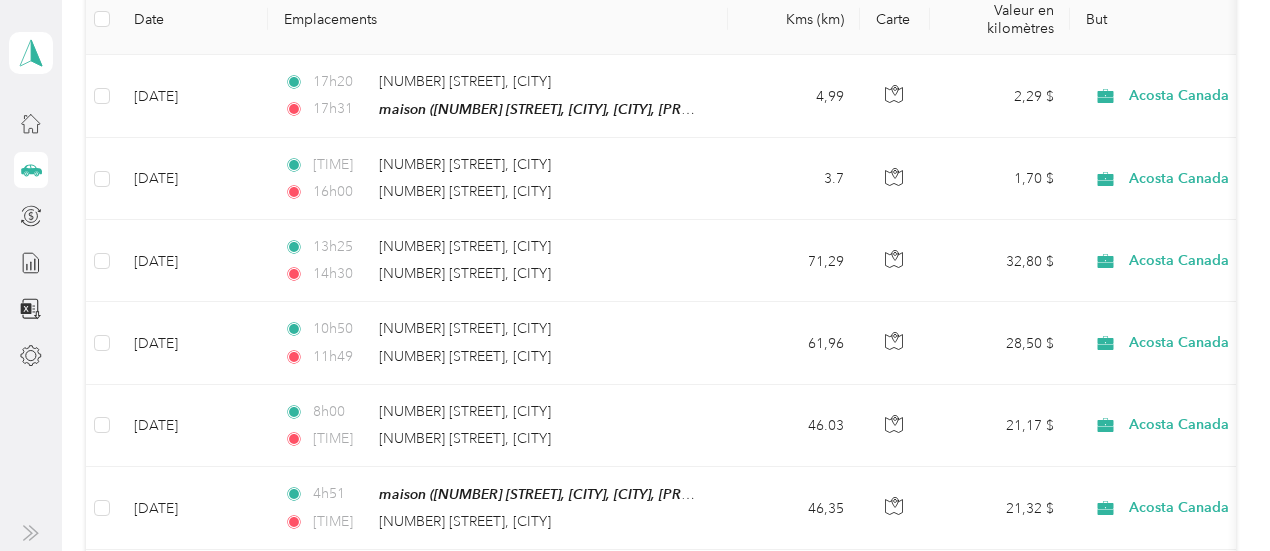 scroll, scrollTop: 273, scrollLeft: 0, axis: vertical 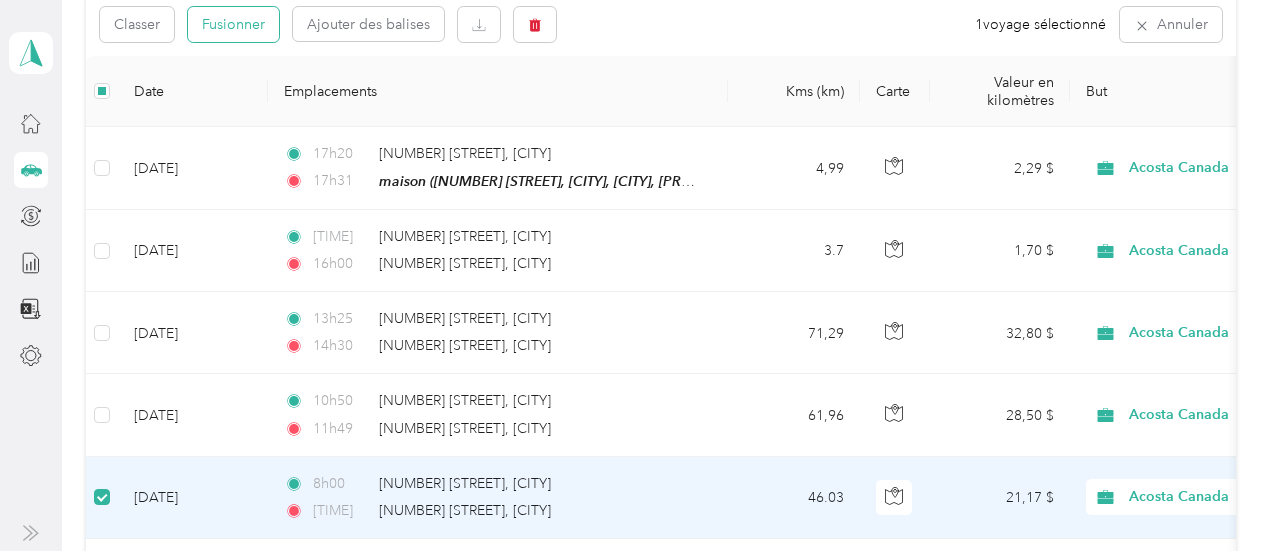click on "Fusionner" at bounding box center (233, 24) 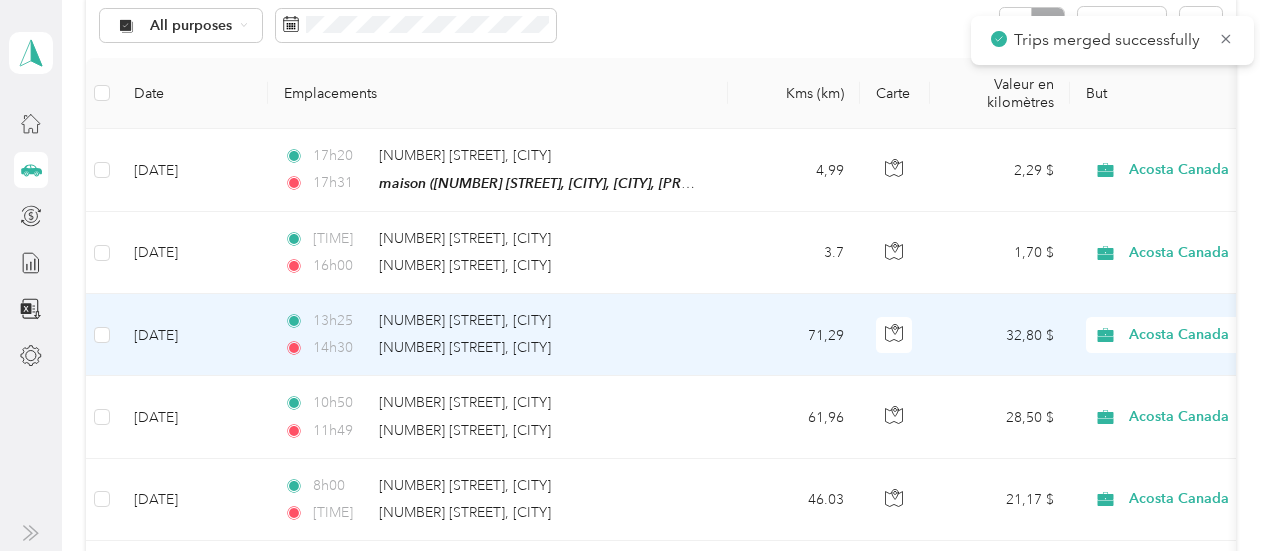 scroll, scrollTop: 225, scrollLeft: 0, axis: vertical 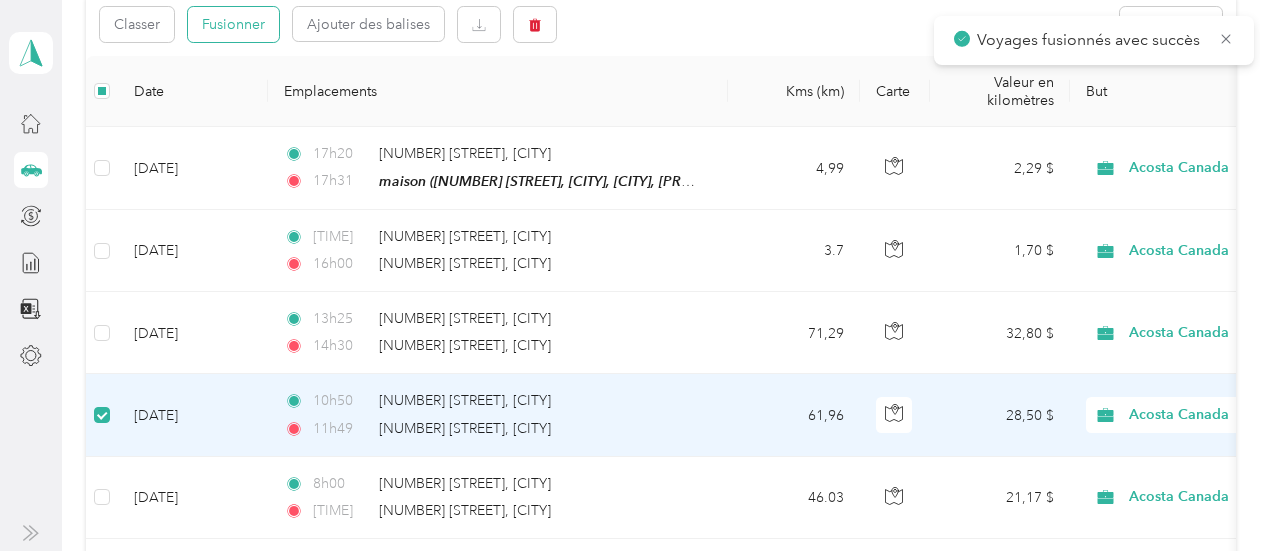 click on "Fusionner" at bounding box center [233, 24] 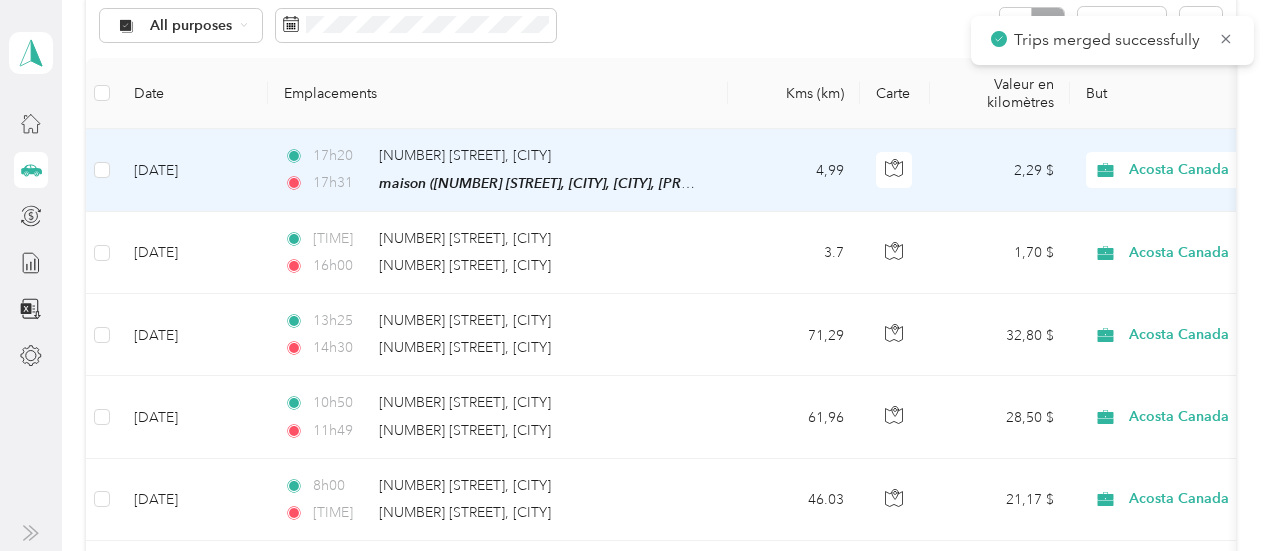 scroll, scrollTop: 225, scrollLeft: 0, axis: vertical 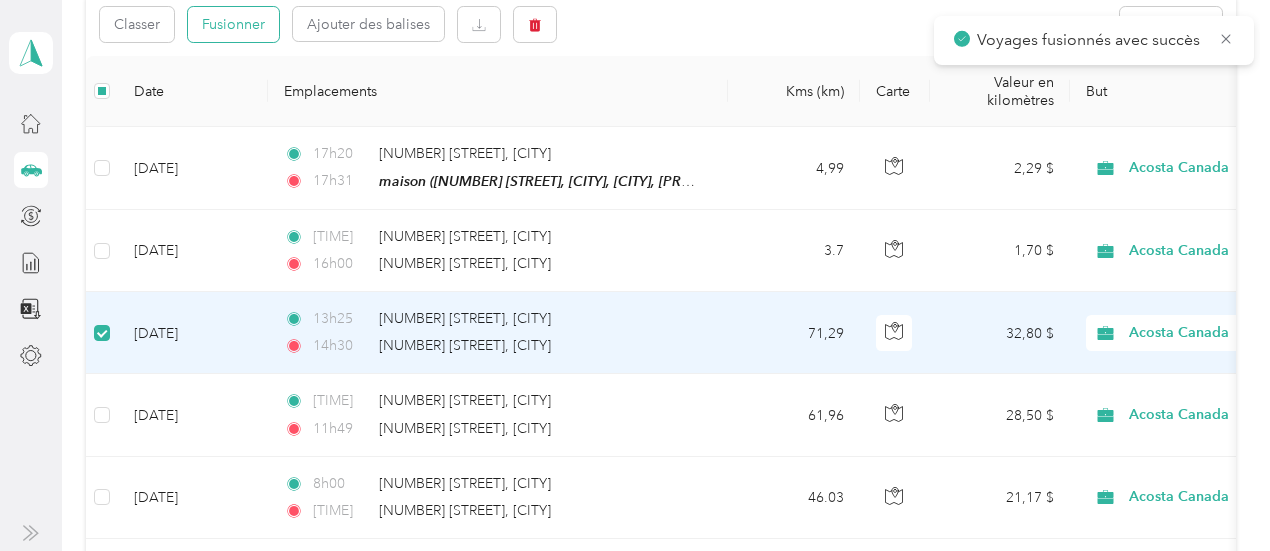 click on "Fusionner" at bounding box center (233, 24) 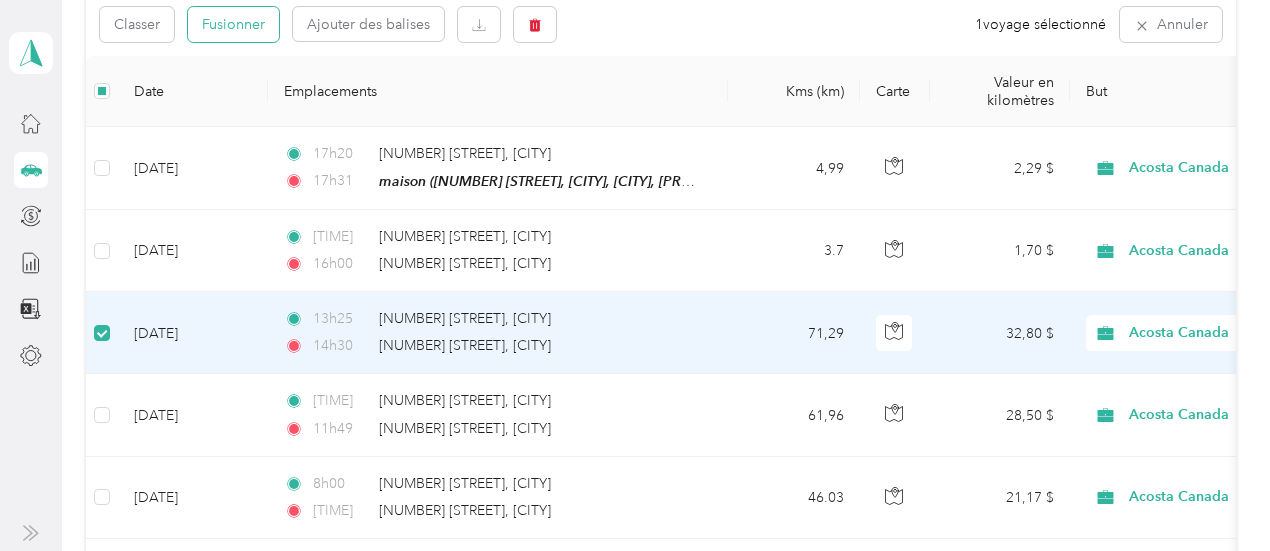 scroll, scrollTop: 225, scrollLeft: 0, axis: vertical 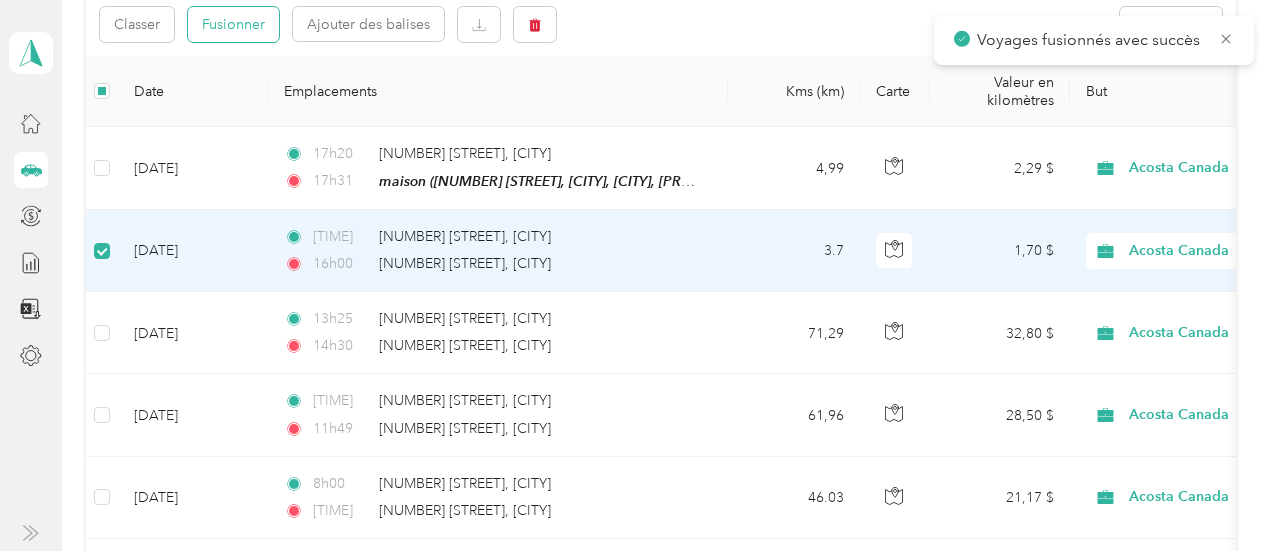 click on "Fusionner" at bounding box center (233, 24) 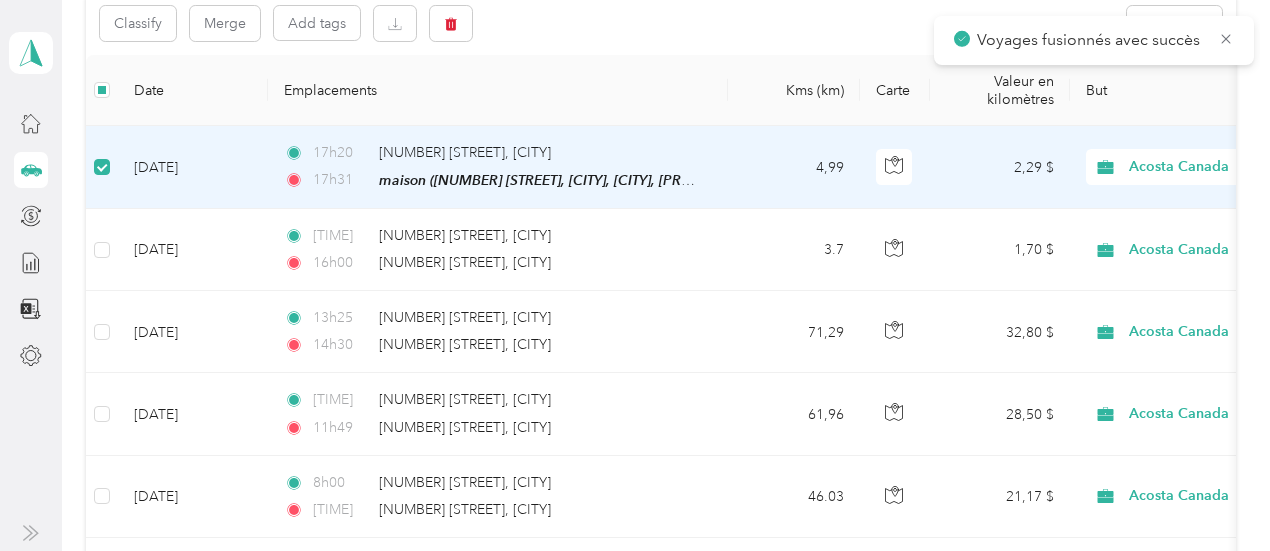 scroll, scrollTop: 224, scrollLeft: 0, axis: vertical 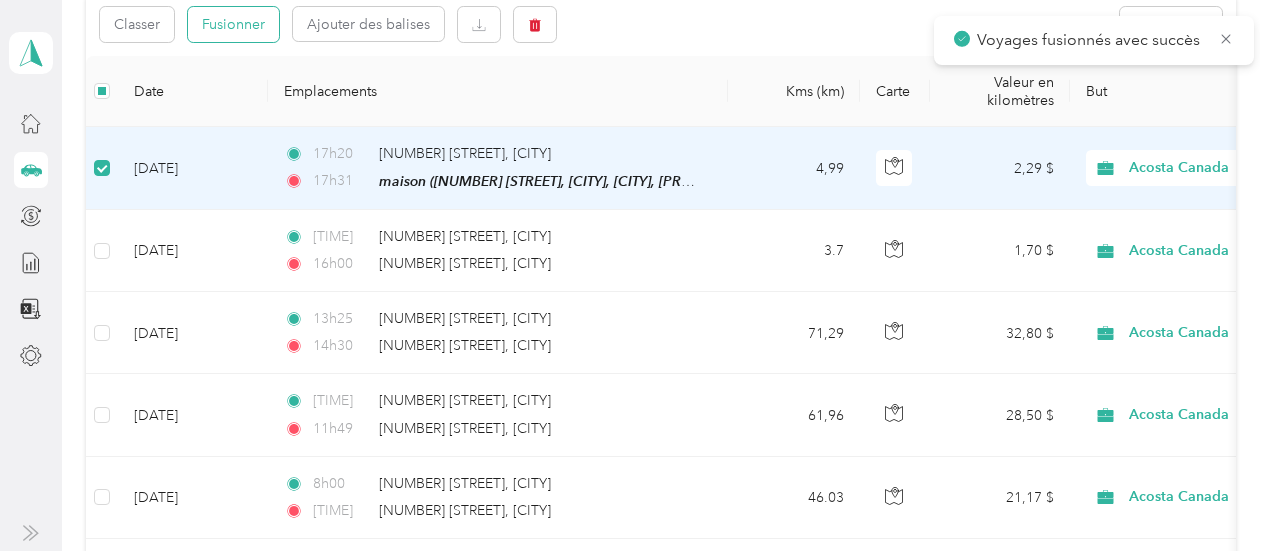 click on "Fusionner" at bounding box center (233, 24) 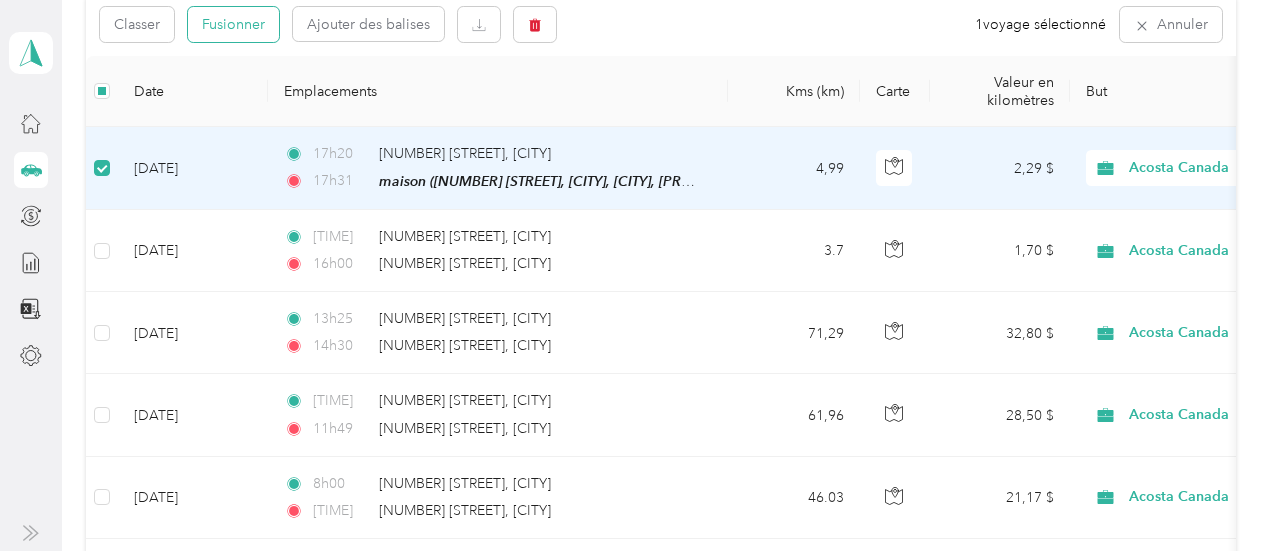 scroll, scrollTop: 225, scrollLeft: 0, axis: vertical 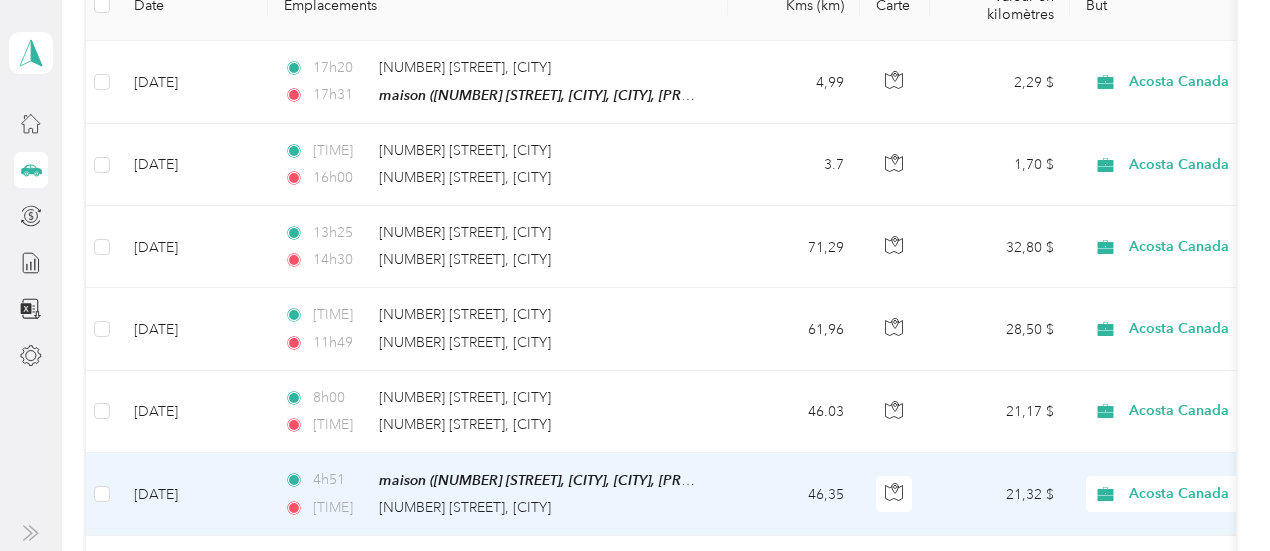 click on "21,32 $" at bounding box center (1000, 494) 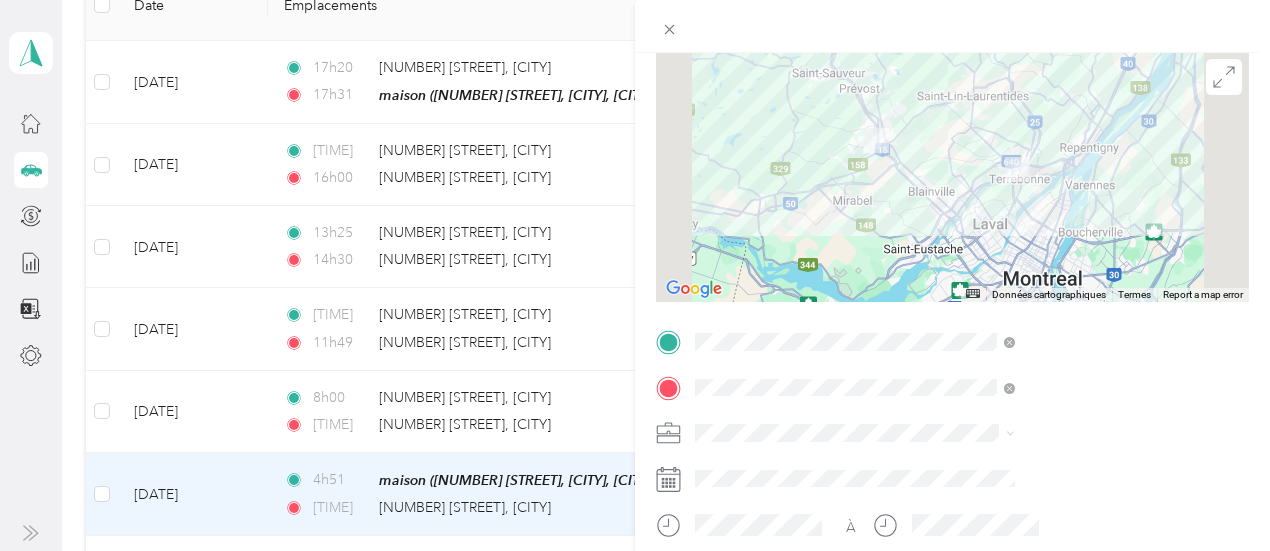scroll, scrollTop: 162, scrollLeft: 0, axis: vertical 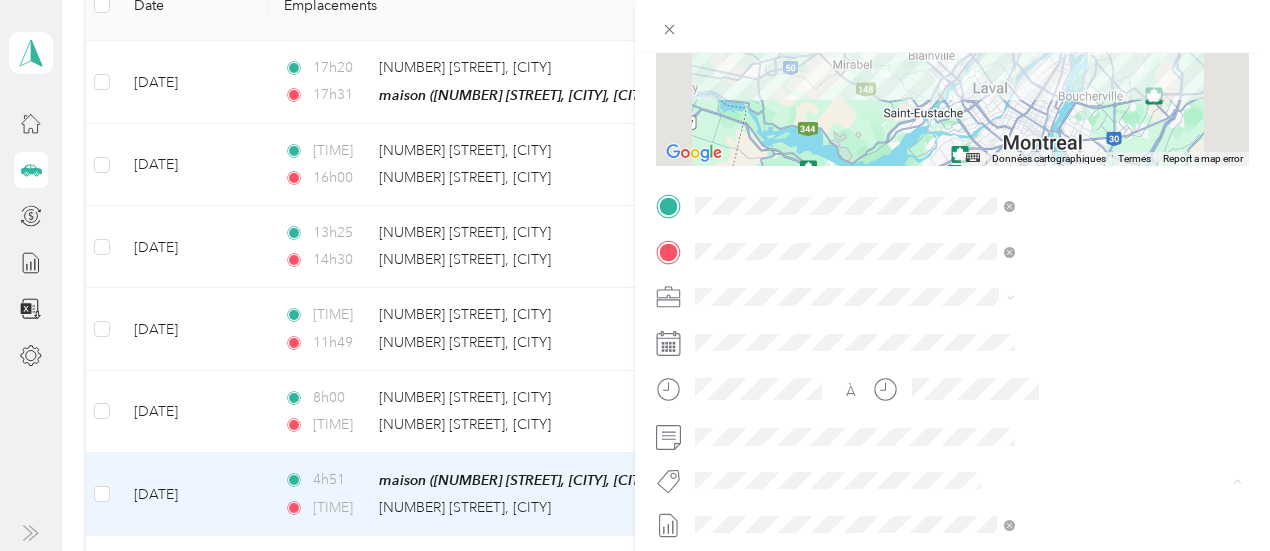 click on "Fab Beiersdorf Fab Team - C Fab Team - R Visites d'usine Équipe Fit Home Depot Équipe Fit Nielsen Équipe Fit Pepsico Équipe Fit P&G Équipe Fit Pharmachoice Équipe Fit Pharmasave Capture des coûts de l'équipe Fit Équipe de terrain d'Inmar Rt - Exécution de Freshpet Rt T-fal Blitz Poids Freshpet Installation Pop financière de Wt PC" at bounding box center [1067, 344] 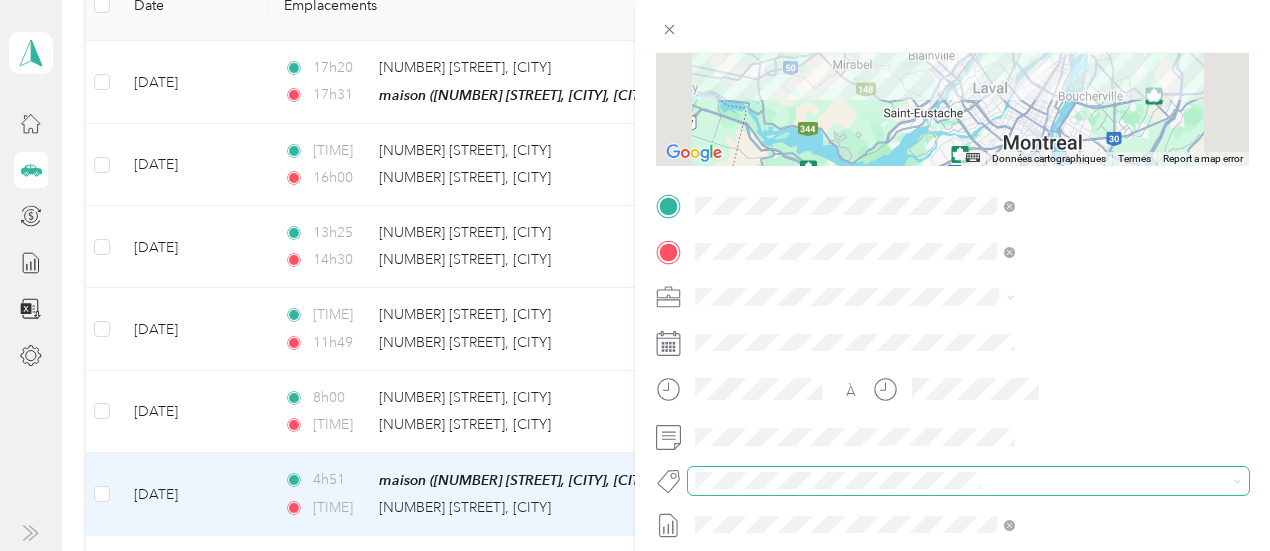 click at bounding box center [952, 480] 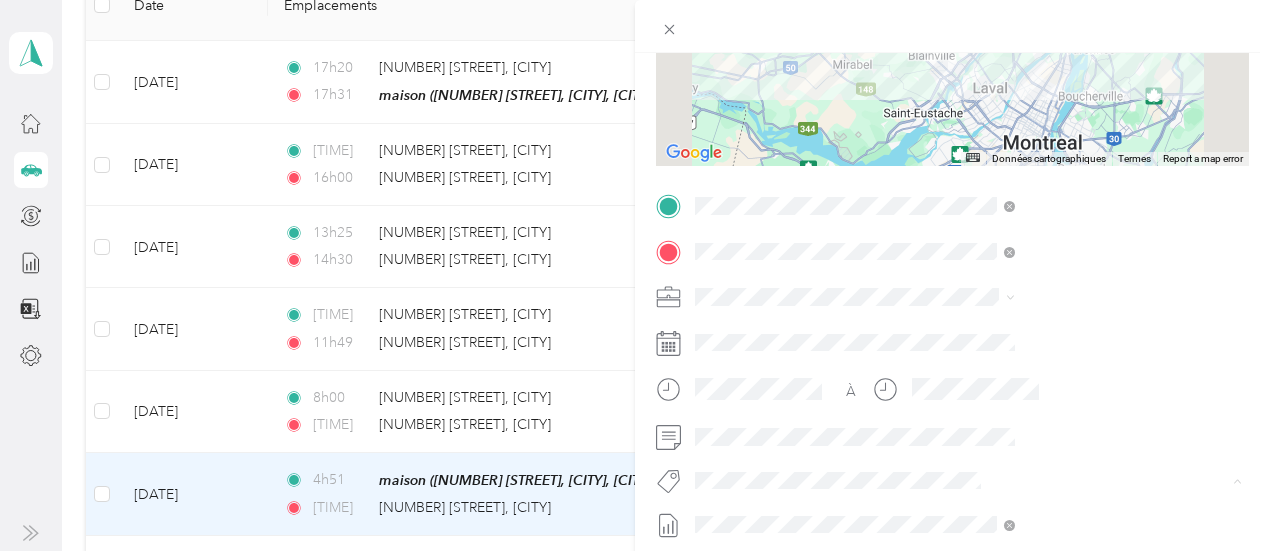 click on "Fab Beiersdorf" at bounding box center [968, 223] 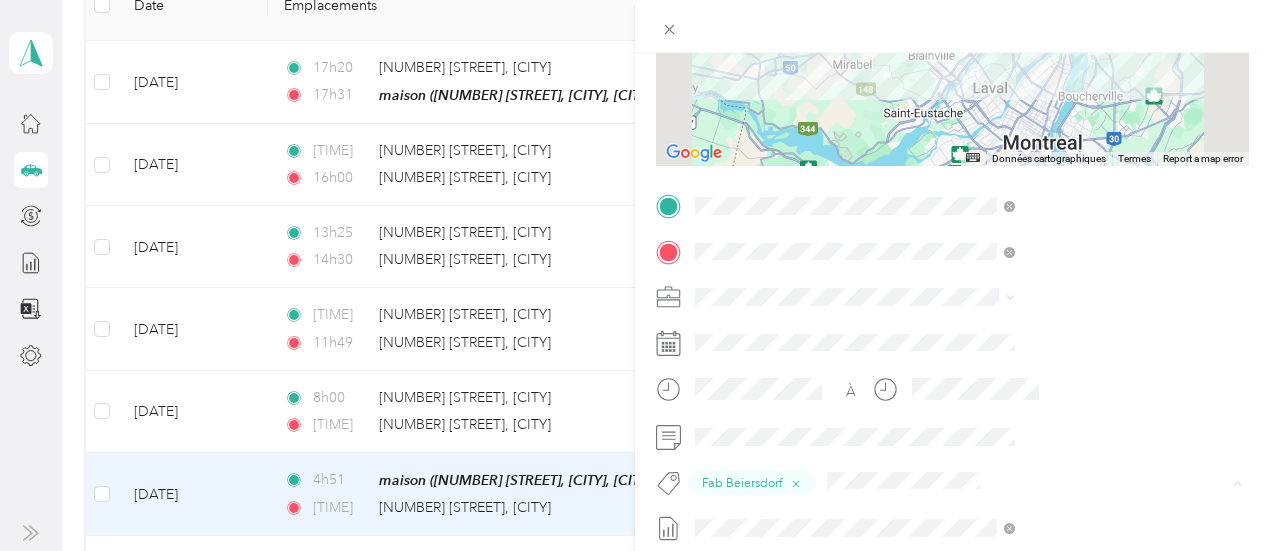 click on "Fab Team - R" at bounding box center [964, 300] 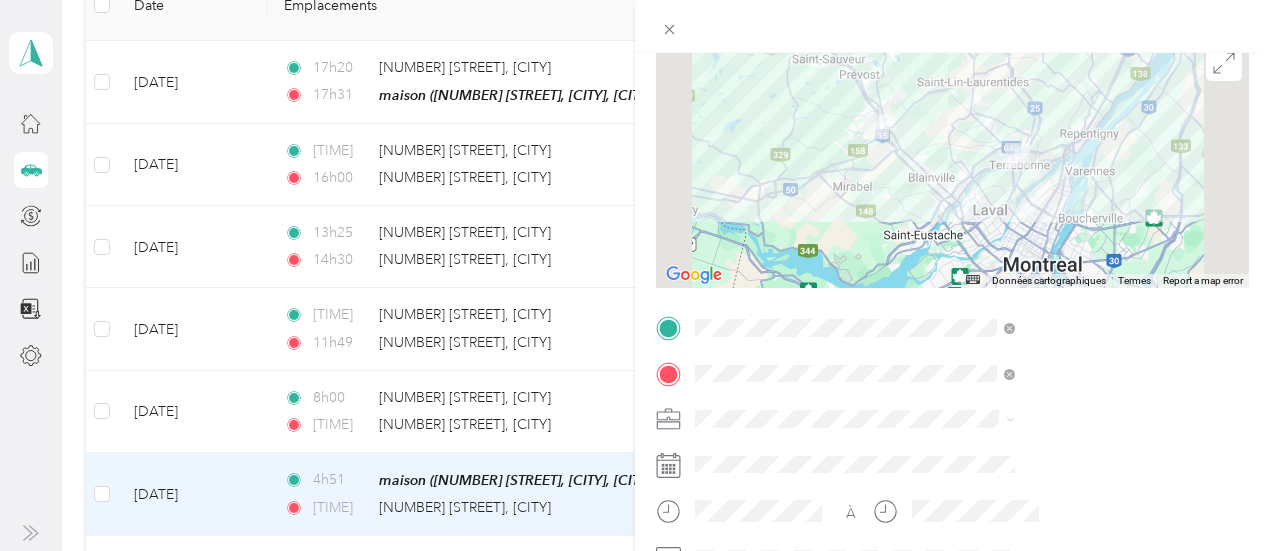 scroll, scrollTop: 0, scrollLeft: 0, axis: both 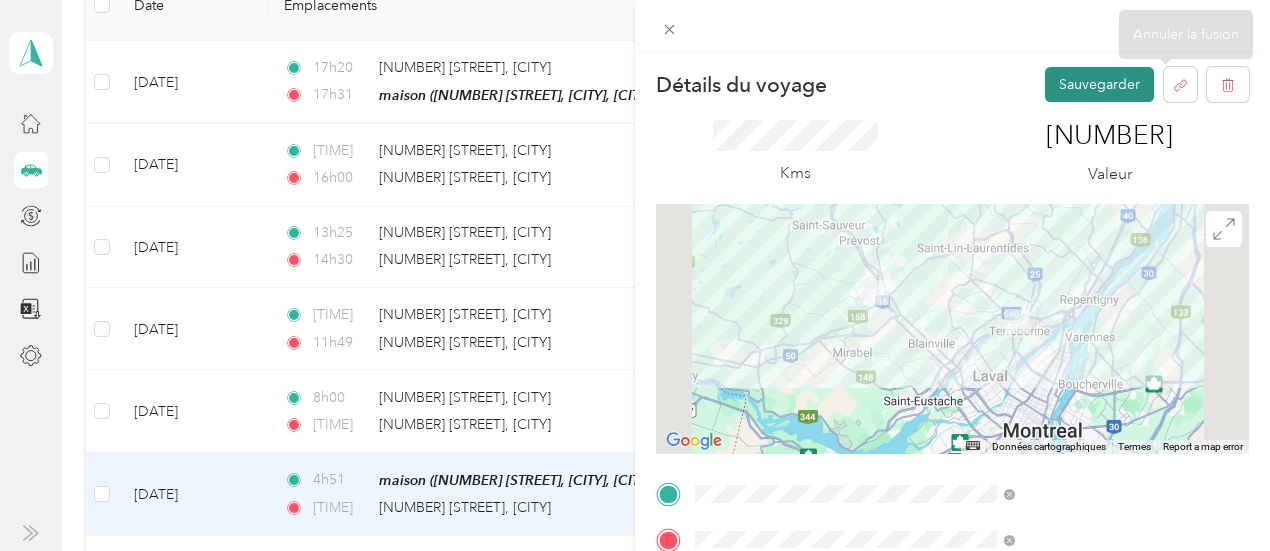 click on "Sauvegarder" at bounding box center [1099, 84] 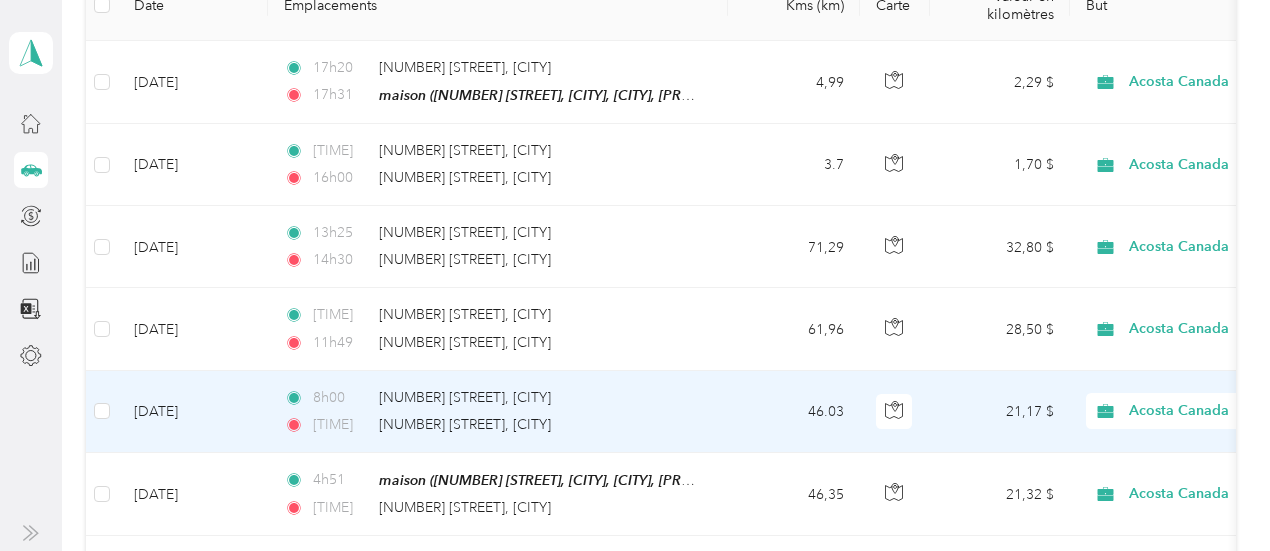 click on "21,17 $" at bounding box center (1000, 412) 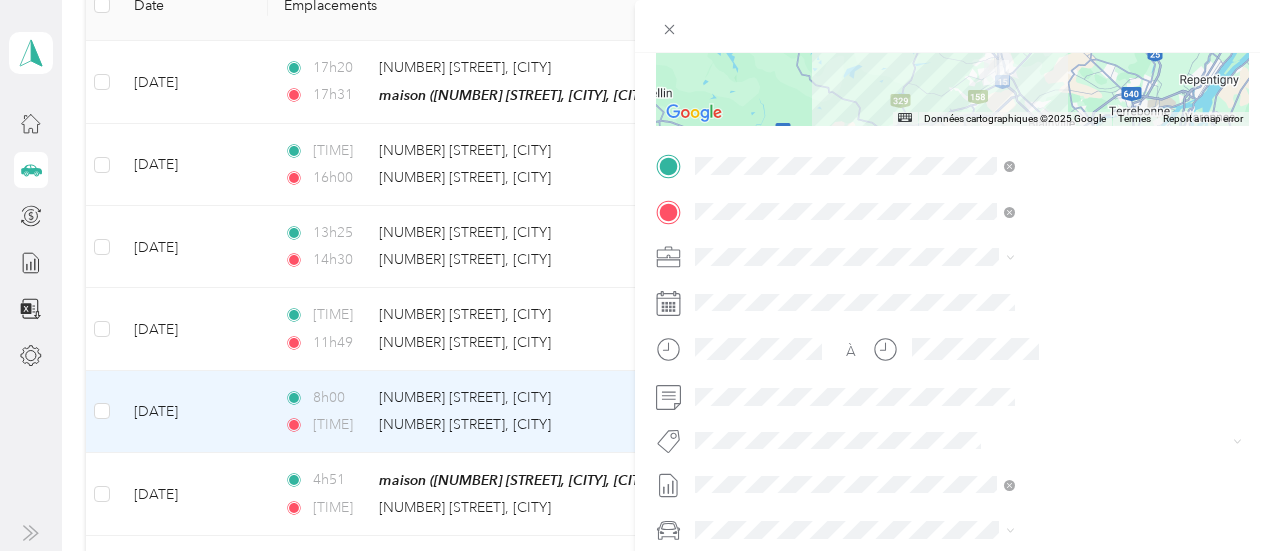 scroll, scrollTop: 344, scrollLeft: 0, axis: vertical 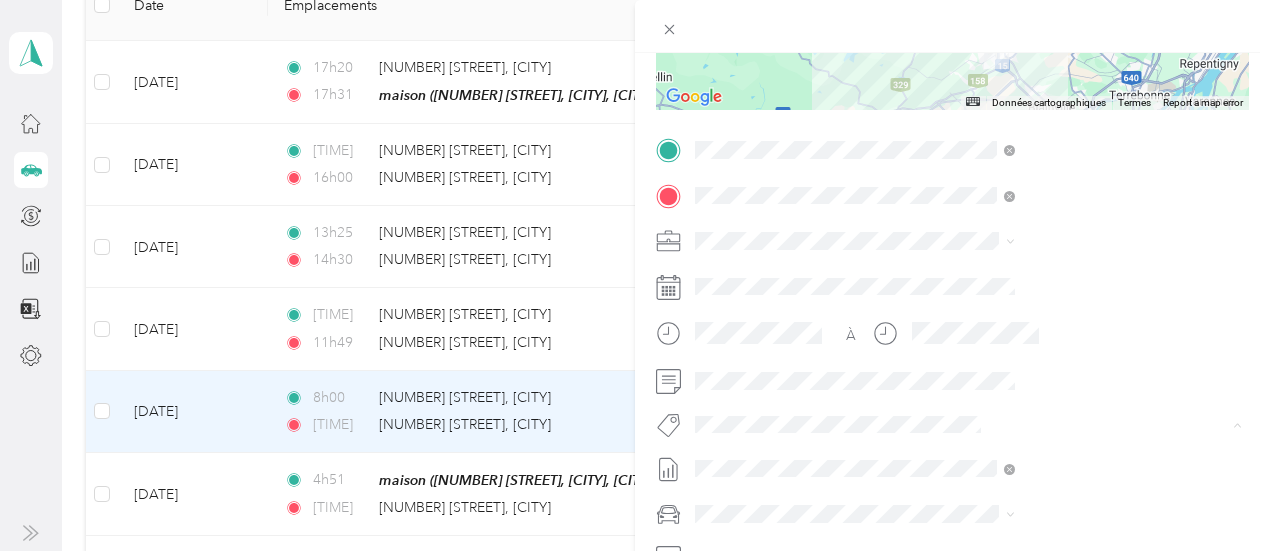 click on "Fab Beiersdorf" at bounding box center [1067, 167] 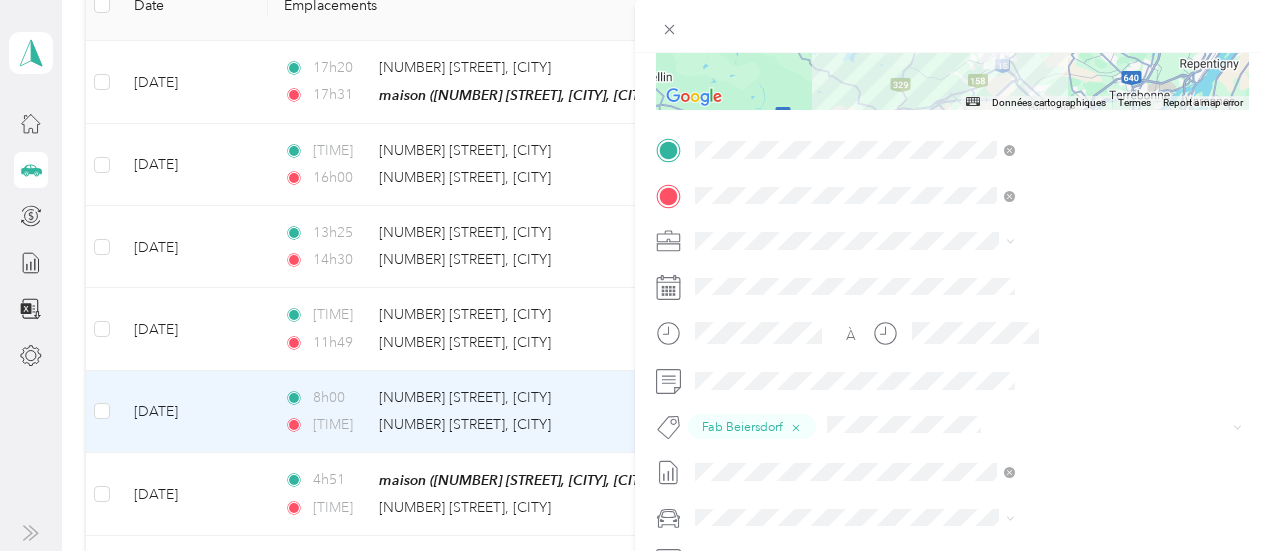 click on "Fab Team - C" at bounding box center [1067, 198] 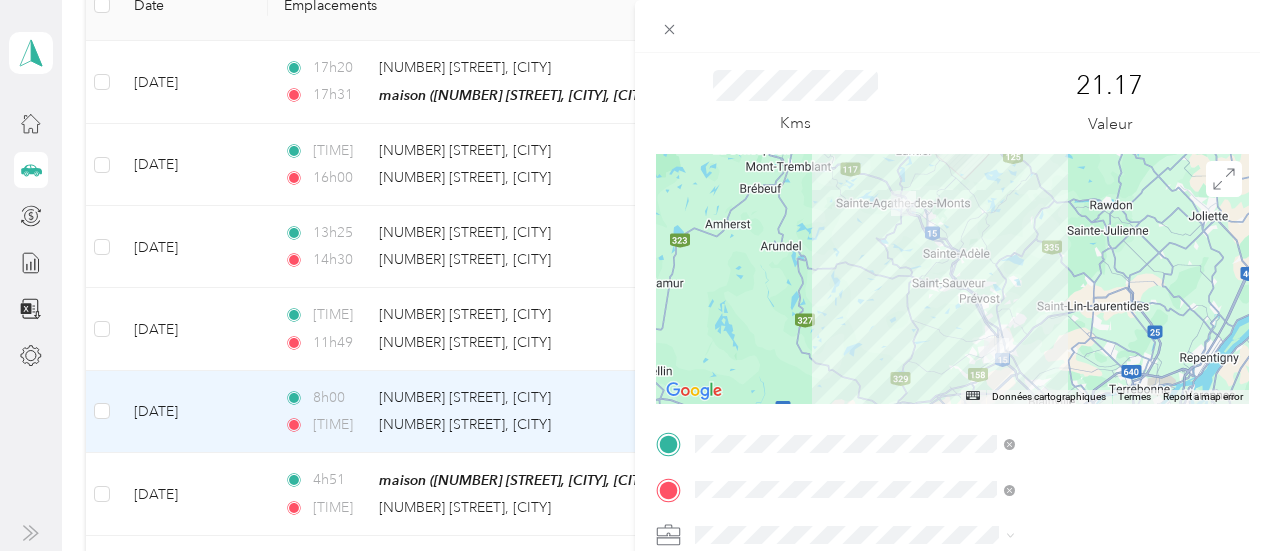 scroll, scrollTop: 0, scrollLeft: 0, axis: both 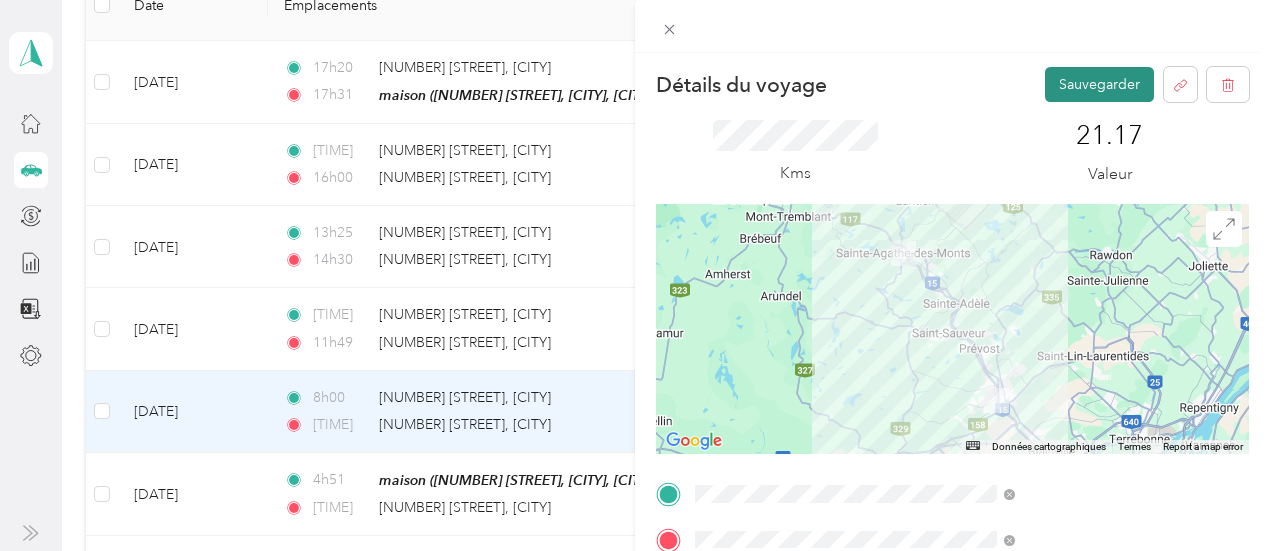 click on "Sauvegarder" at bounding box center (1099, 84) 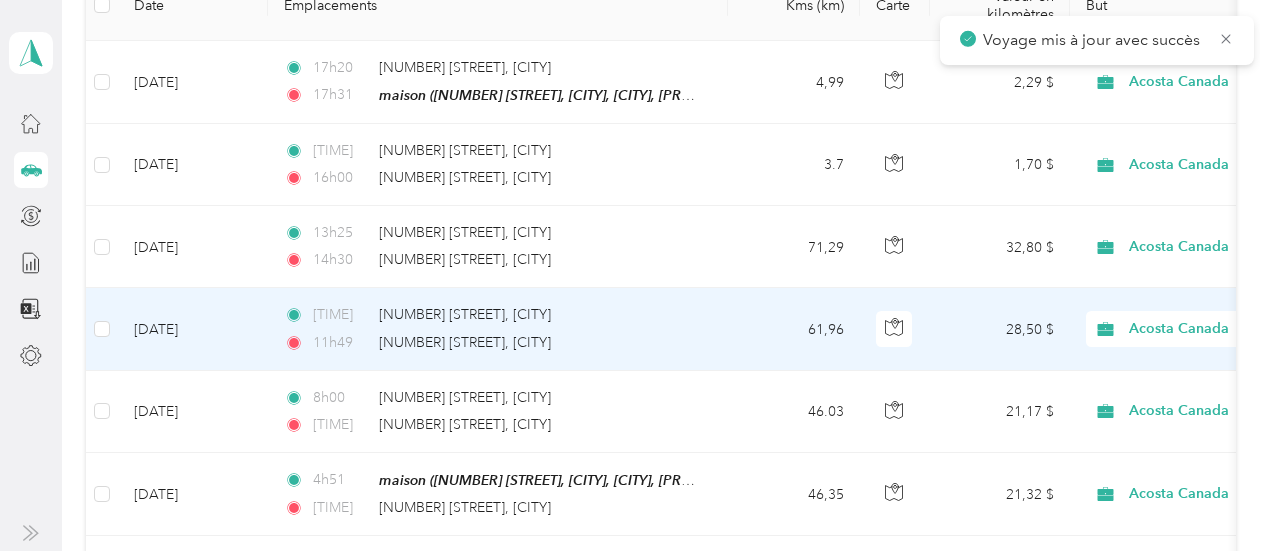 click on "28,50 $" at bounding box center [1000, 329] 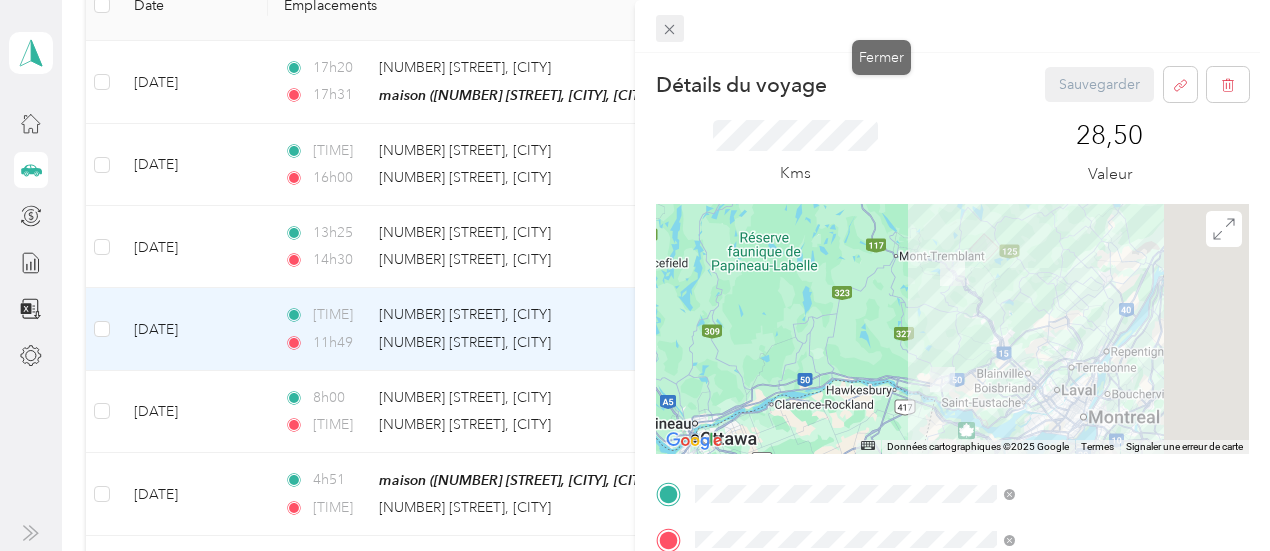 click 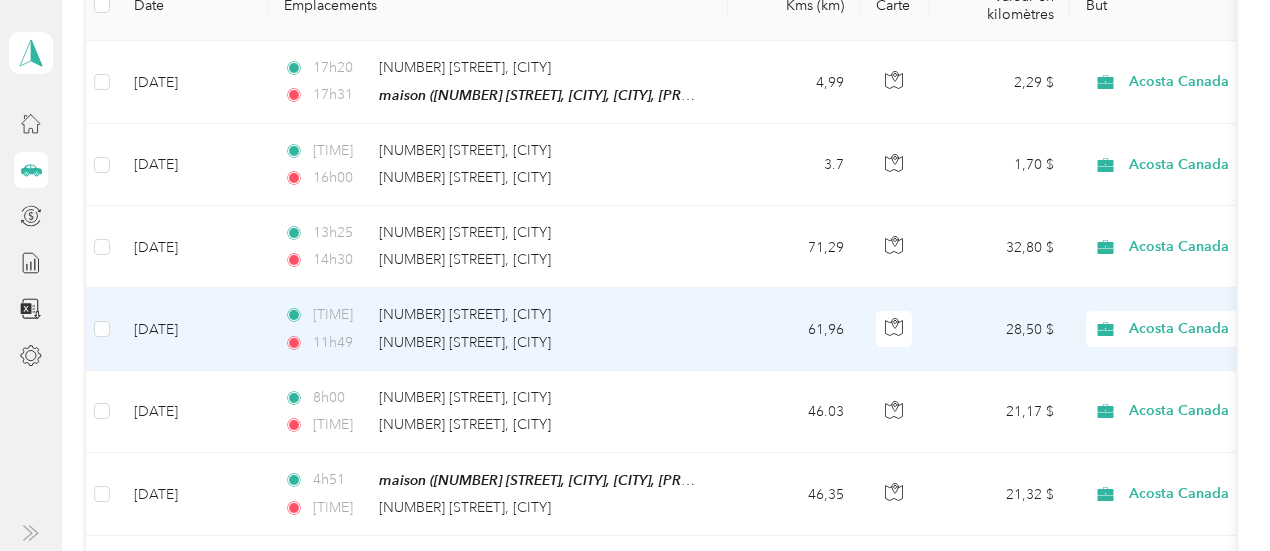 click on "28,50 $" at bounding box center (1000, 329) 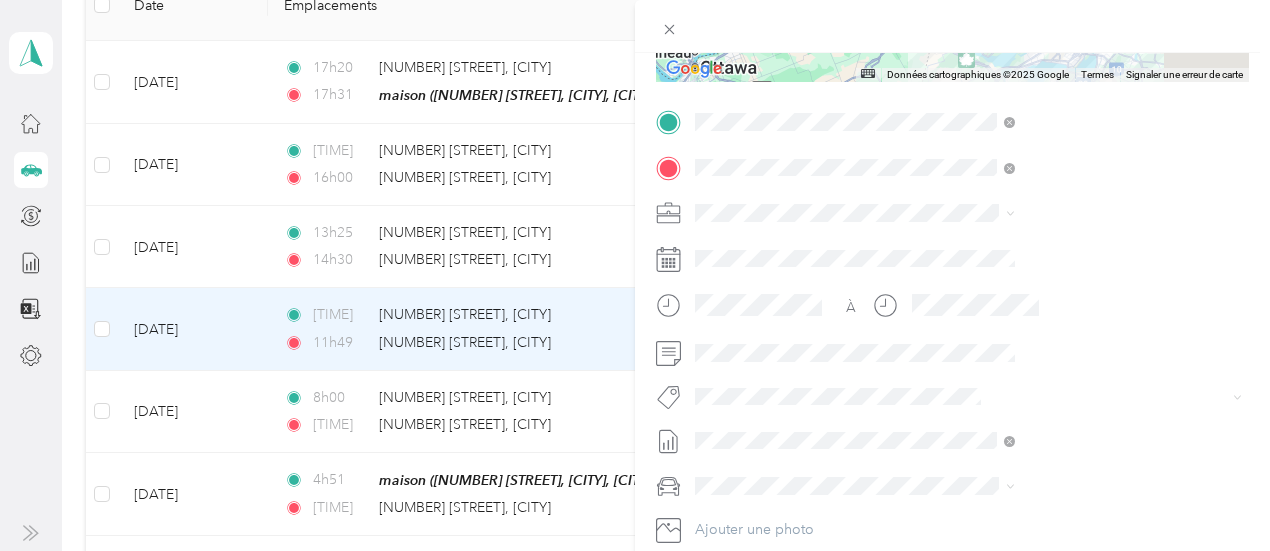 scroll, scrollTop: 373, scrollLeft: 0, axis: vertical 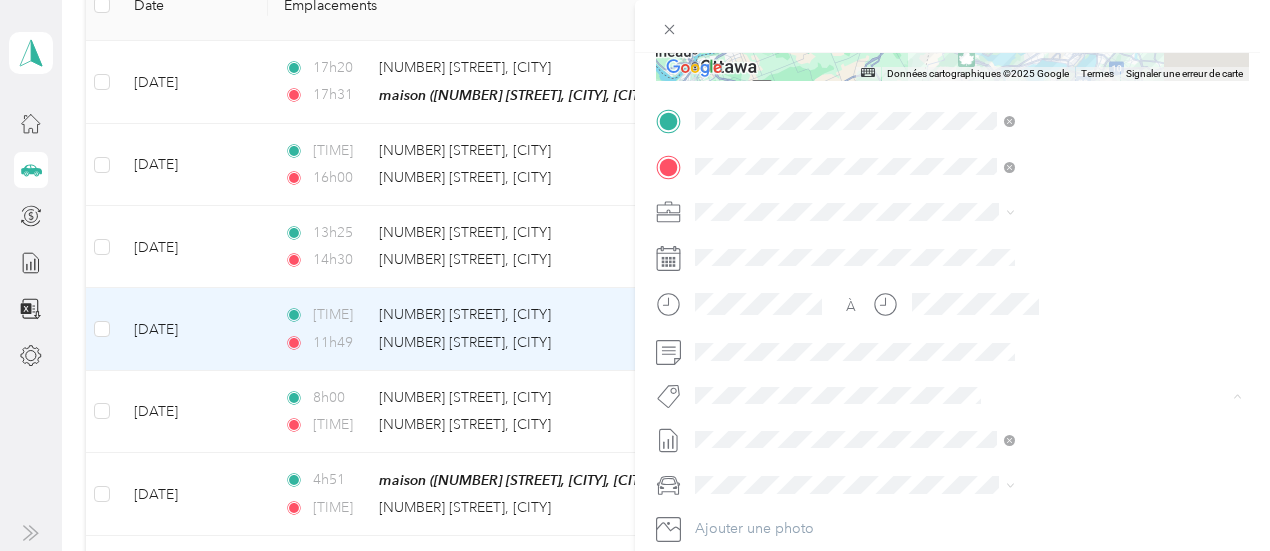 click on "Fab Team - C" at bounding box center (1067, 177) 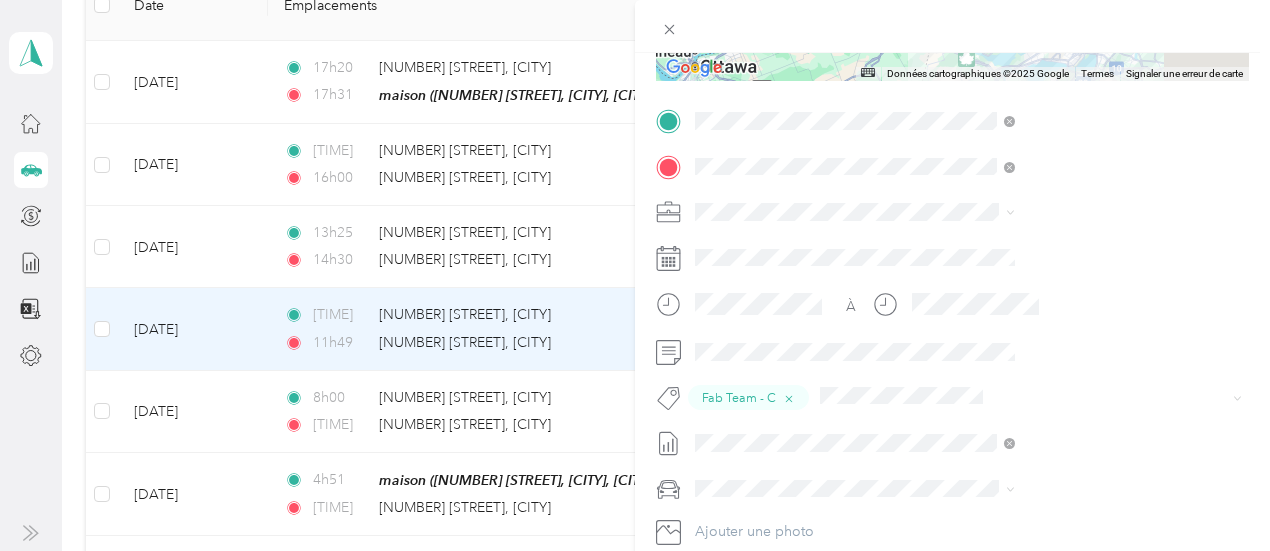 click on "Fab Beiersdorf" at bounding box center [968, 130] 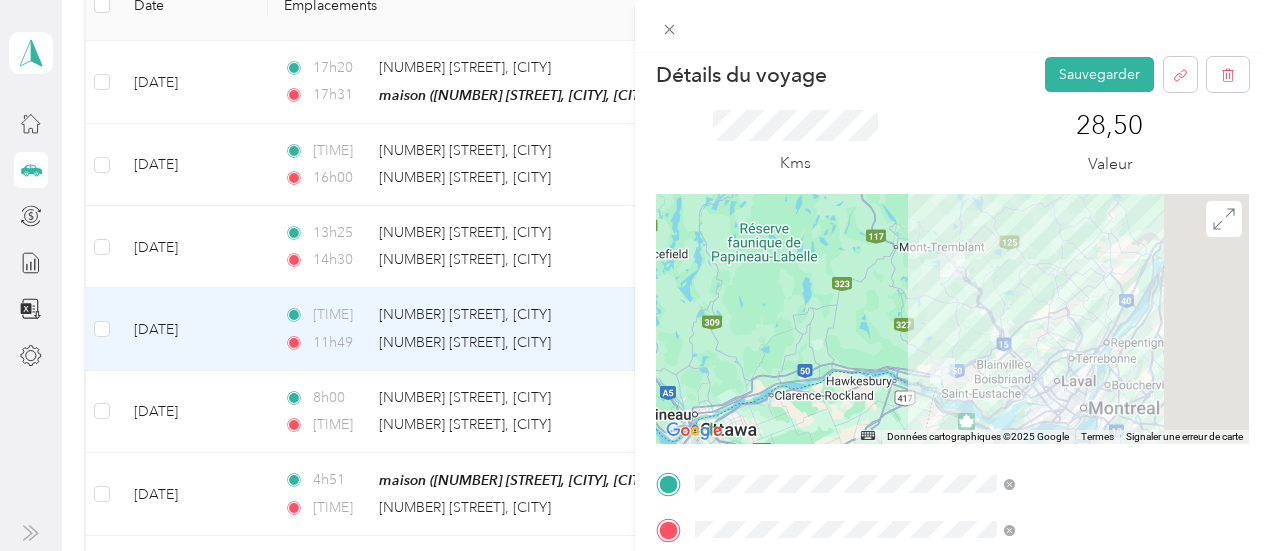 scroll, scrollTop: 0, scrollLeft: 0, axis: both 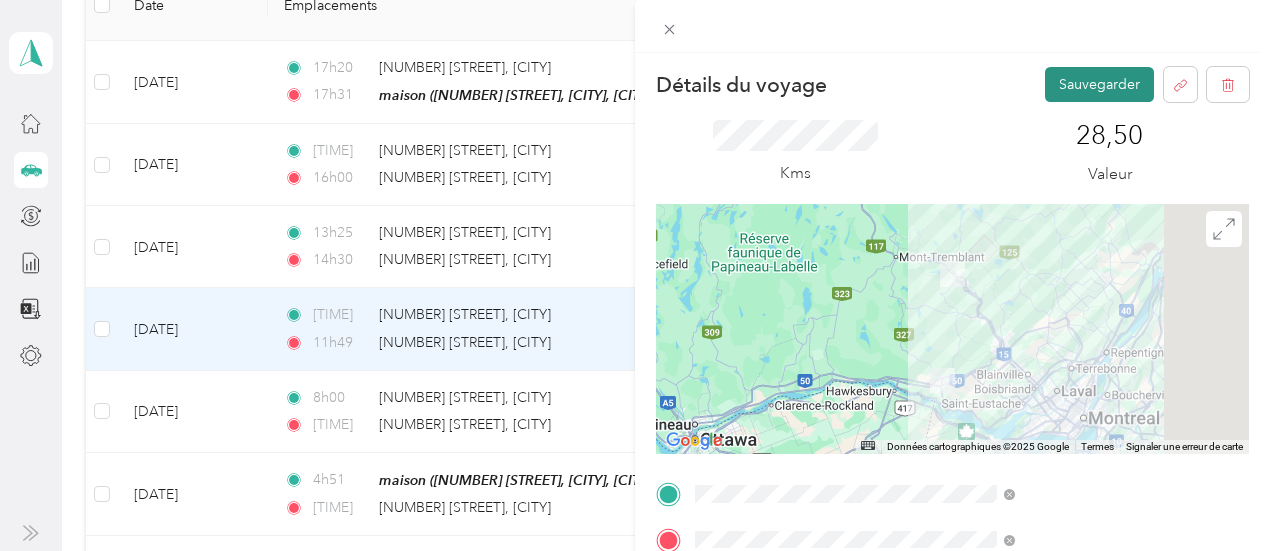 click on "Sauvegarder" at bounding box center (1099, 84) 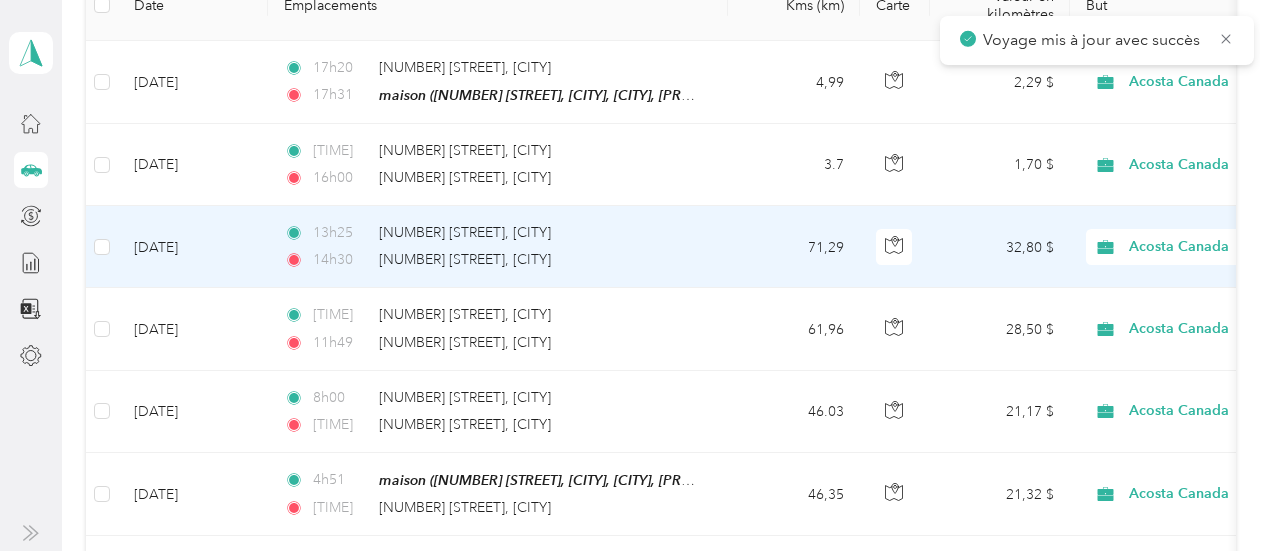 click on "32,80 $" at bounding box center (1000, 247) 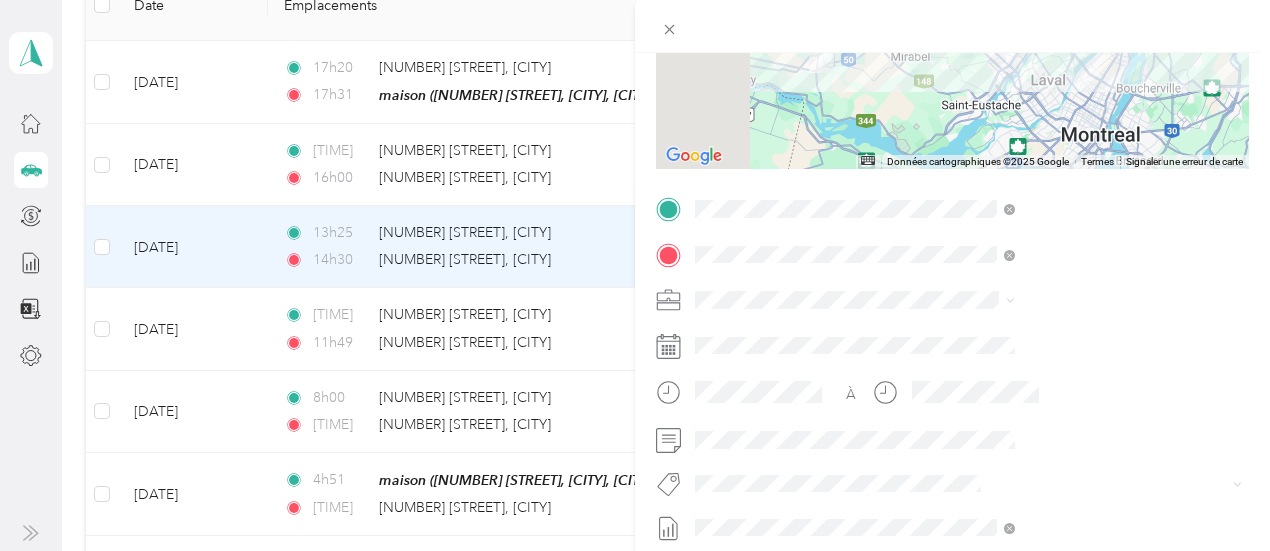 scroll, scrollTop: 294, scrollLeft: 0, axis: vertical 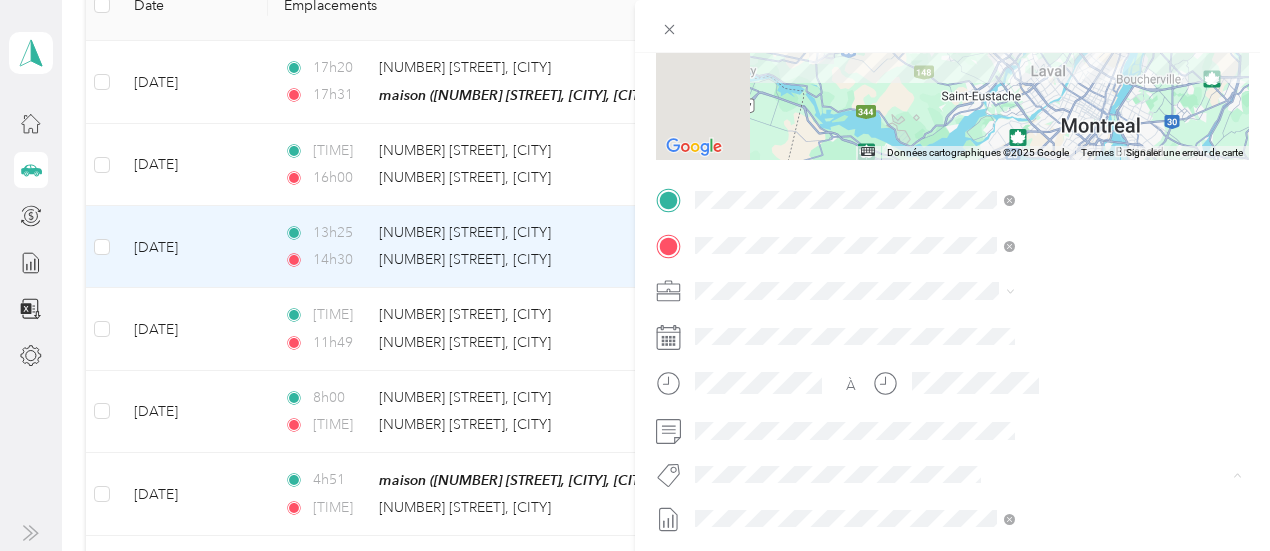 click on "Fab Team - R" at bounding box center [964, 295] 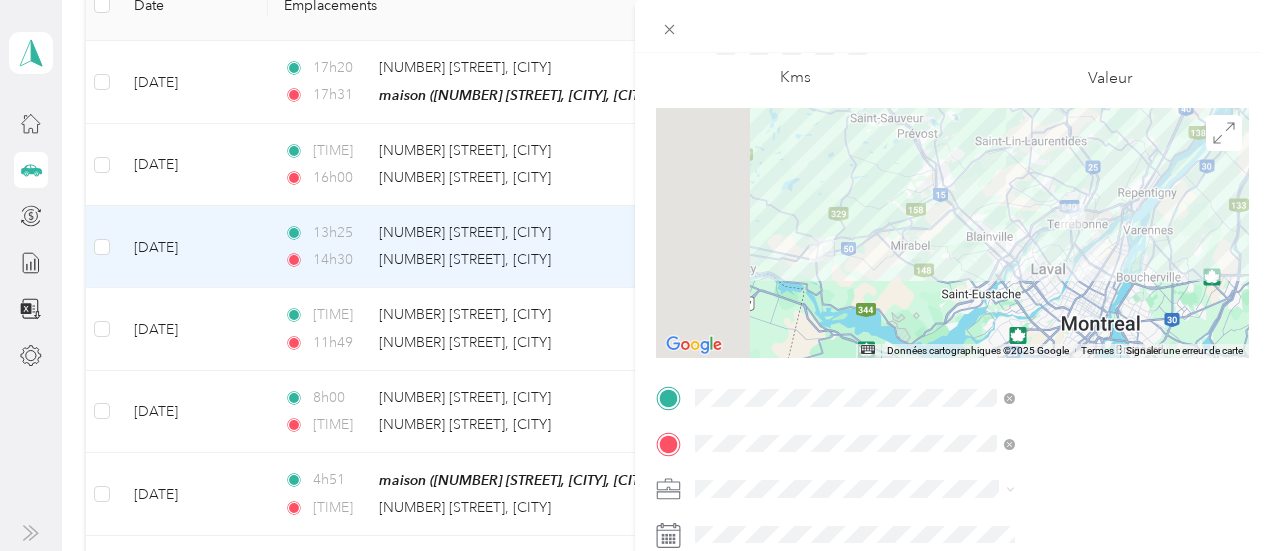 scroll, scrollTop: 0, scrollLeft: 0, axis: both 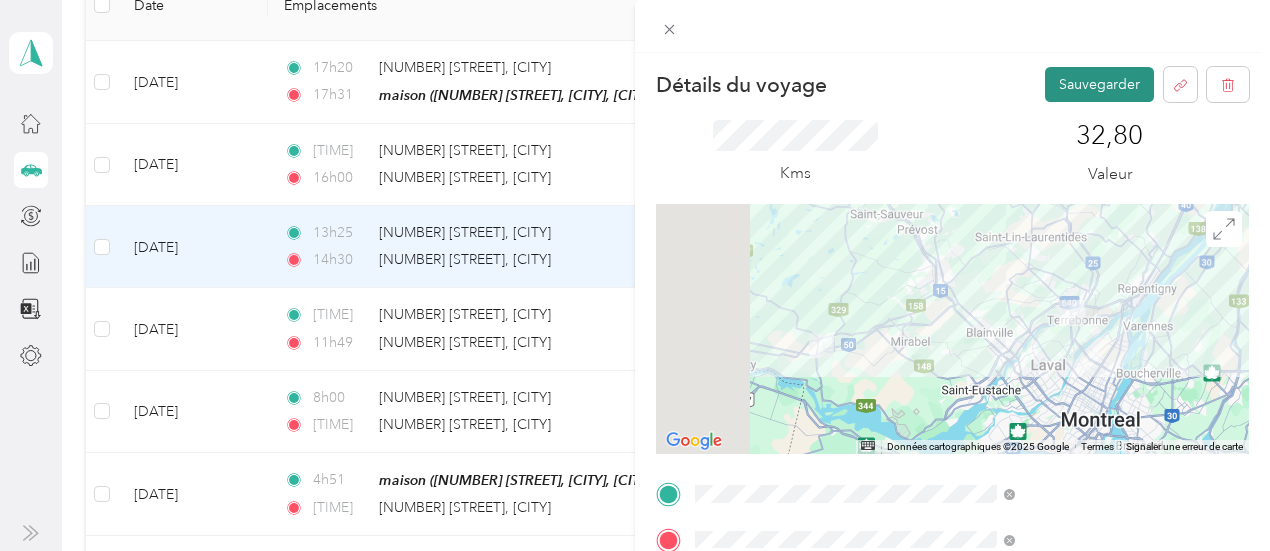click on "Sauvegarder" at bounding box center (1099, 84) 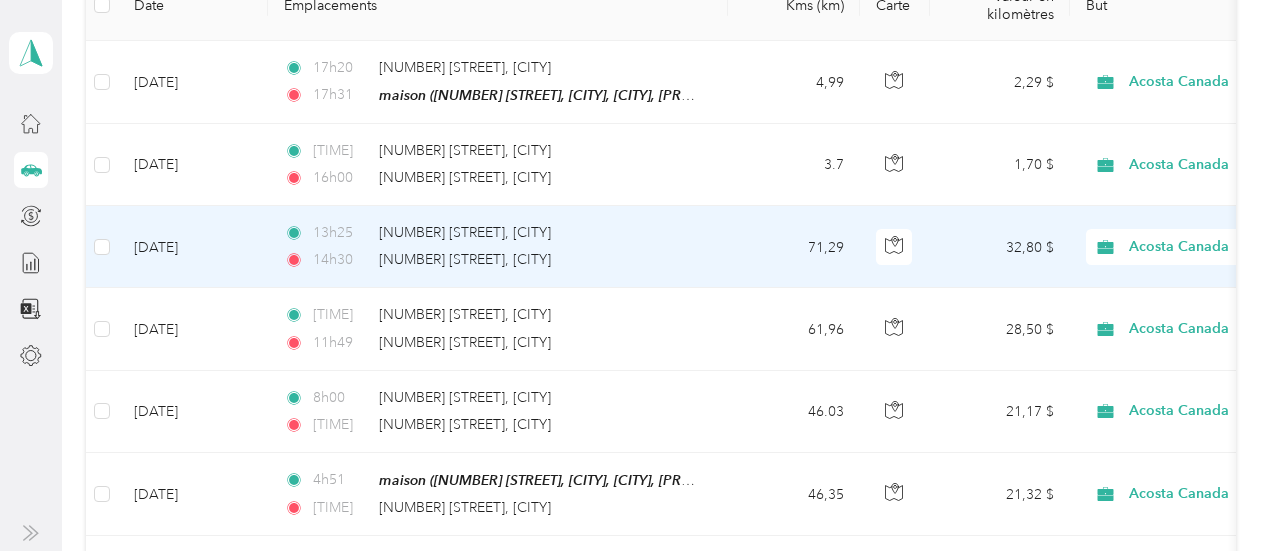 click on "32,80 $" at bounding box center (1030, 246) 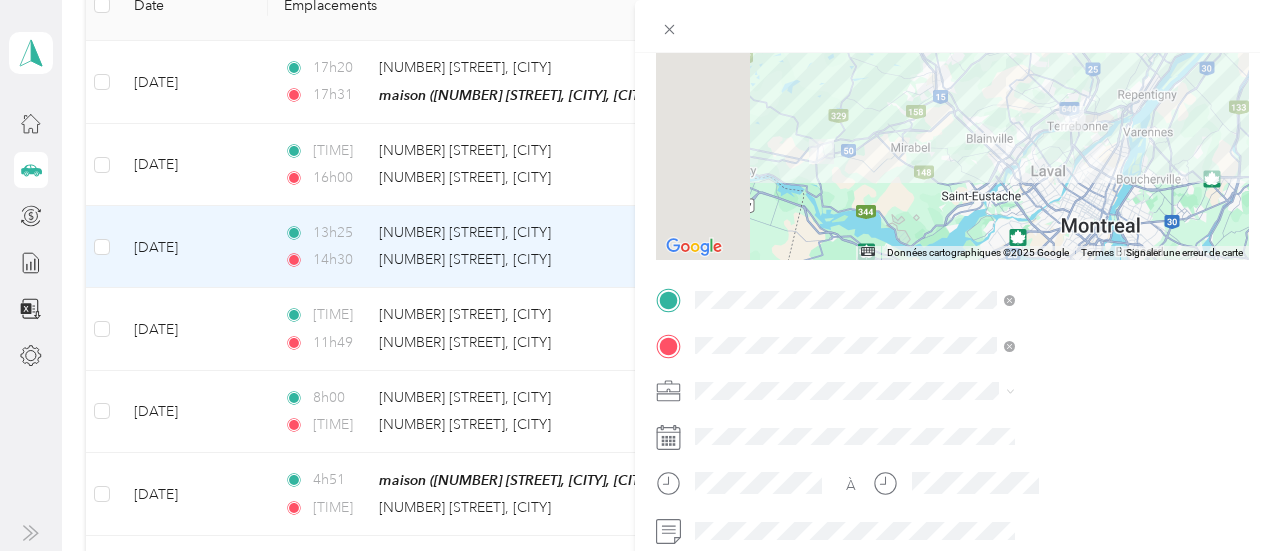 scroll, scrollTop: 0, scrollLeft: 0, axis: both 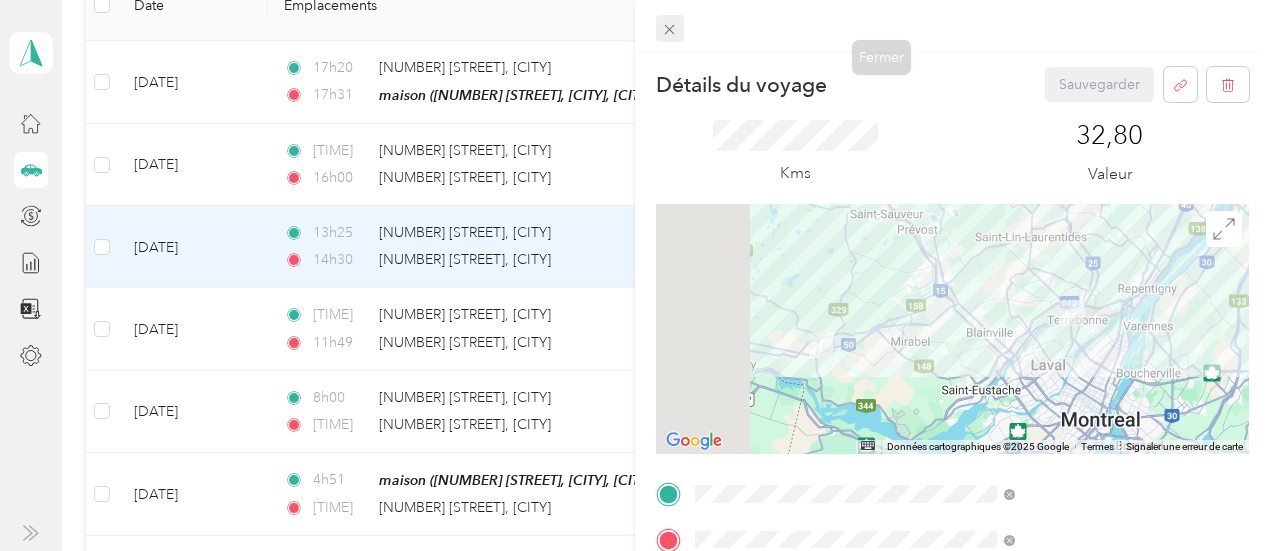 click 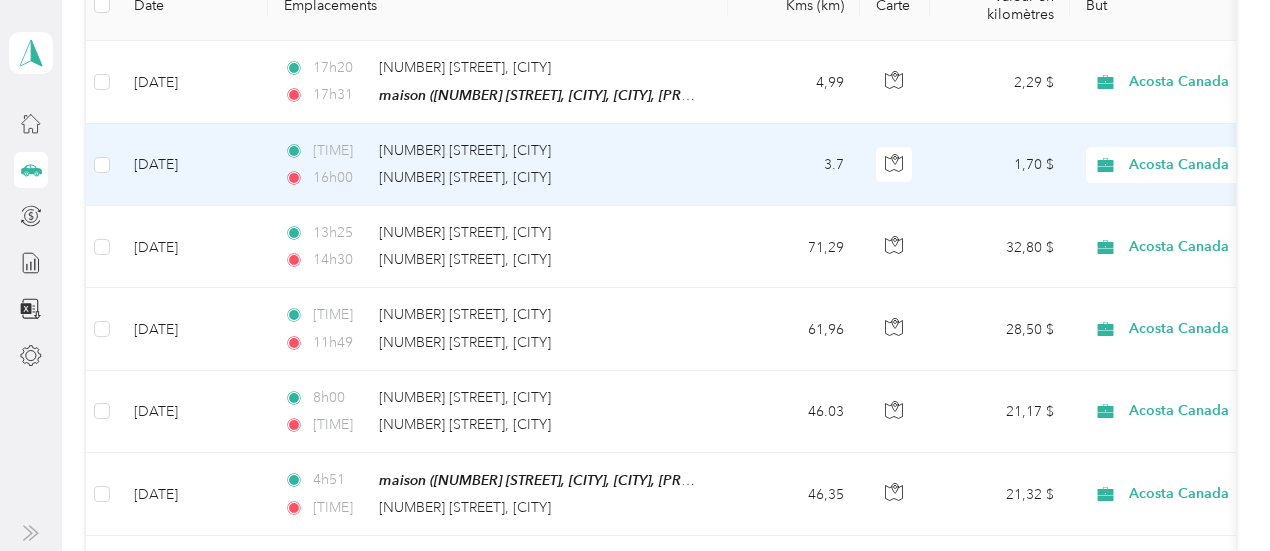 click on "1,70 $" at bounding box center (1000, 165) 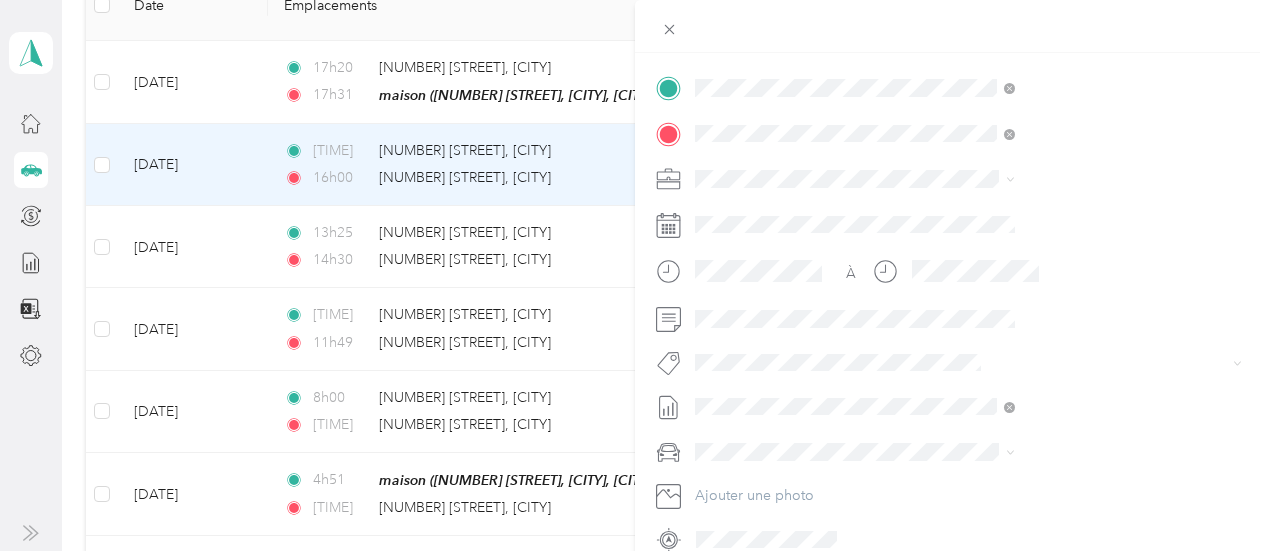 scroll, scrollTop: 410, scrollLeft: 0, axis: vertical 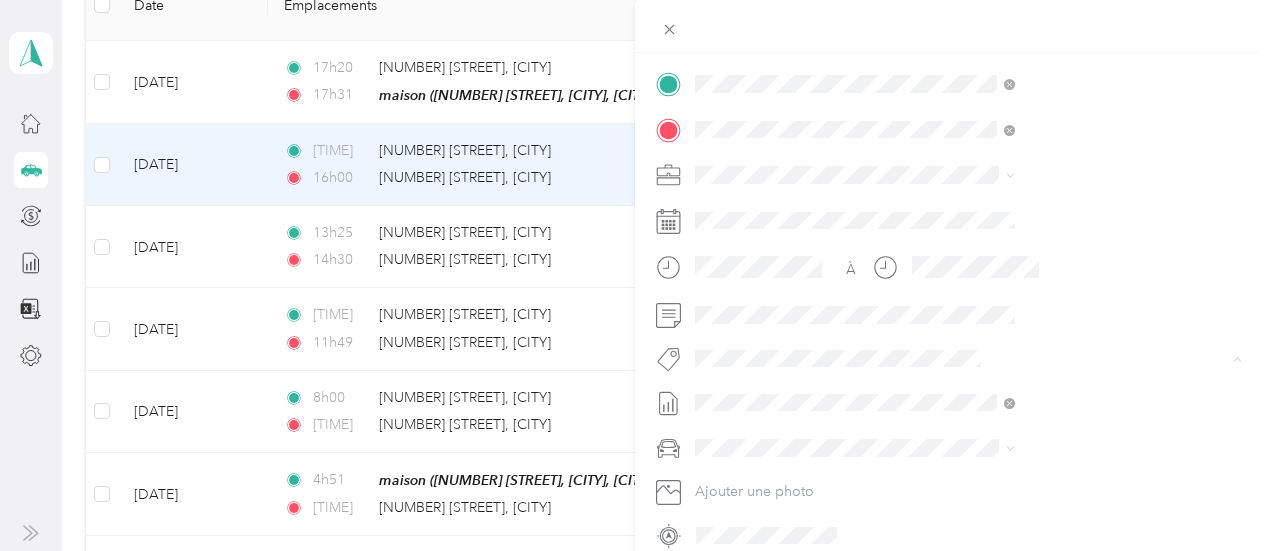 click on "Fab Team - R" at bounding box center [1067, 179] 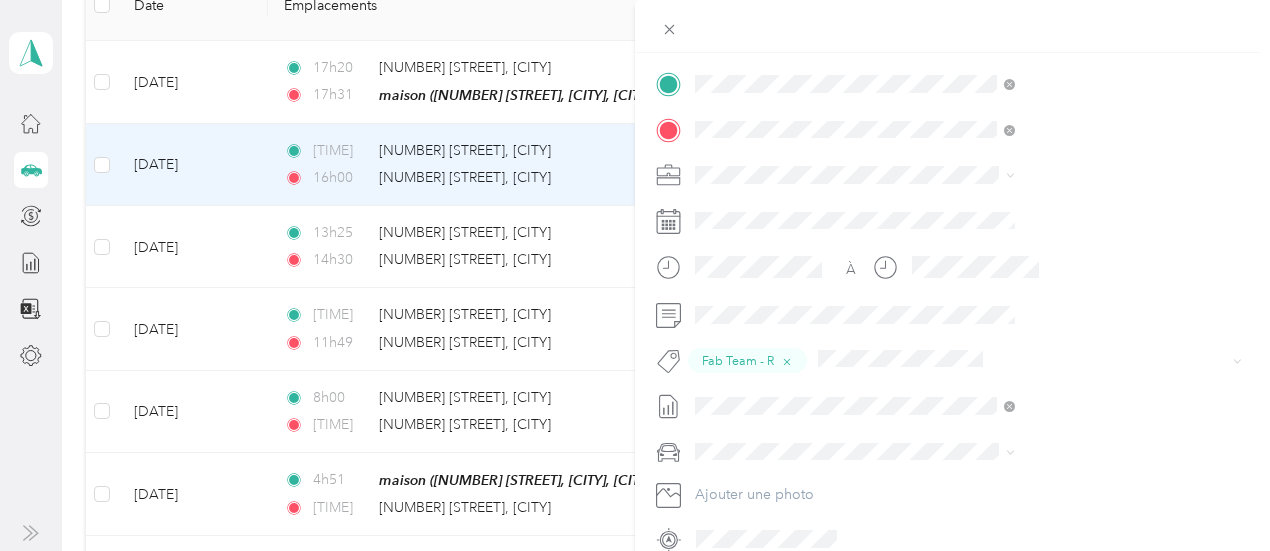 scroll, scrollTop: 0, scrollLeft: 0, axis: both 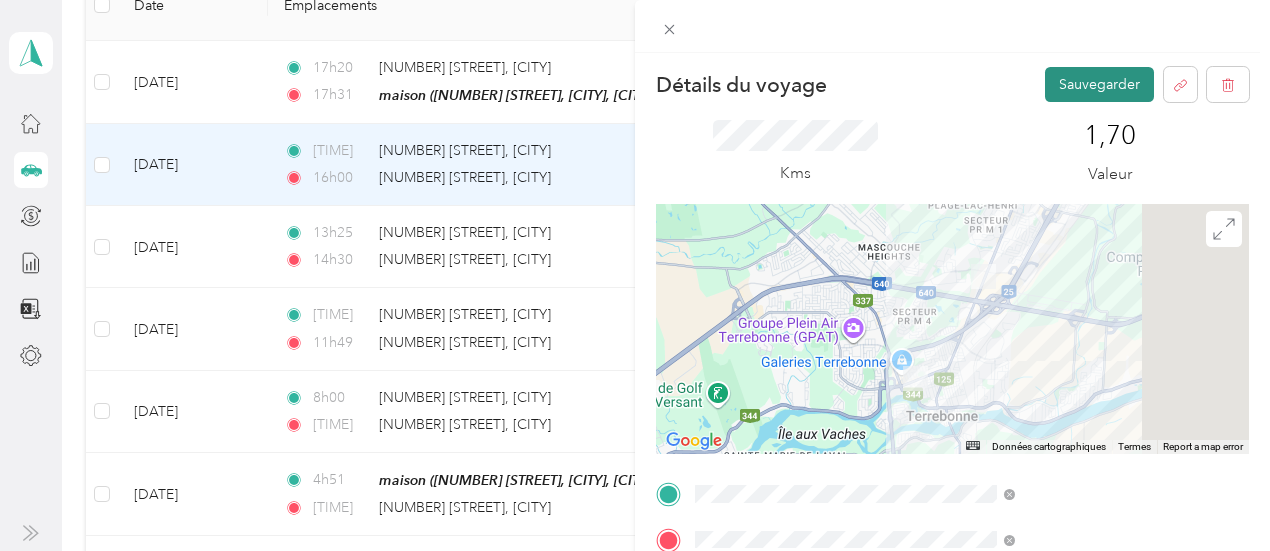 click on "Sauvegarder" at bounding box center [1099, 84] 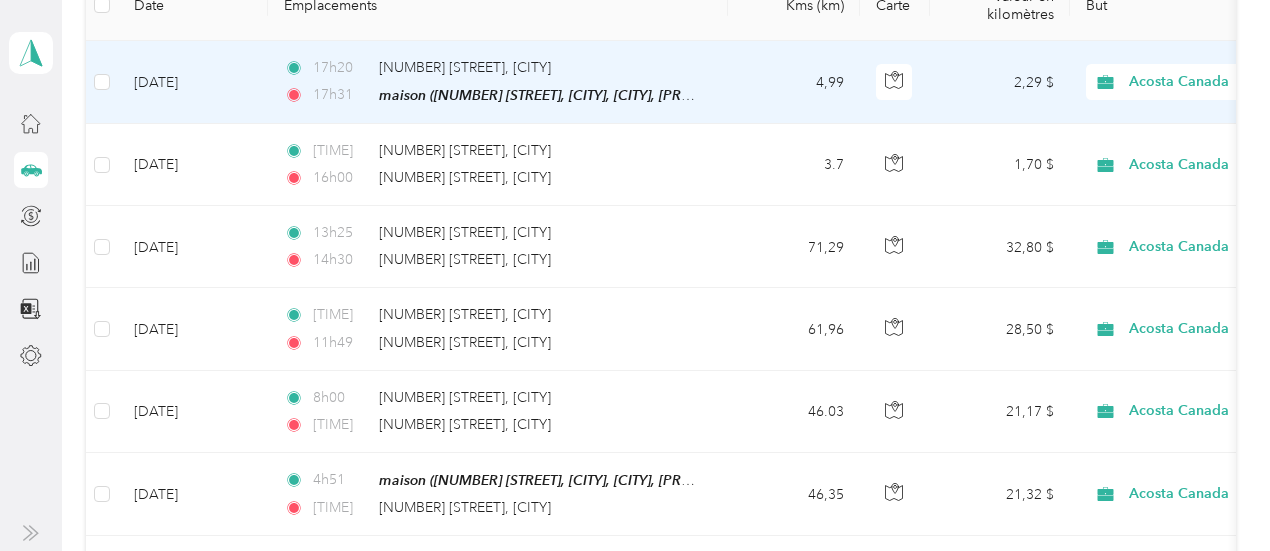 click on "2,29 $" at bounding box center [1000, 82] 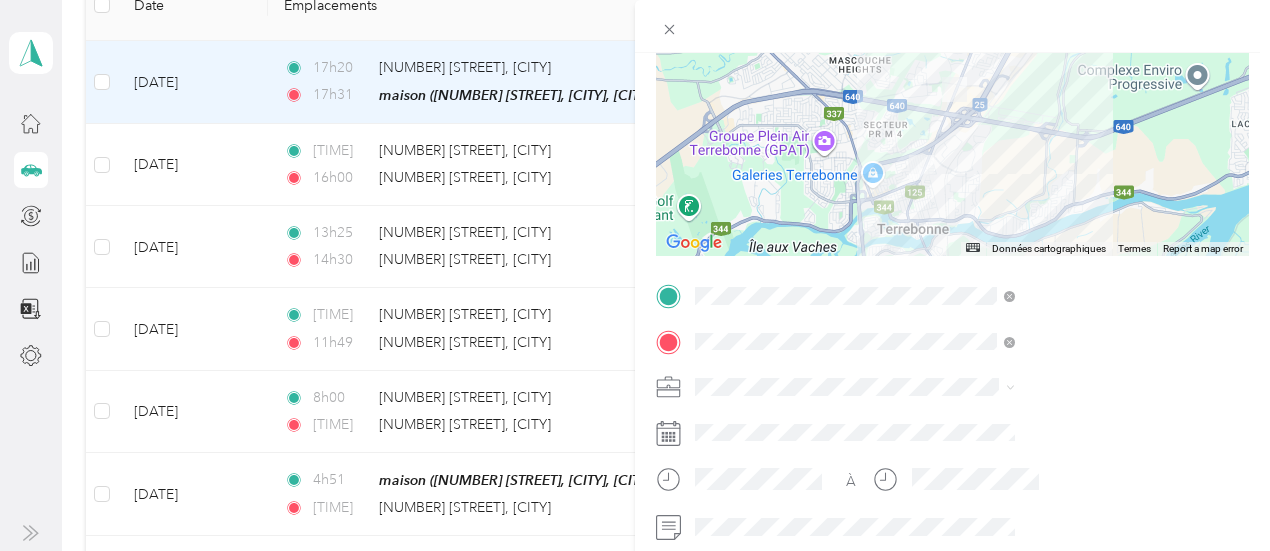 scroll, scrollTop: 262, scrollLeft: 0, axis: vertical 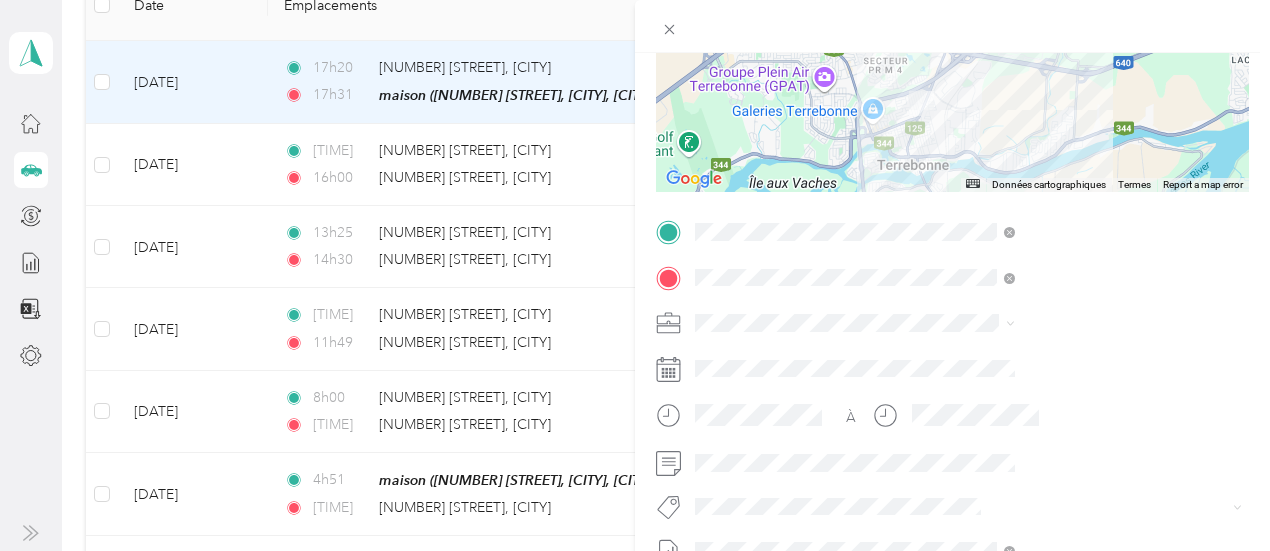 click on "Fab Team - R" at bounding box center [964, 318] 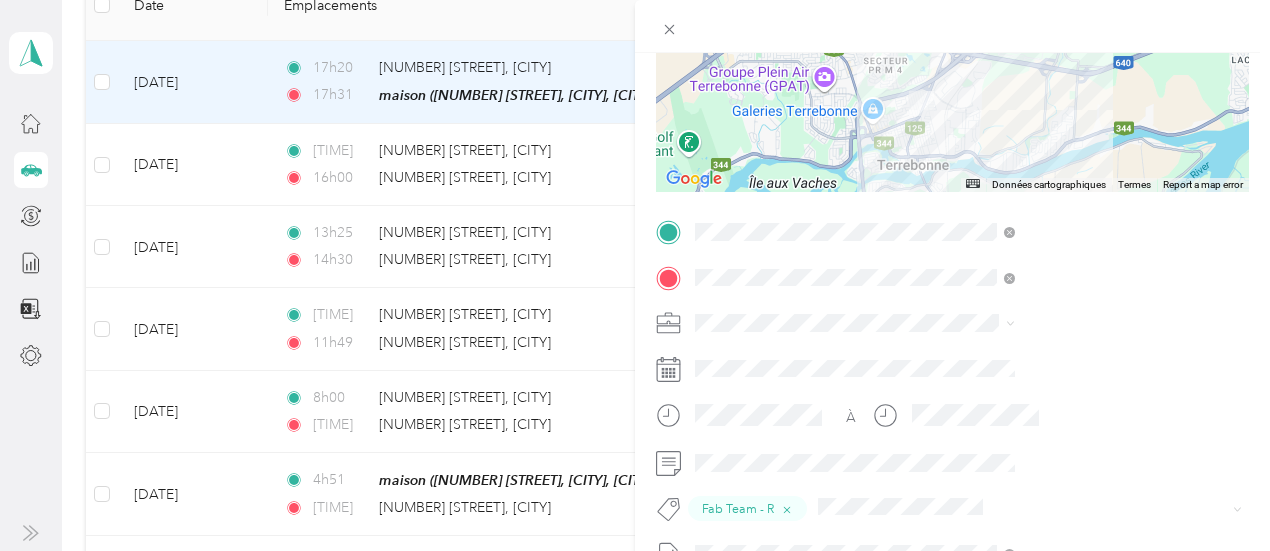 scroll, scrollTop: 0, scrollLeft: 0, axis: both 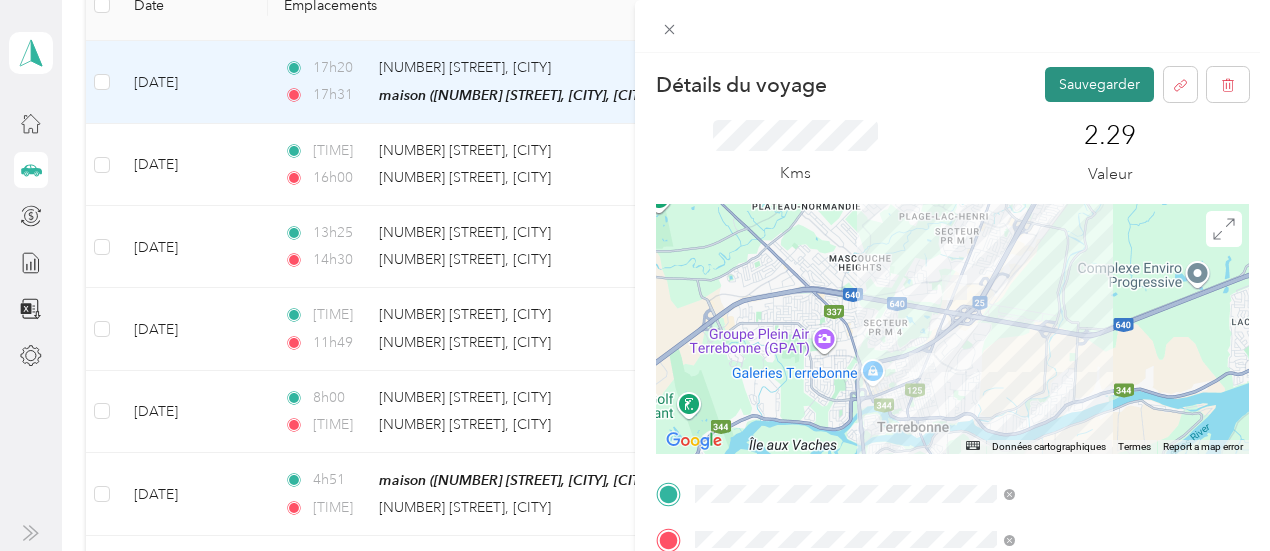 click on "Sauvegarder" at bounding box center [1099, 84] 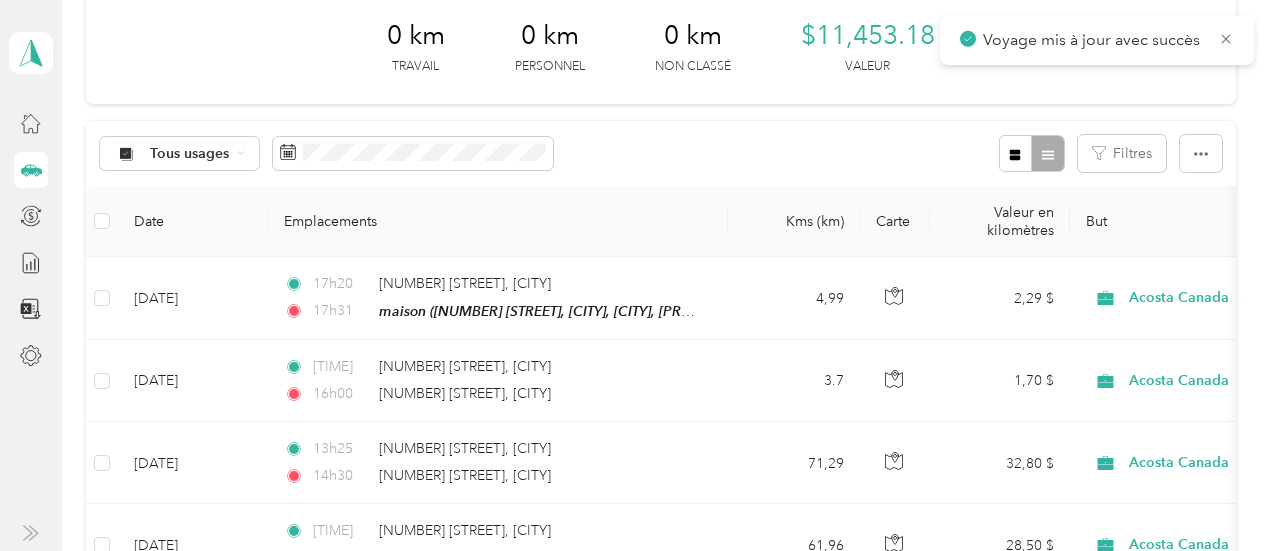 scroll, scrollTop: 0, scrollLeft: 0, axis: both 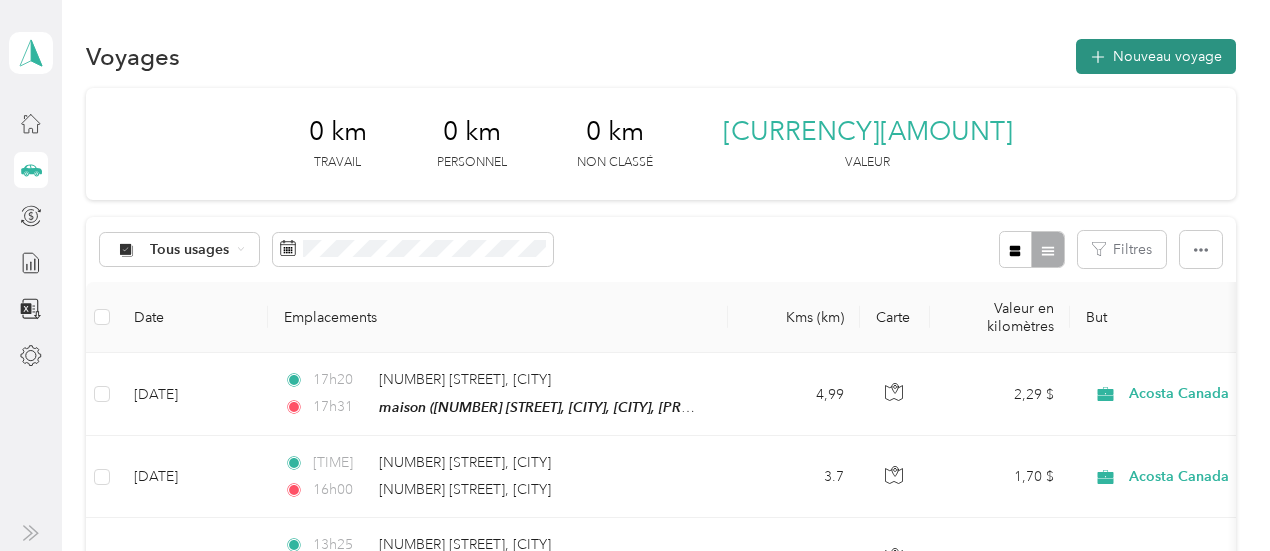 click on "Nouveau voyage" at bounding box center (1156, 56) 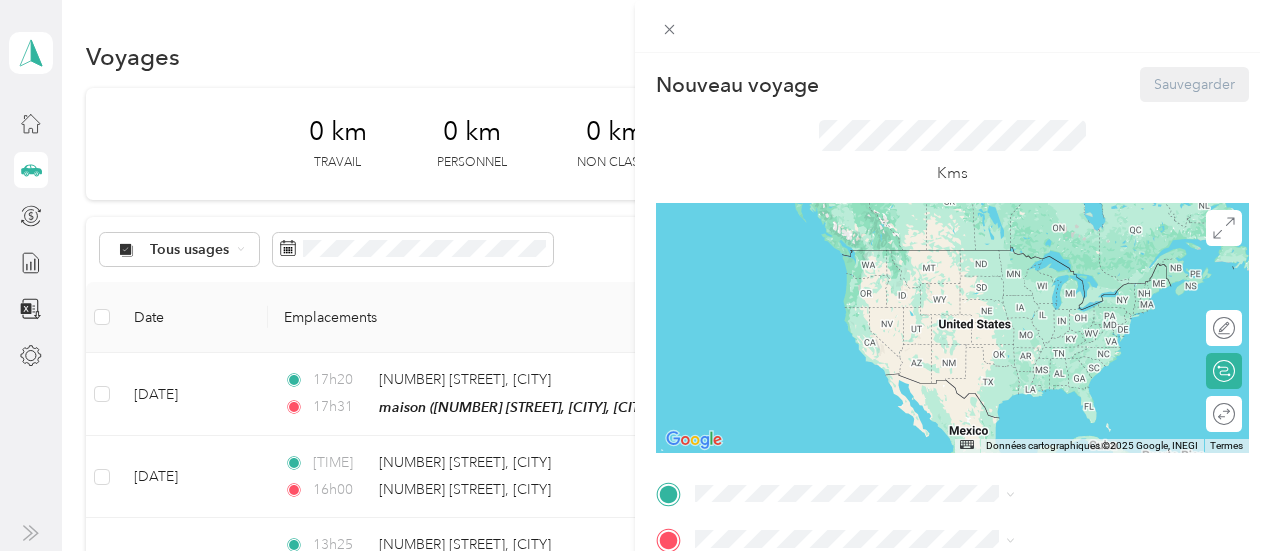click on "Nouveau voyage Sauvegarder Ce voyage ne peut pas être modifié, car il est en cours de révision, d'approbation ou de paiement. Contactez votre responsable d'équipe pour le modifier. Kms ← Move left → Move right ↑ Move up ↓ Move down + Zoom in - Zoom out Home Jump left by 75% End Jump right by 75% Page Up Jump up by 75% Page Down Jump down by 75% Données cartographiques Données cartographiques ©2025 Google, INEGI Données cartographiques ©2025 Google, INEGI [NUMBER] km  Cliquez pour basculer entre les unités métriques et impériales Termes Signaler une erreur de carte Modifier l'itinéraire Calculer l'itinéraire Aller-retour À Ajouter une photo" at bounding box center [635, 275] 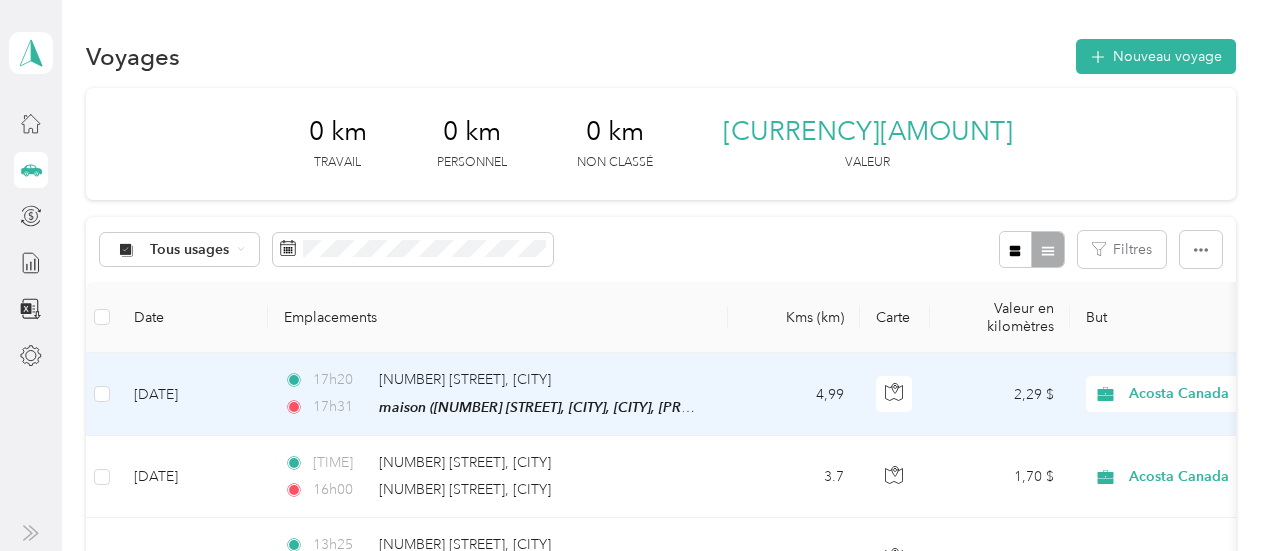 click on "Acosta Canada" at bounding box center [1210, 394] 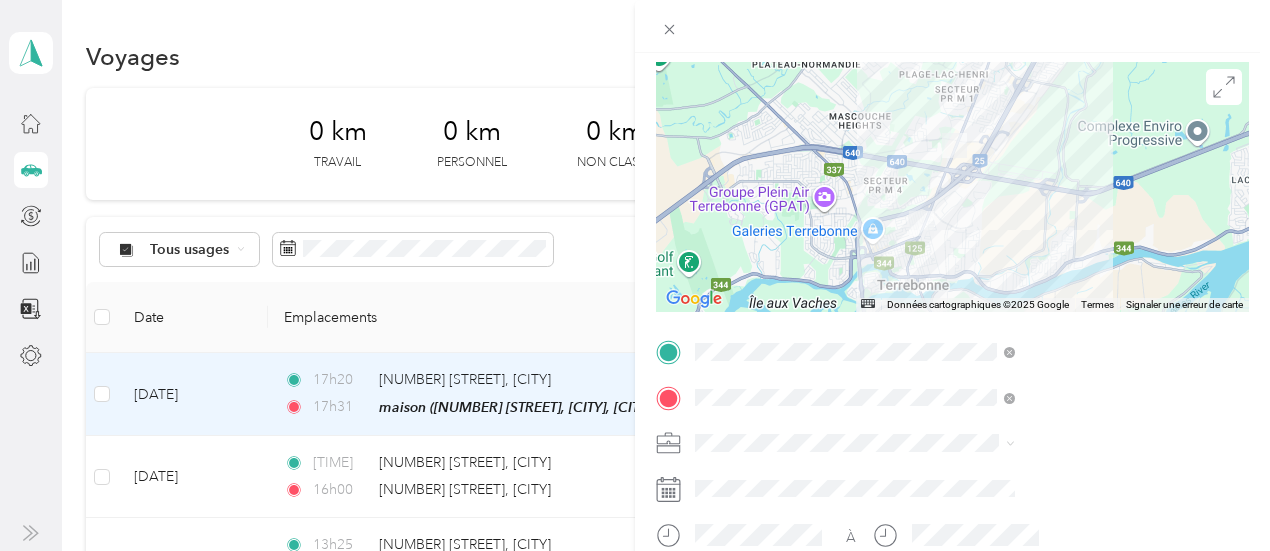 scroll, scrollTop: 0, scrollLeft: 0, axis: both 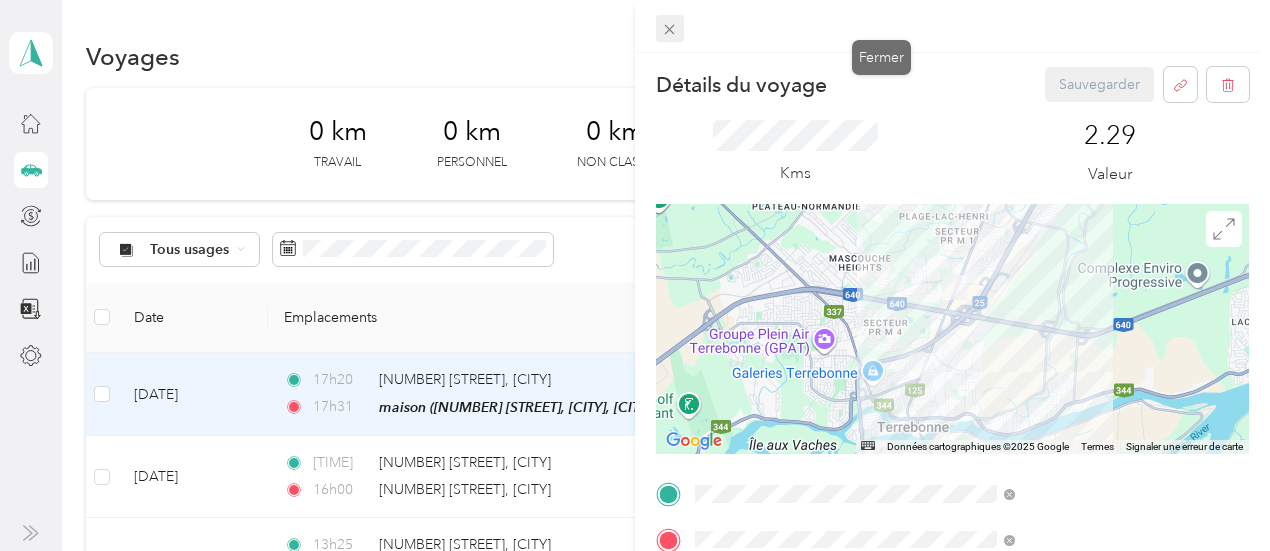 click at bounding box center [670, 29] 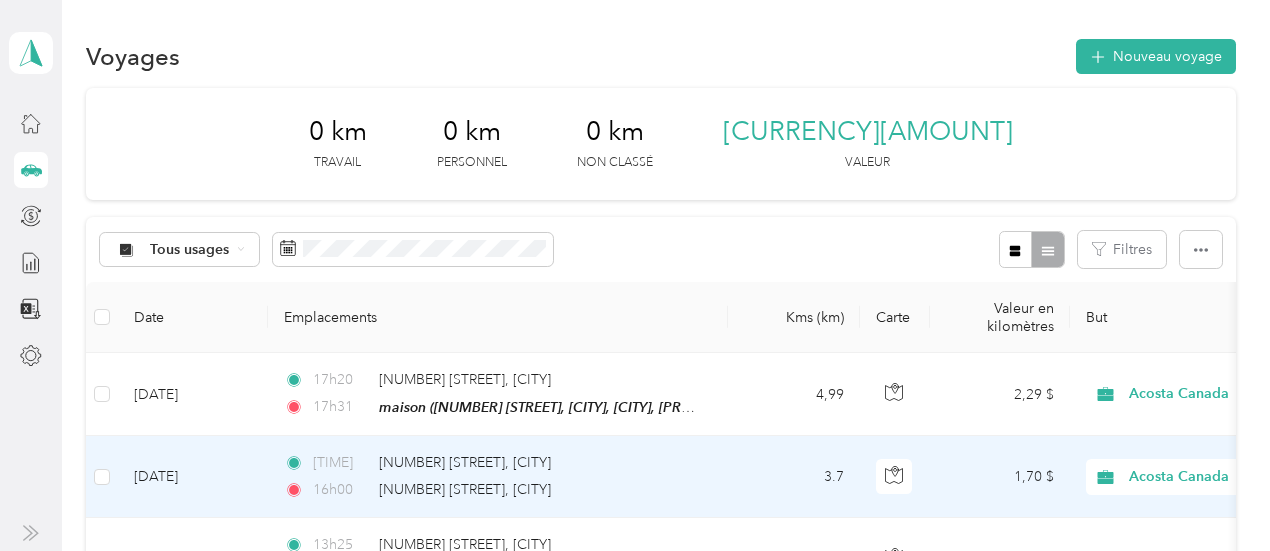 click on "1,70 $" at bounding box center (1000, 477) 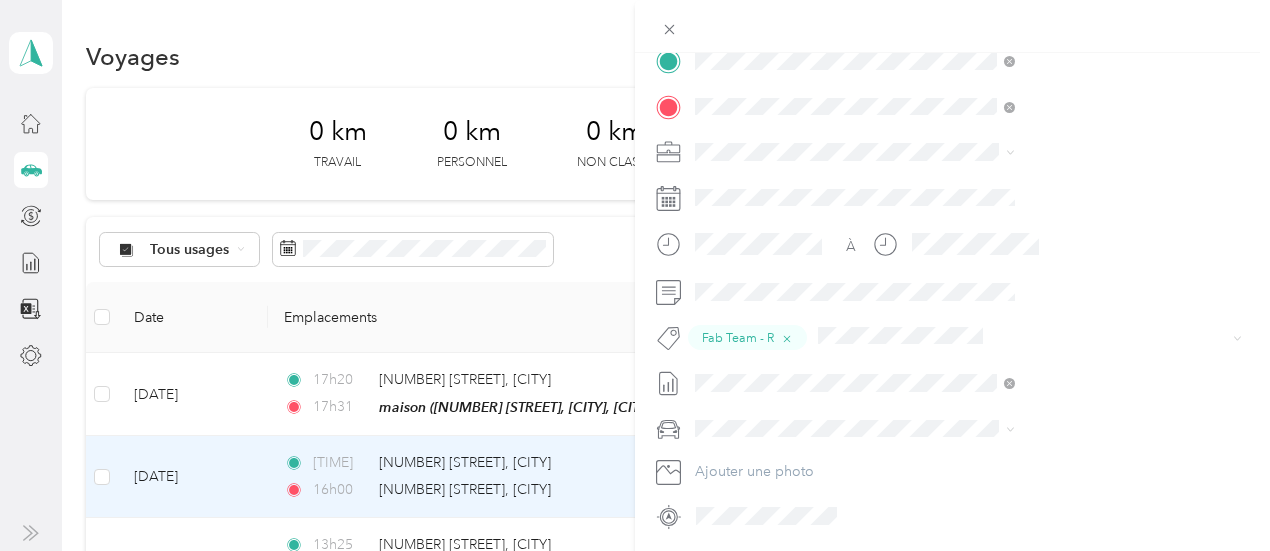 scroll, scrollTop: 0, scrollLeft: 0, axis: both 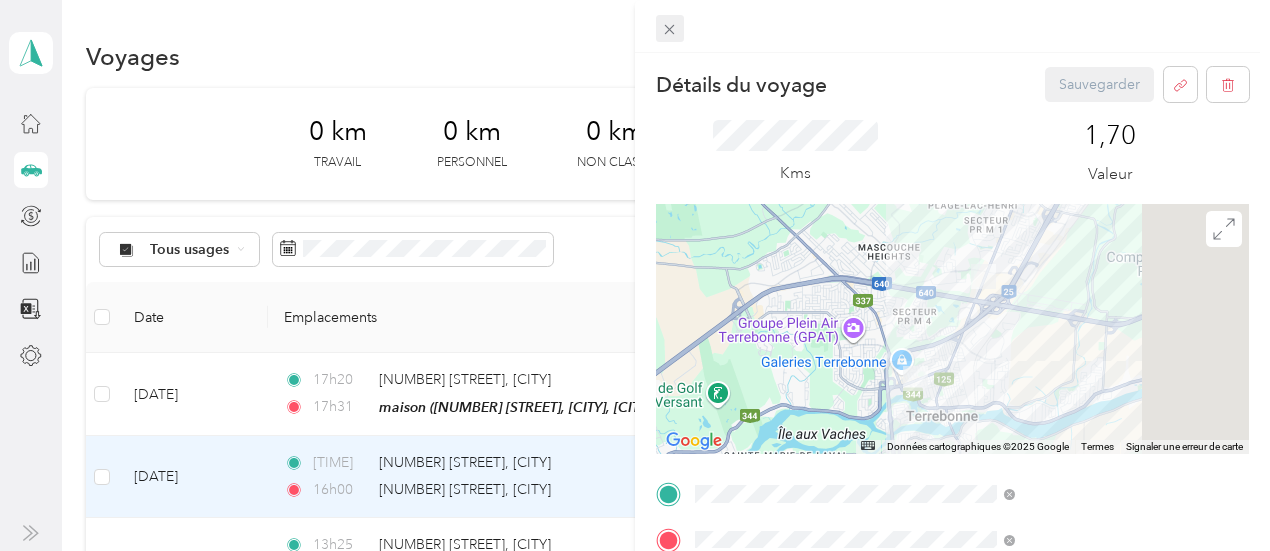 click 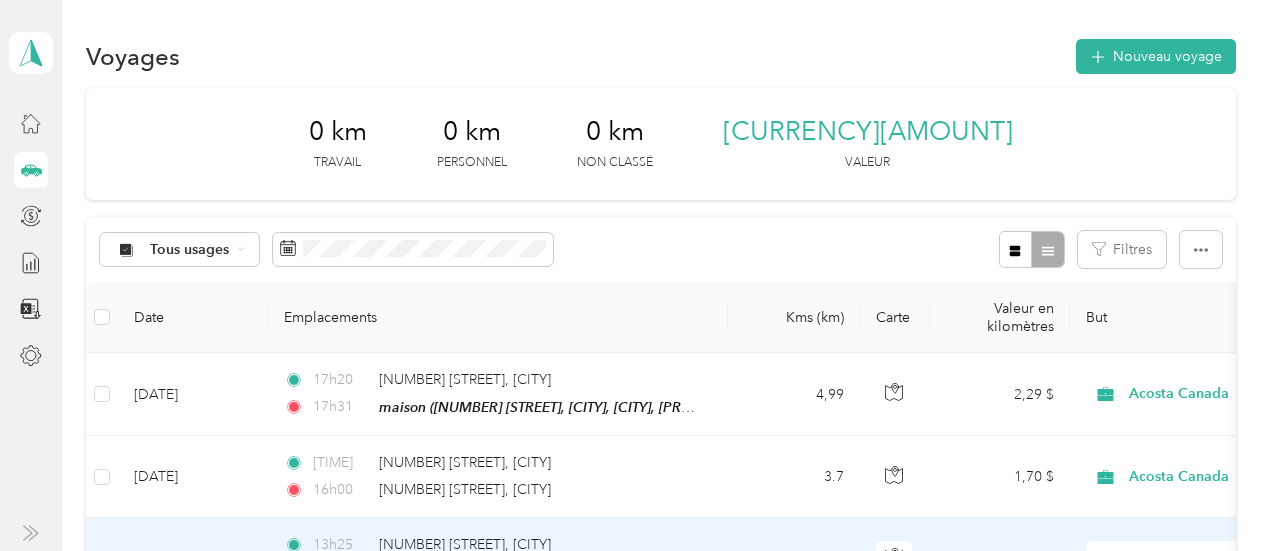 click on "32,80 $" at bounding box center (1000, 559) 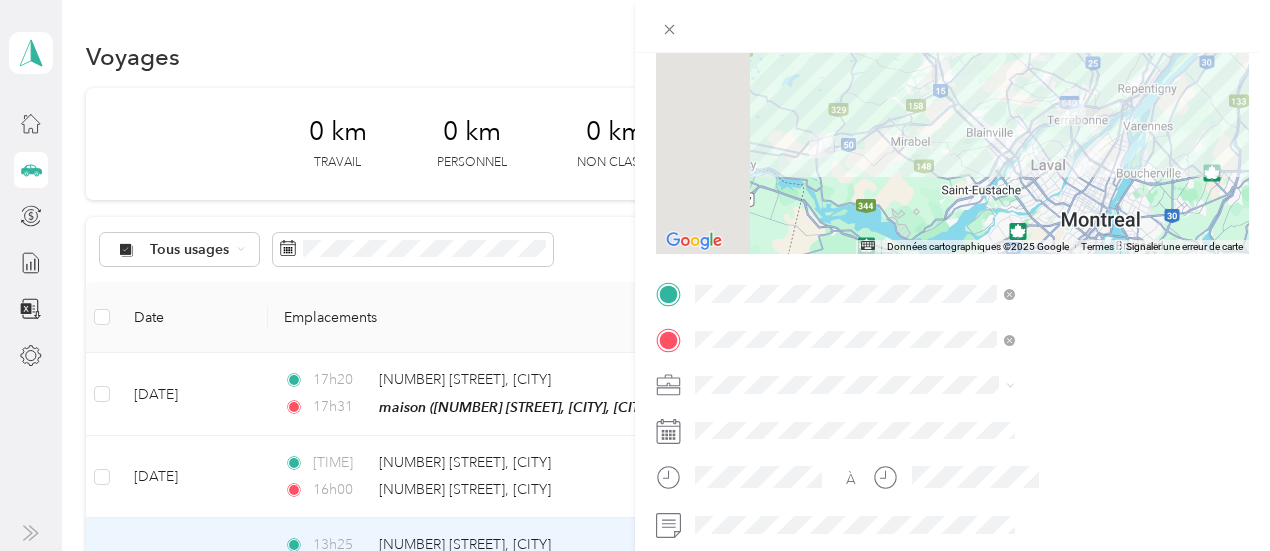 scroll, scrollTop: 0, scrollLeft: 0, axis: both 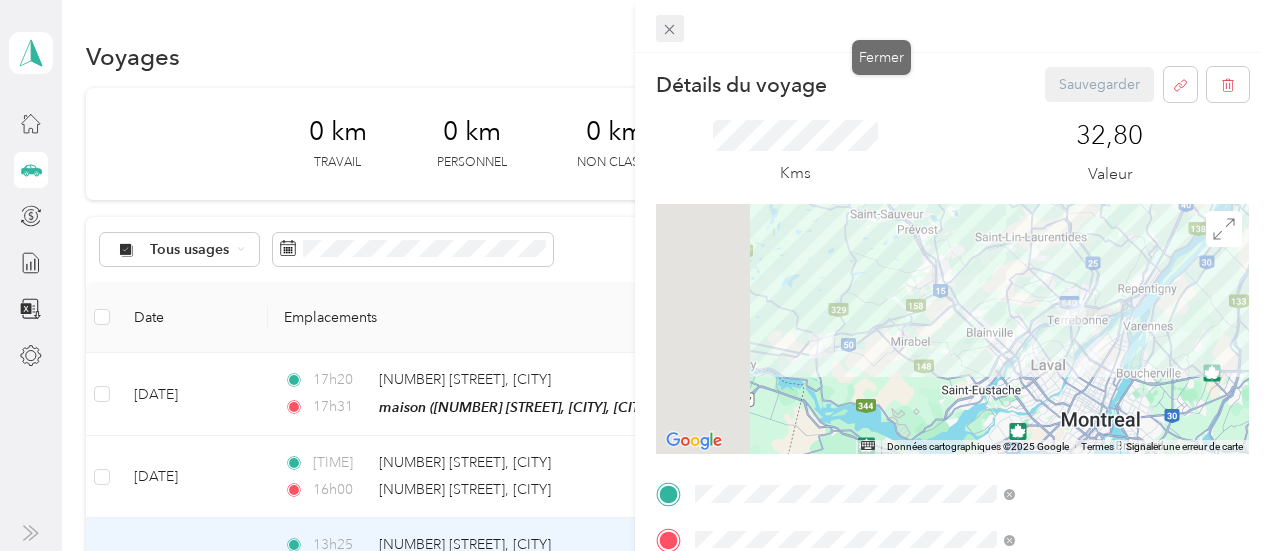 click 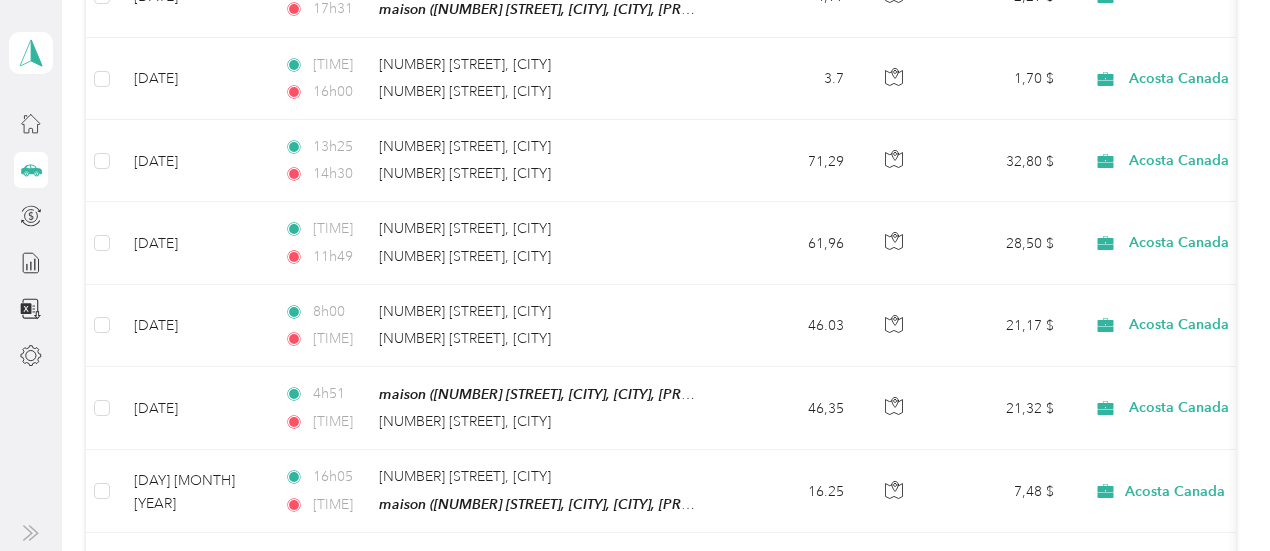 scroll, scrollTop: 405, scrollLeft: 0, axis: vertical 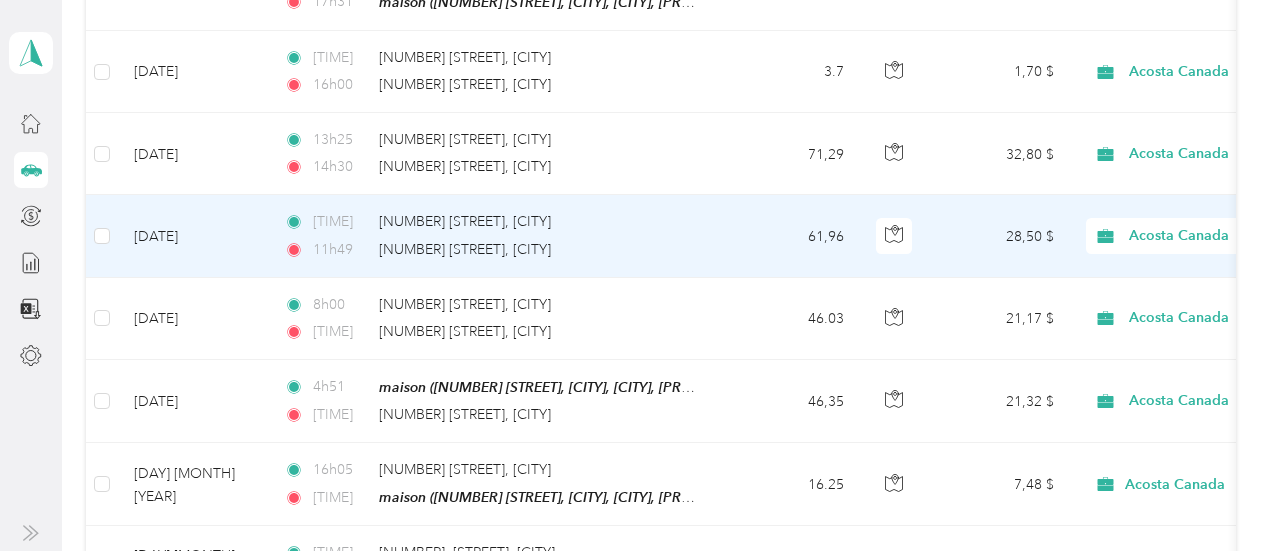 click on "Acosta Canada" at bounding box center [1210, 236] 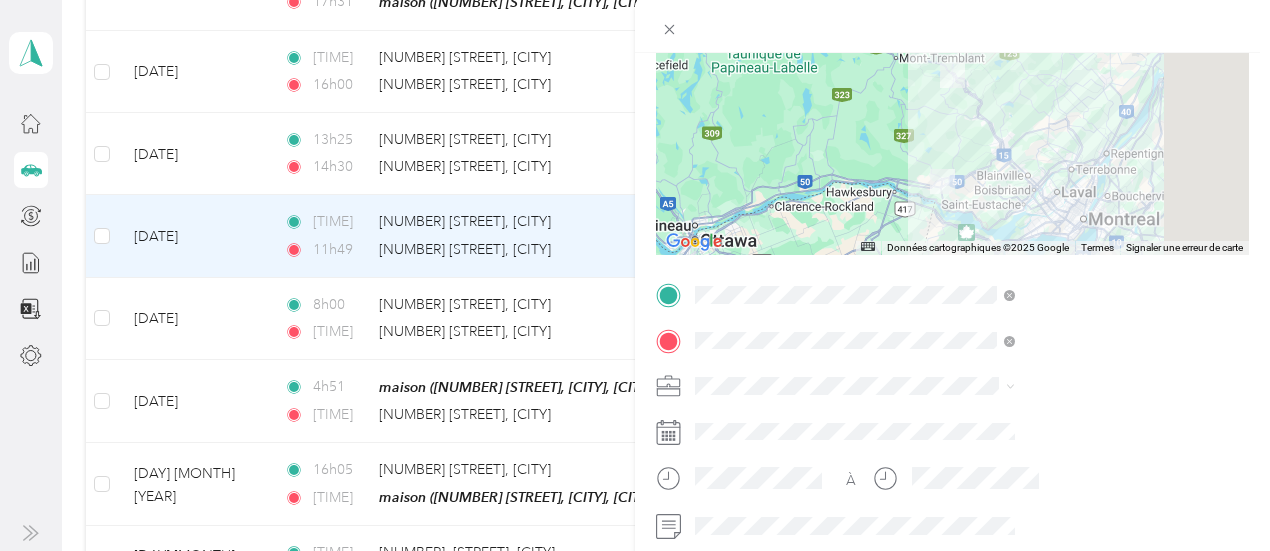 scroll, scrollTop: 0, scrollLeft: 0, axis: both 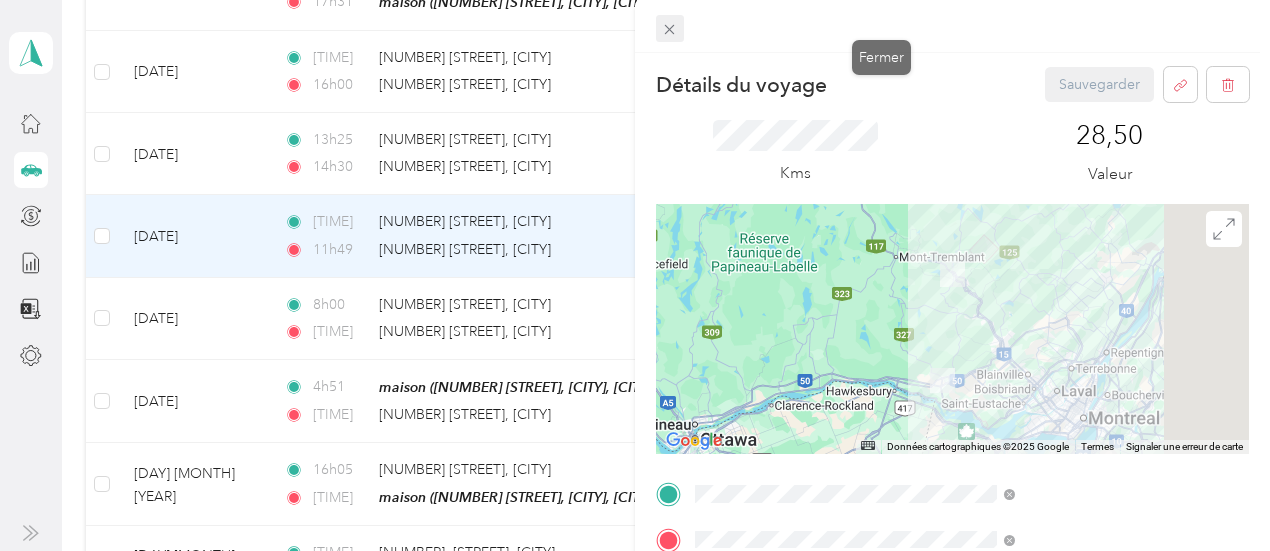 click 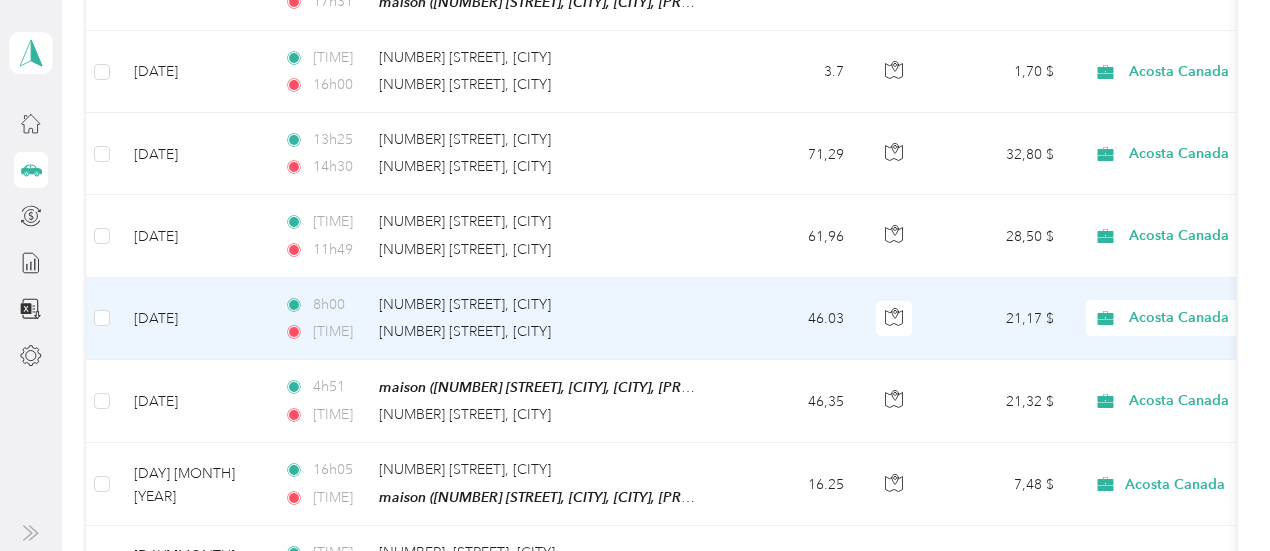 click on "21,17 $" at bounding box center [1000, 319] 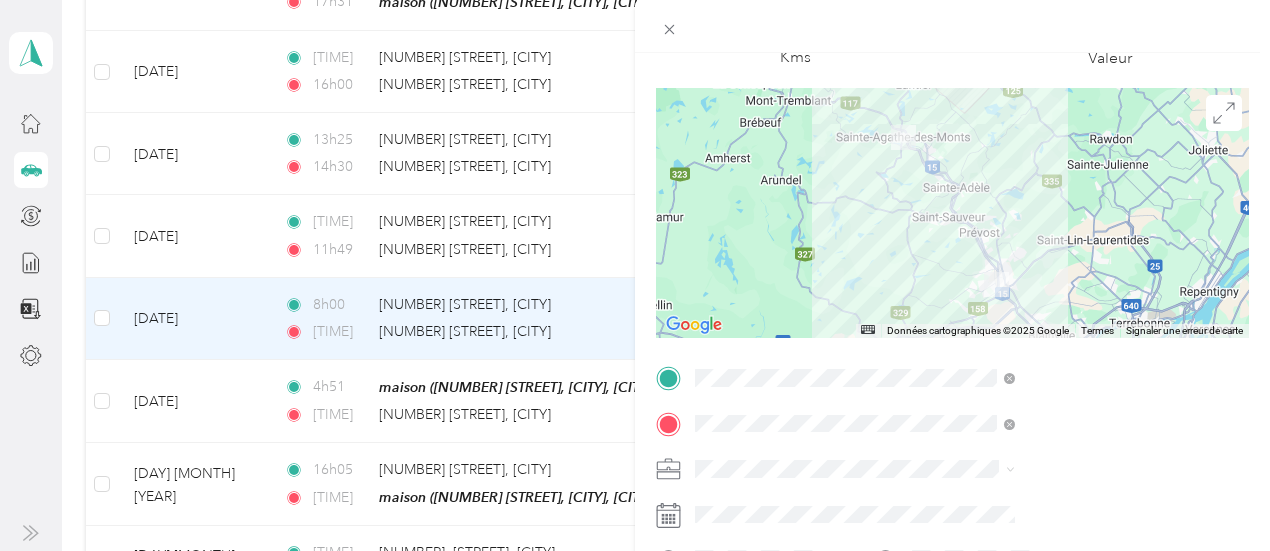 scroll, scrollTop: 0, scrollLeft: 0, axis: both 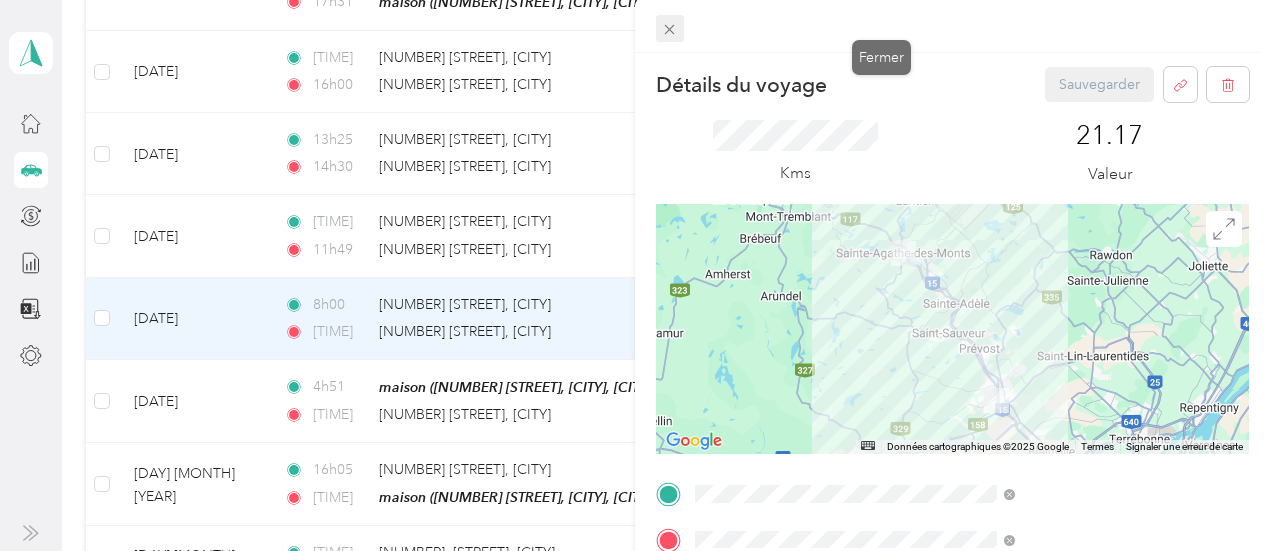 click 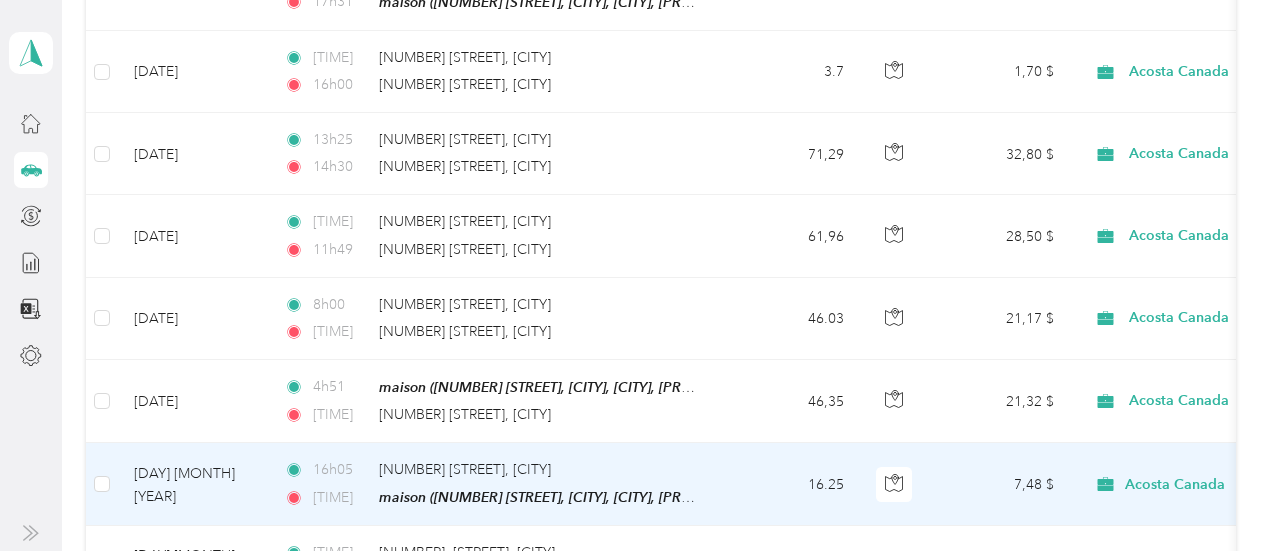 click on "Acosta Canada" at bounding box center [1210, 484] 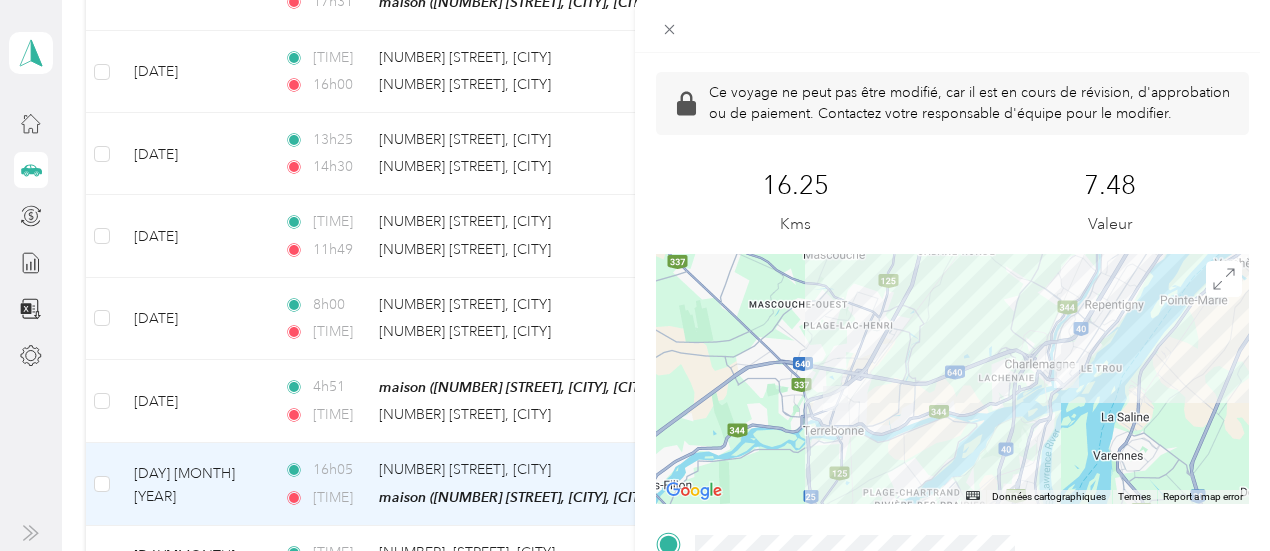 scroll, scrollTop: 0, scrollLeft: 0, axis: both 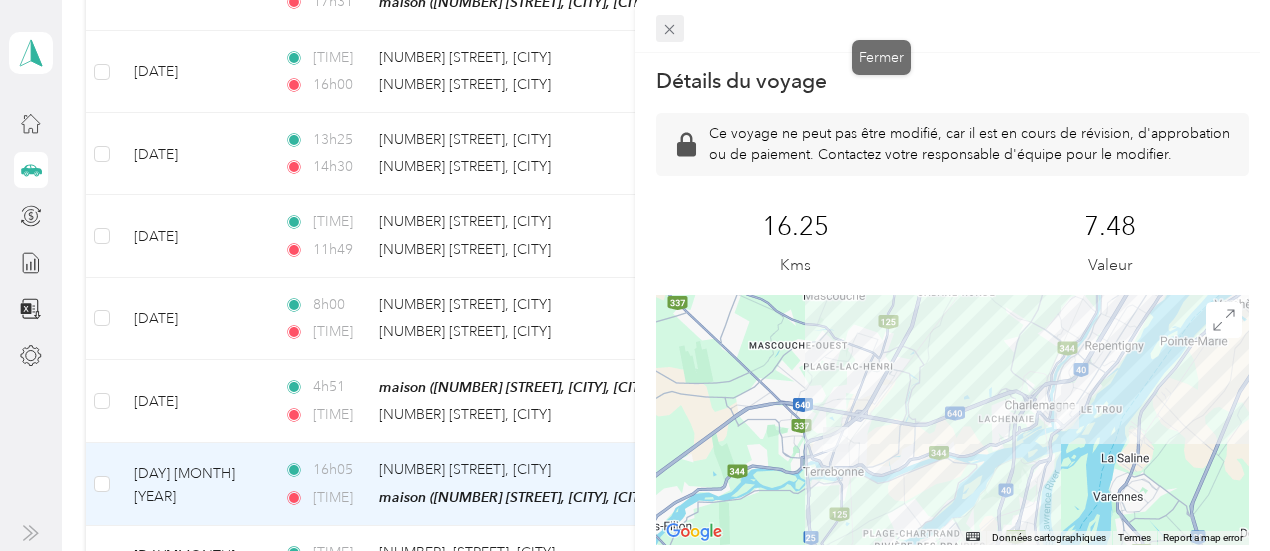 click 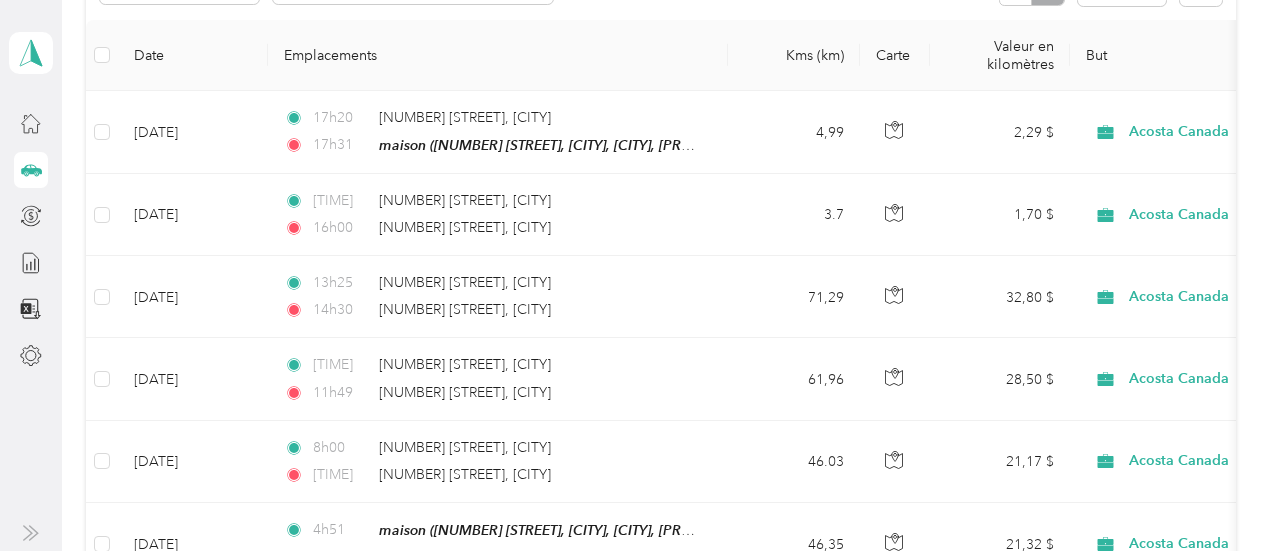 scroll, scrollTop: 302, scrollLeft: 0, axis: vertical 